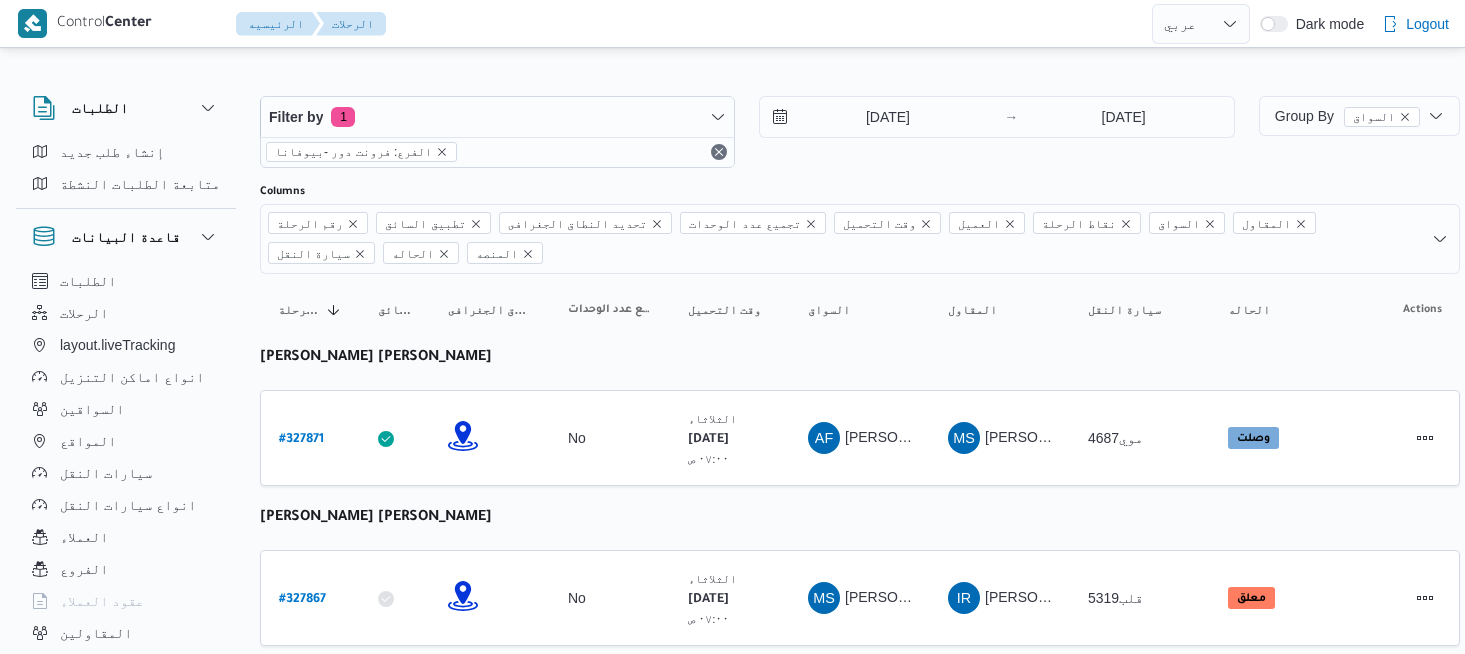 select on "ar" 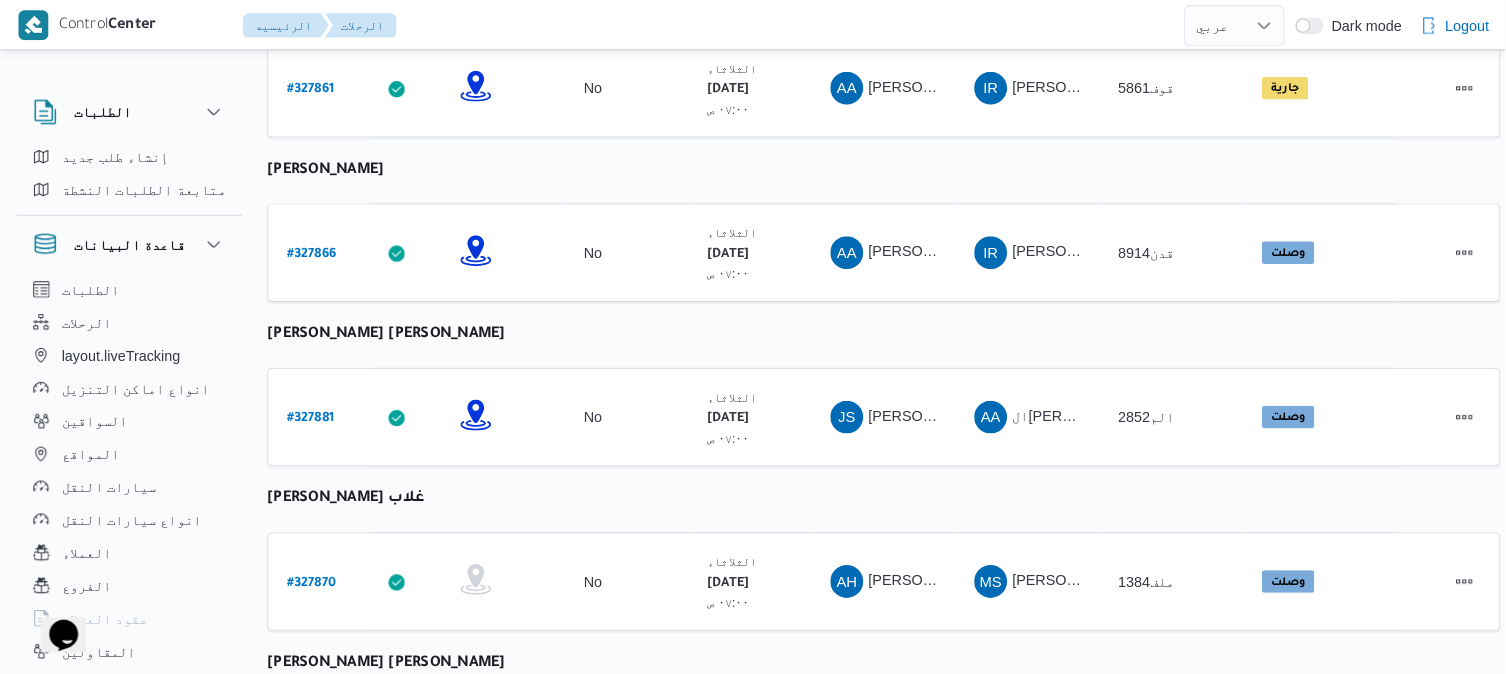 scroll, scrollTop: 0, scrollLeft: 0, axis: both 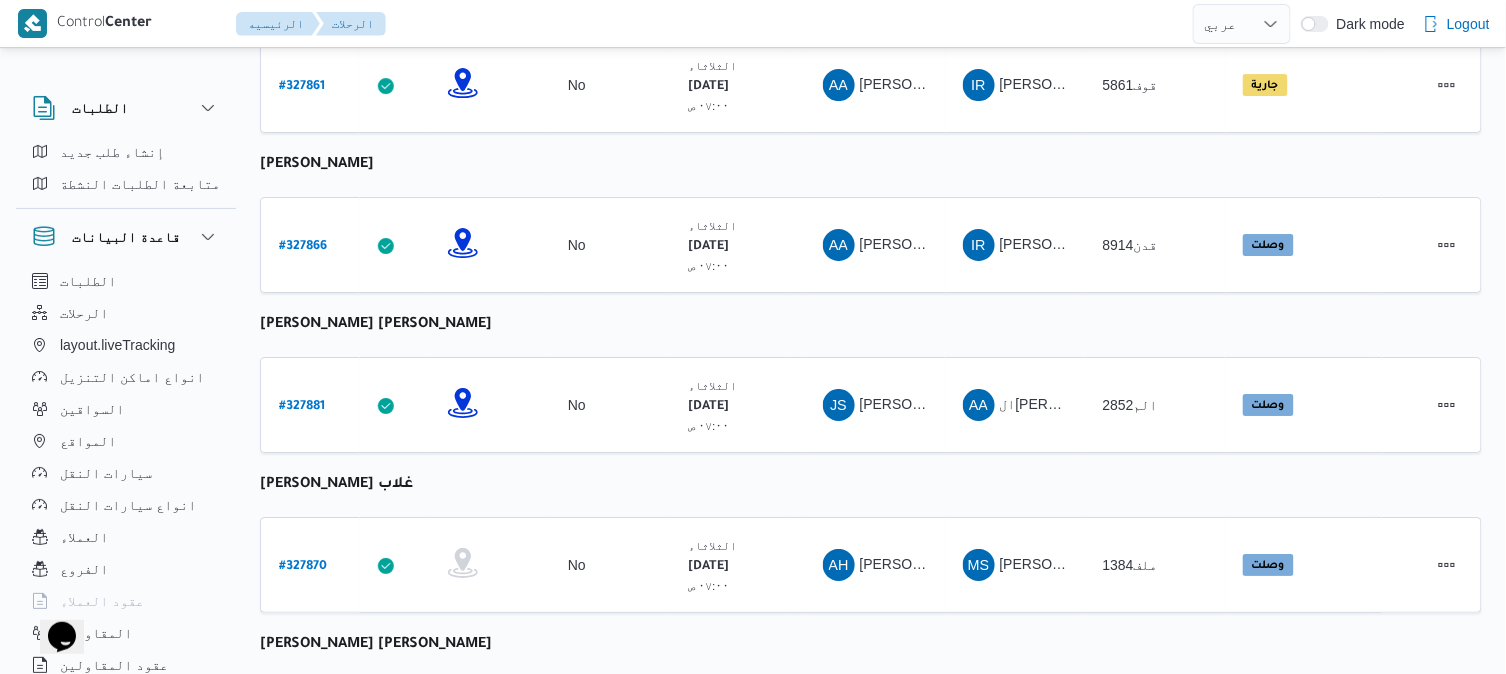 click on "رقم الرحلة Click to sort in ascending order تطبيق السائق Click to sort in ascending order تحديد النطاق الجغرافى Click to sort in ascending order تجميع عدد الوحدات وقت التحميل Click to sort in ascending order العميل Click to sort in ascending order نقاط الرحلة السواق Click to sort in ascending order المقاول Click to sort in ascending order سيارة النقل Click to sort in ascending order الحاله Click to sort in ascending order المنصه Click to sort in ascending order Actions عبدالله فتحي عبدربه رسلان  رقم الرحلة # 327871 تطبيق السائق تحديد النطاق الجغرافى تجميع عدد الوحدات No وقت التحميل الثلاثاء ٢٩/٧/٢٠٢٥ ٠٧:٠٠ ص   العميل Frontdoor نقاط الرحلة فرونت دور -بيوفانا  ١٠:٢٦ ص قسم أول 6 أكتوبر فرونت دور مسطرد السواق AF المقاول MS" at bounding box center (871, -43) 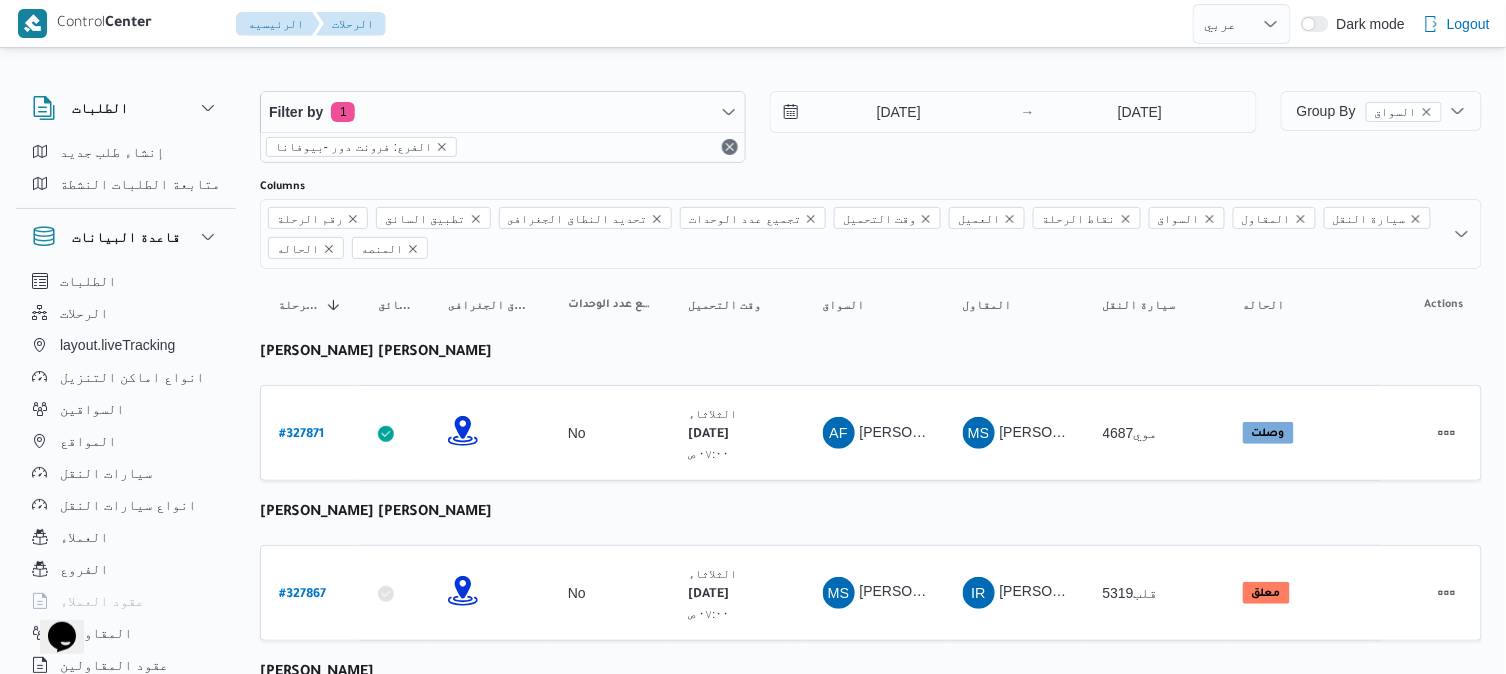 scroll, scrollTop: 0, scrollLeft: 0, axis: both 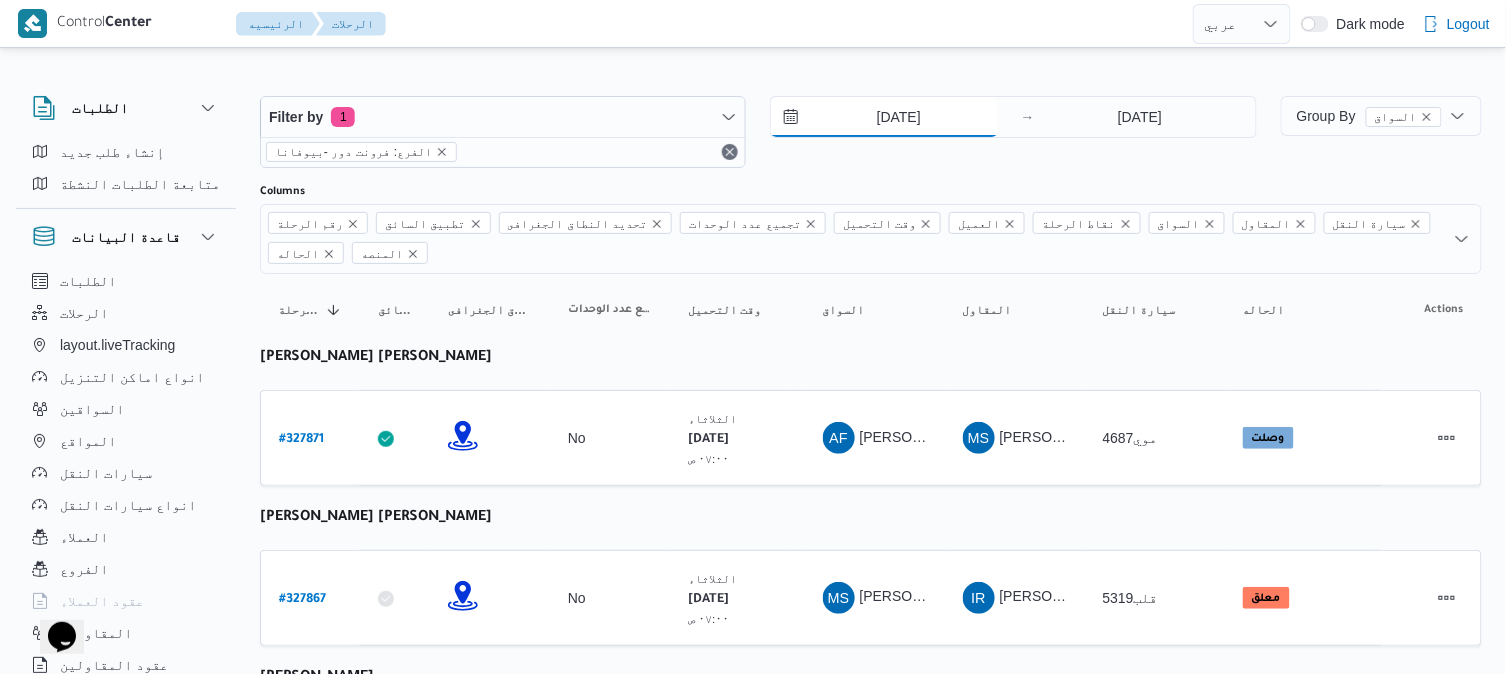 click on "[DATE]" at bounding box center (884, 117) 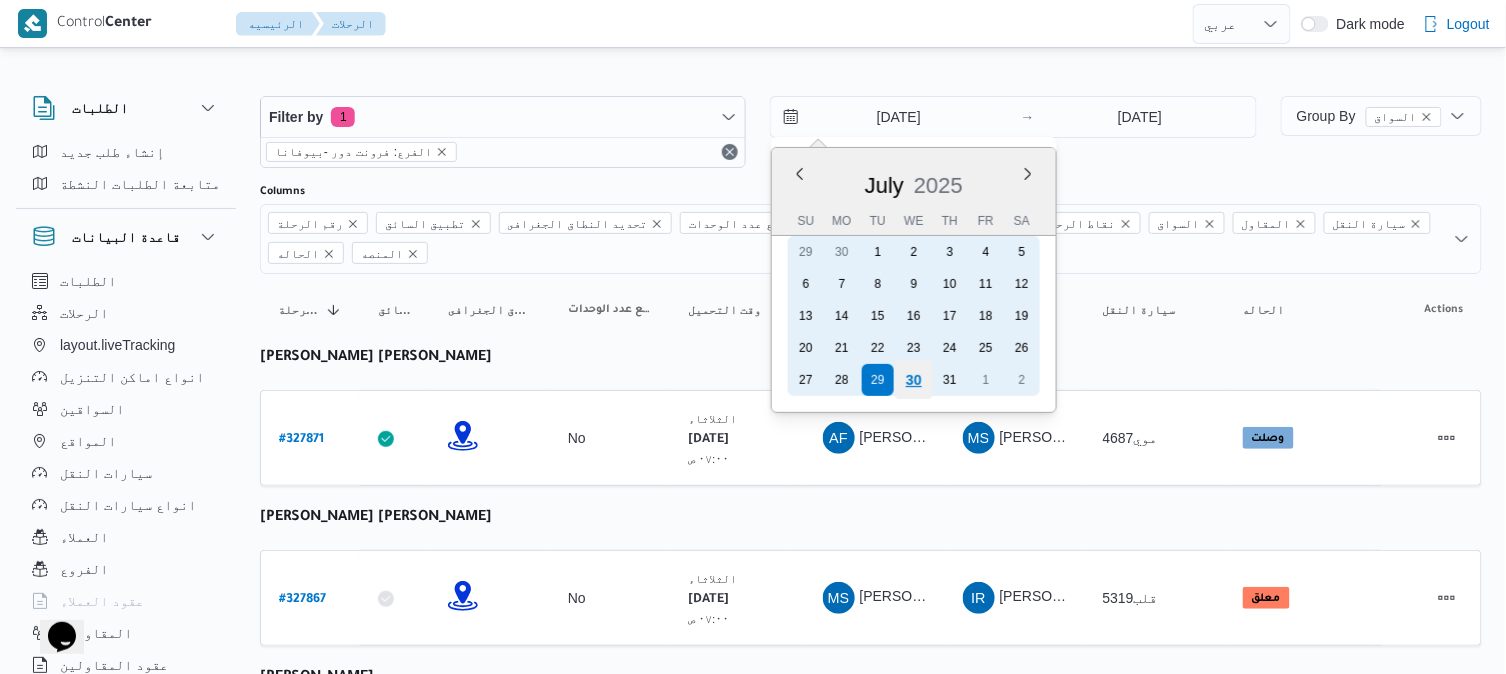 click on "30" at bounding box center (914, 380) 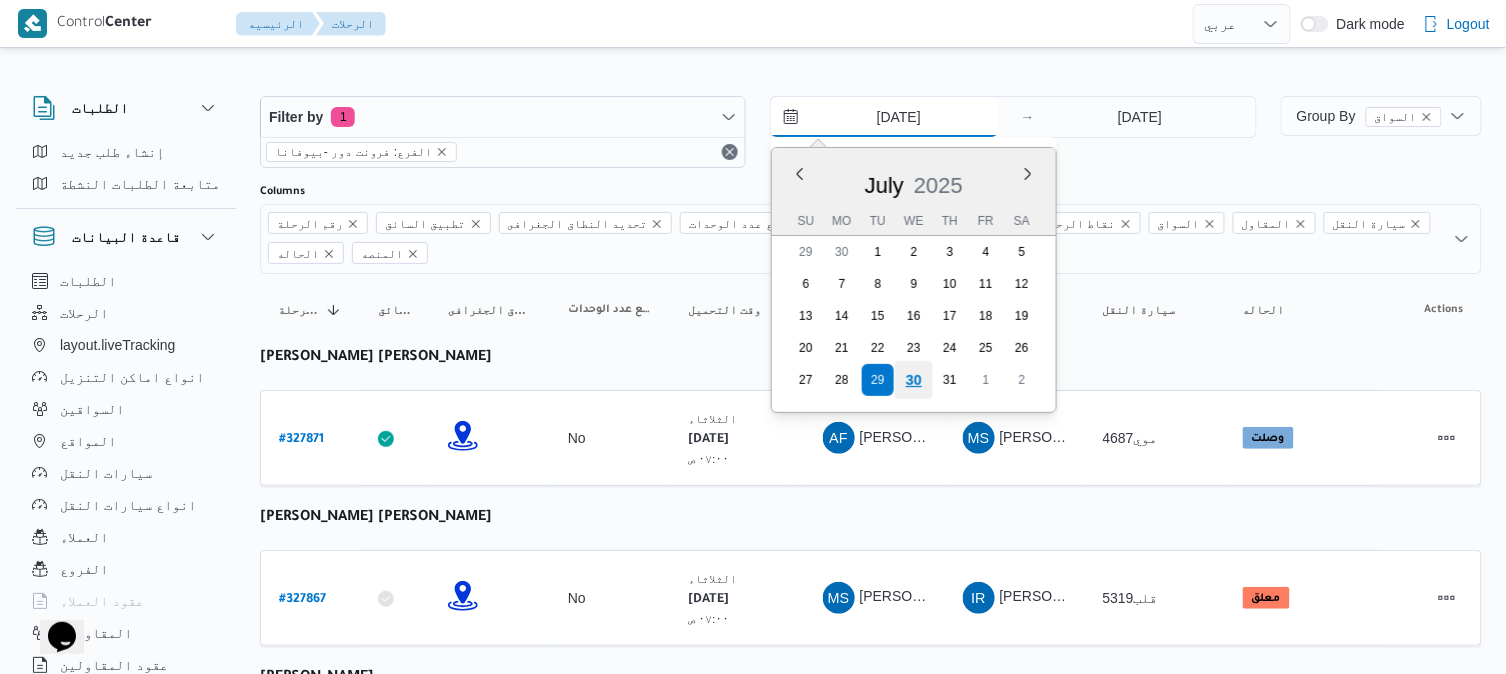 type on "[DATE]" 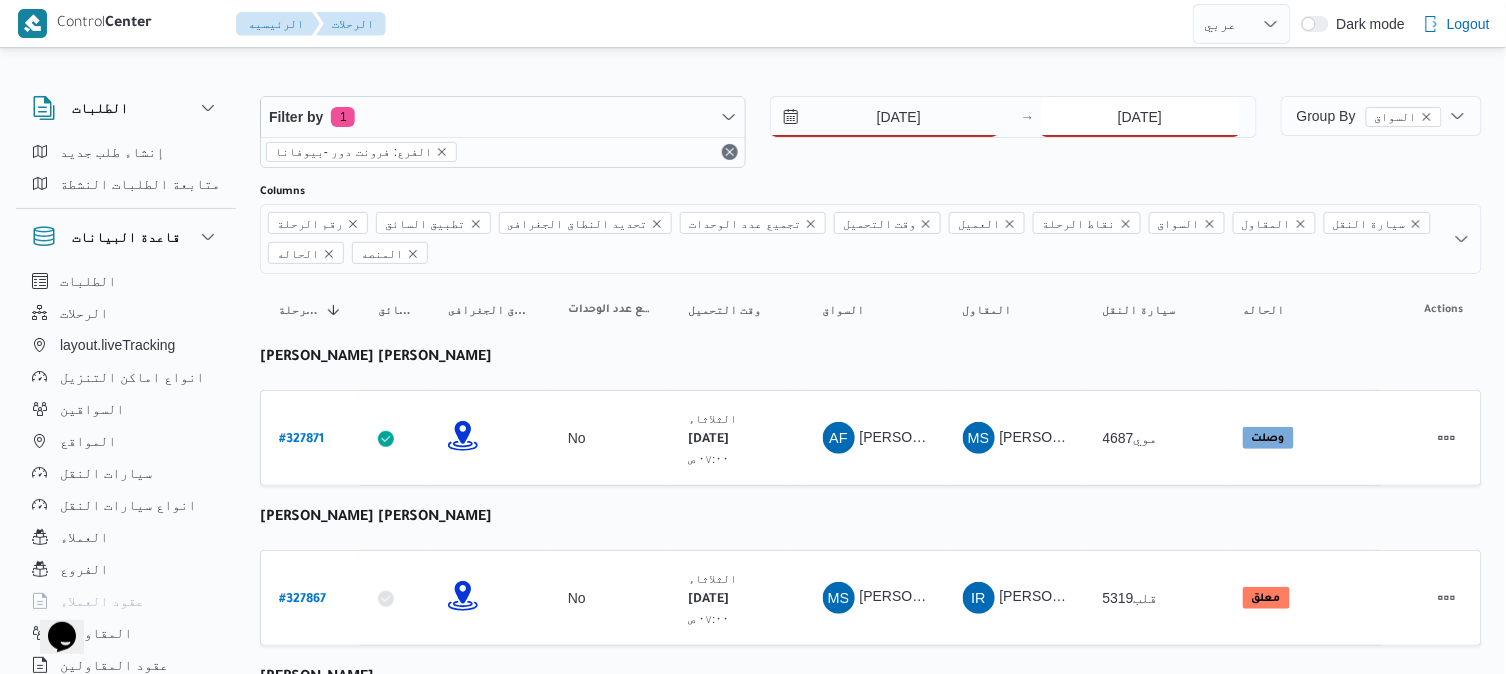 click on "[DATE]" at bounding box center (1140, 117) 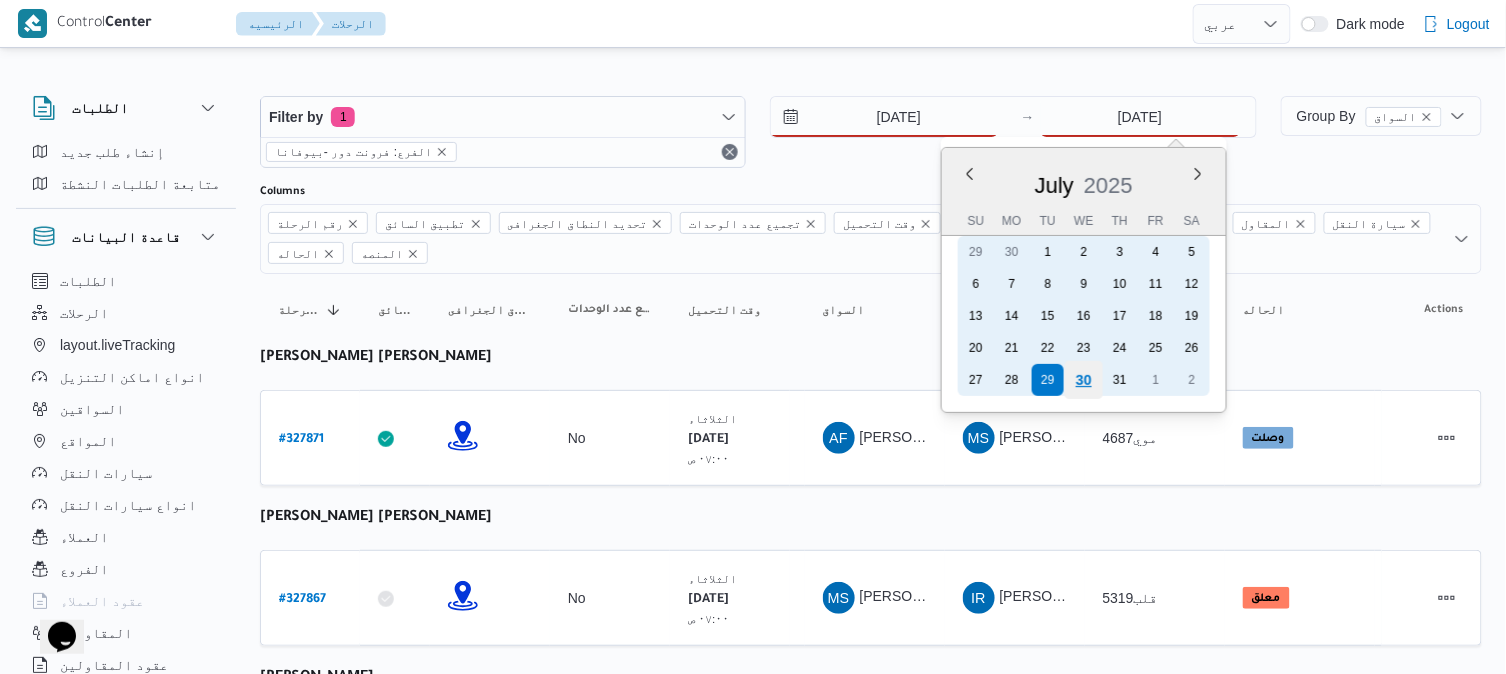 click on "30" at bounding box center (1083, 380) 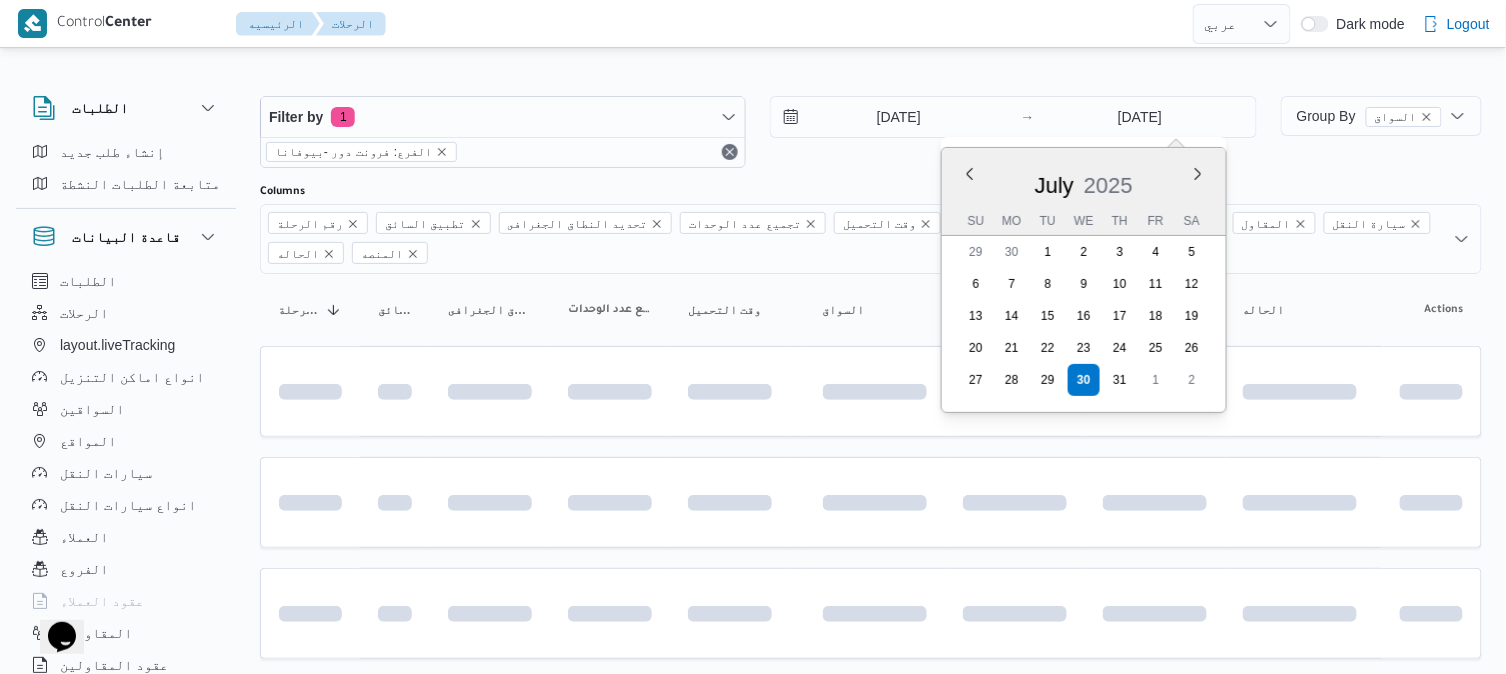 type on "[DATE]" 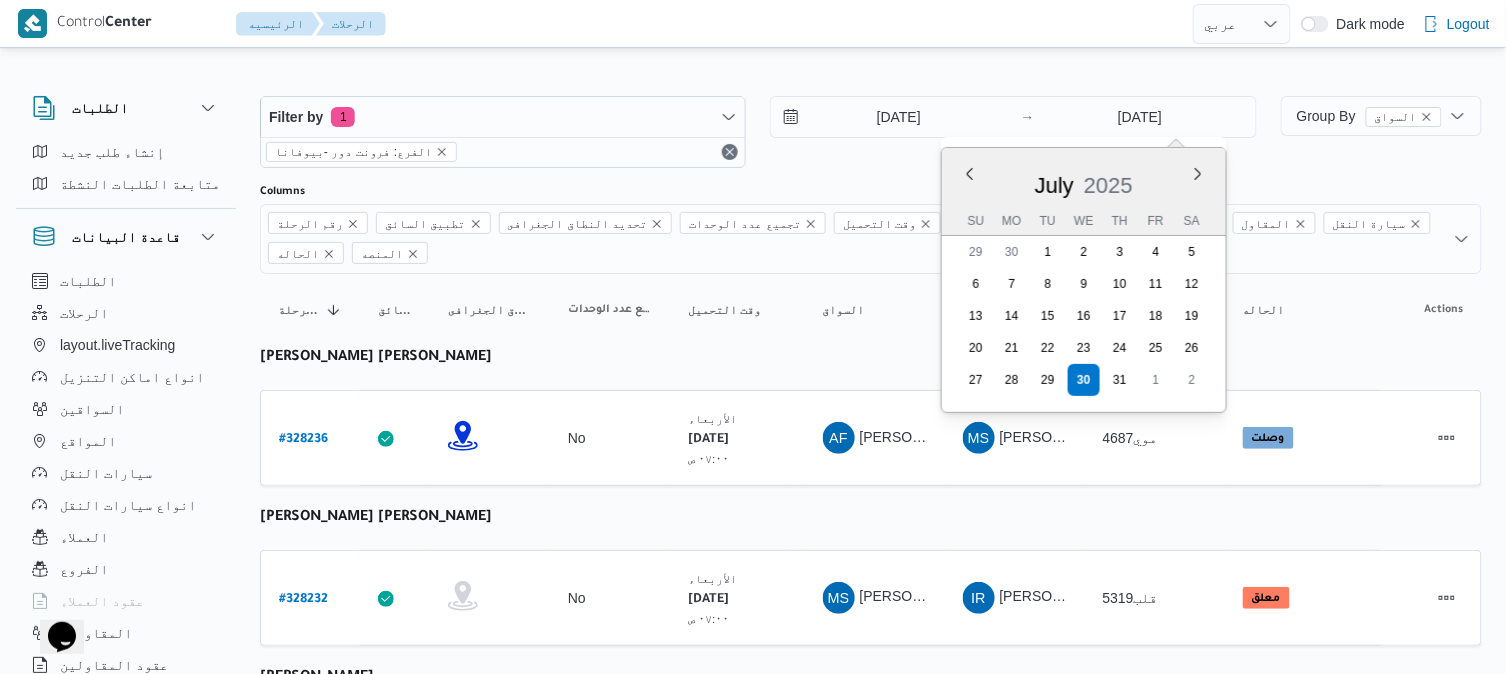 click on "رقم الرحلة Click to sort in ascending order تطبيق السائق Click to sort in ascending order تحديد النطاق الجغرافى Click to sort in ascending order تجميع عدد الوحدات وقت التحميل Click to sort in ascending order العميل Click to sort in ascending order نقاط الرحلة السواق Click to sort in ascending order المقاول Click to sort in ascending order سيارة النقل Click to sort in ascending order الحاله Click to sort in ascending order المنصه Click to sort in ascending order Actions عبدالله فتحي عبدربه رسلان  رقم الرحلة # 328236 تطبيق السائق تحديد النطاق الجغرافى تجميع عدد الوحدات No وقت التحميل الأربعاء ٣٠/٧/٢٠٢٥ ٠٧:٠٠ ص   العميل Frontdoor نقاط الرحلة فرونت دور -بيوفانا  ١٠:٢٦ ص قسم أول 6 أكتوبر فرونت دور مسطرد السواق AF المقاول MS" at bounding box center (871, 1910) 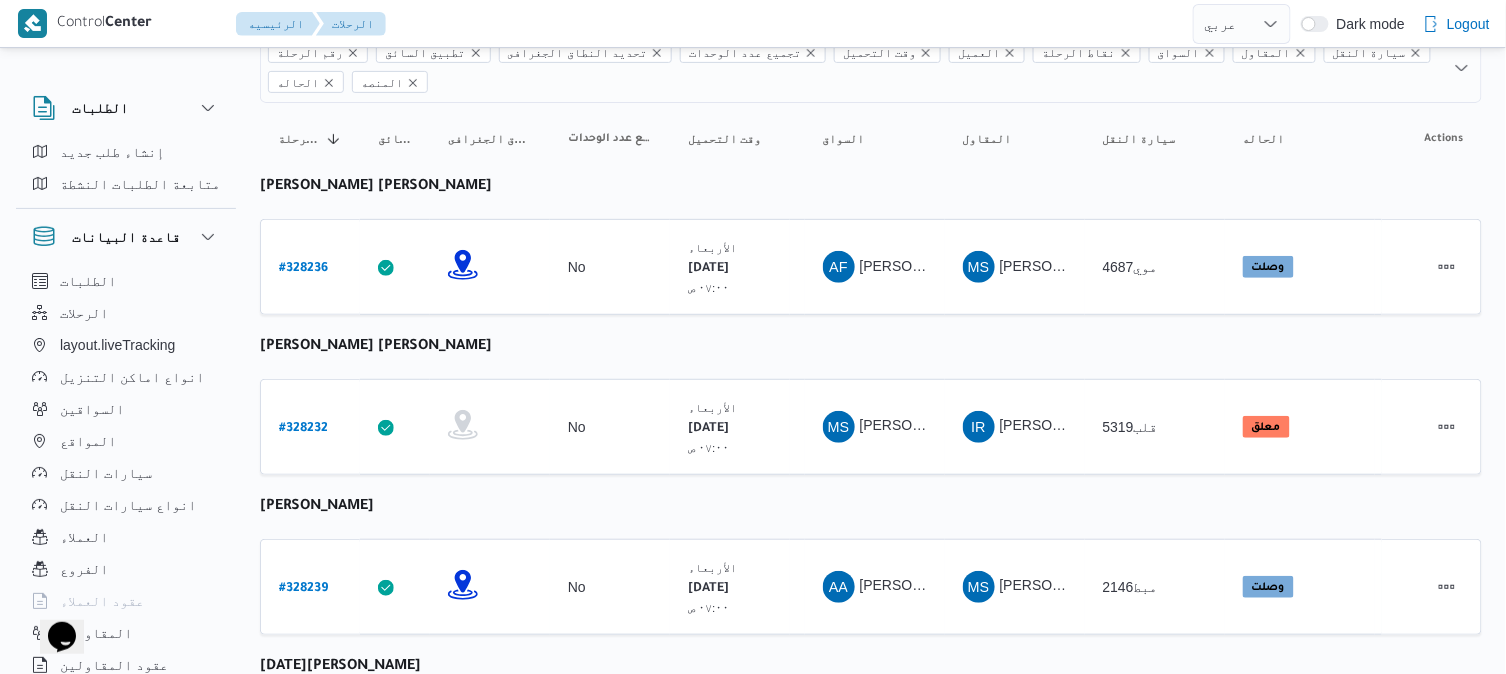 scroll, scrollTop: 177, scrollLeft: 0, axis: vertical 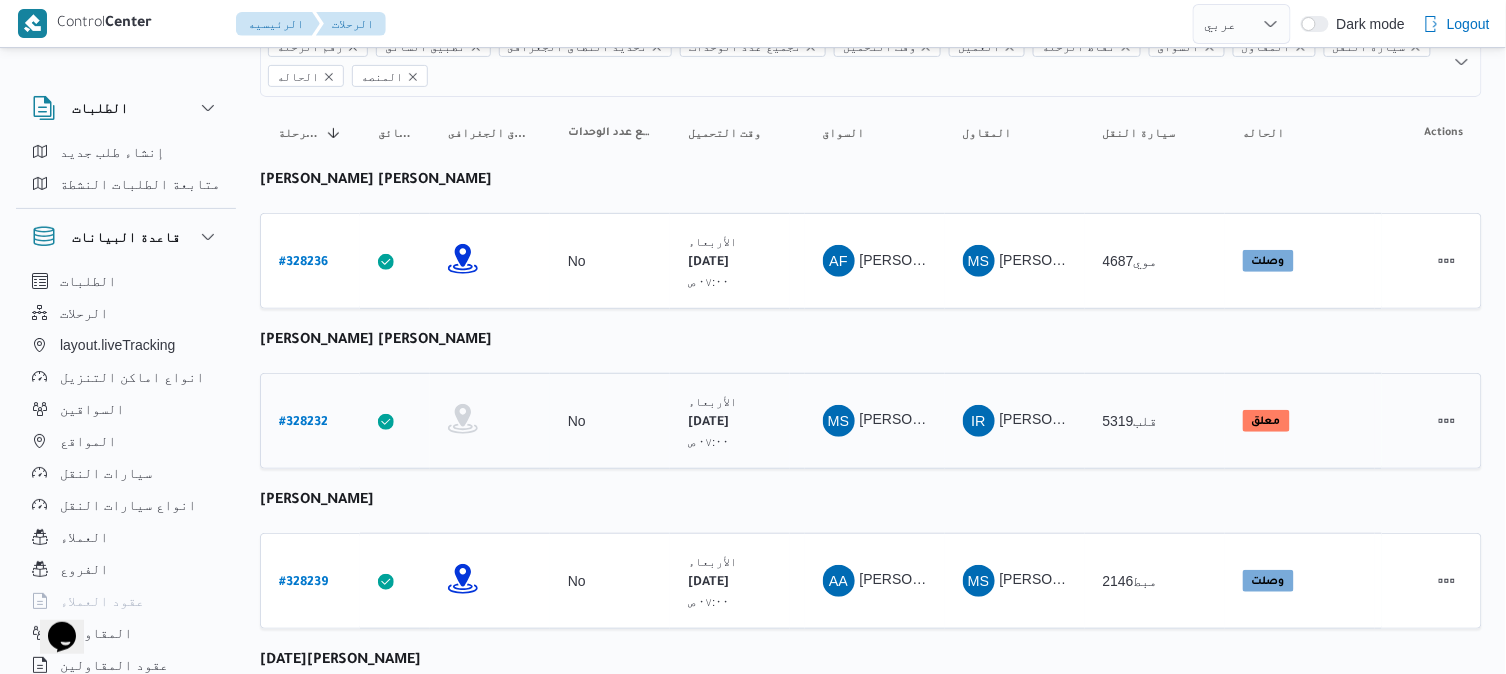 click on "# 328232" at bounding box center (303, 423) 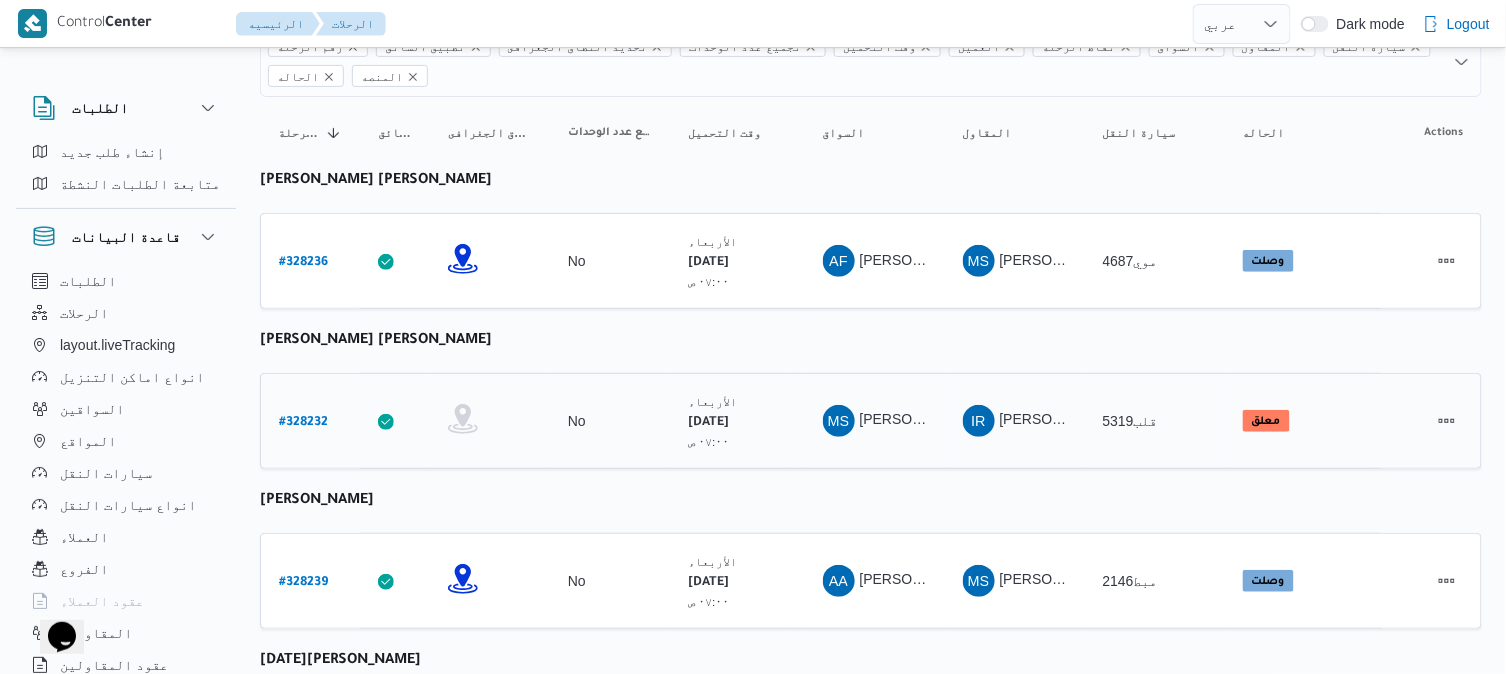 select on "ar" 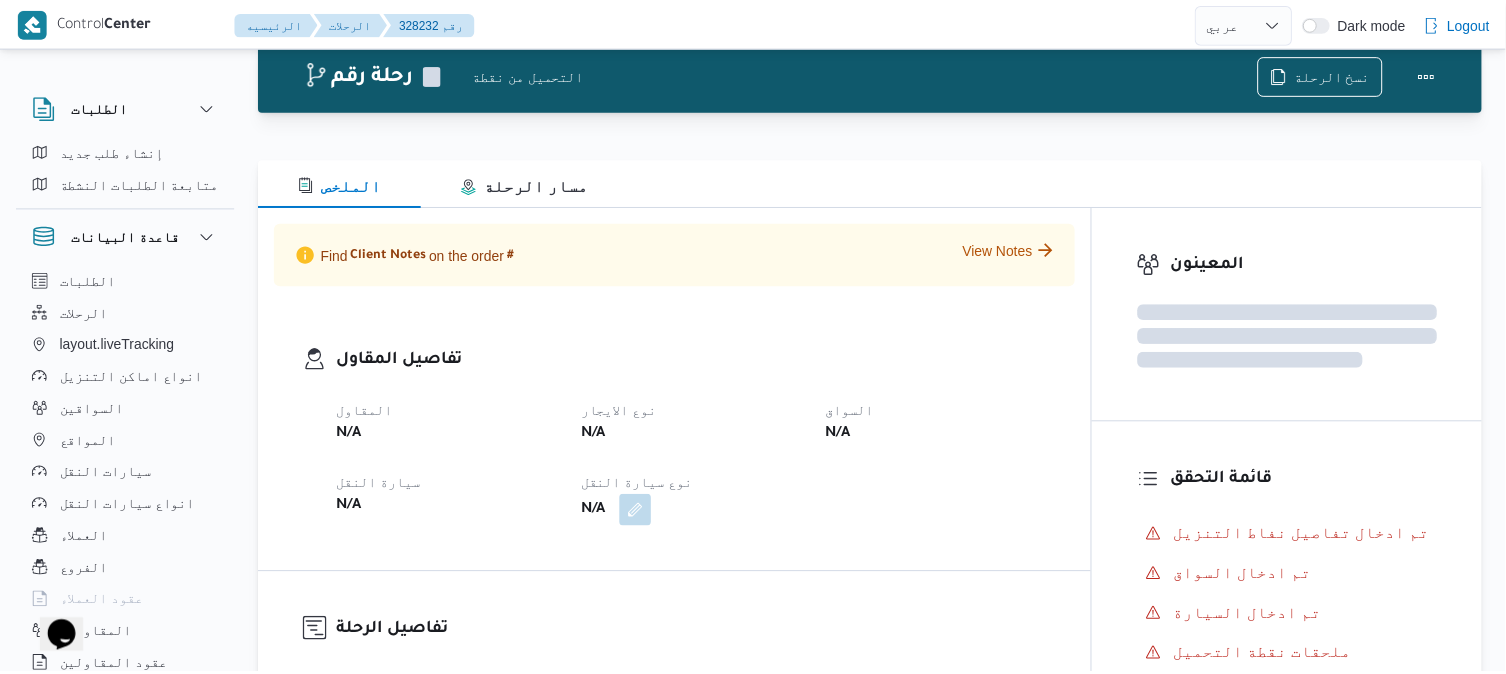 scroll, scrollTop: 177, scrollLeft: 0, axis: vertical 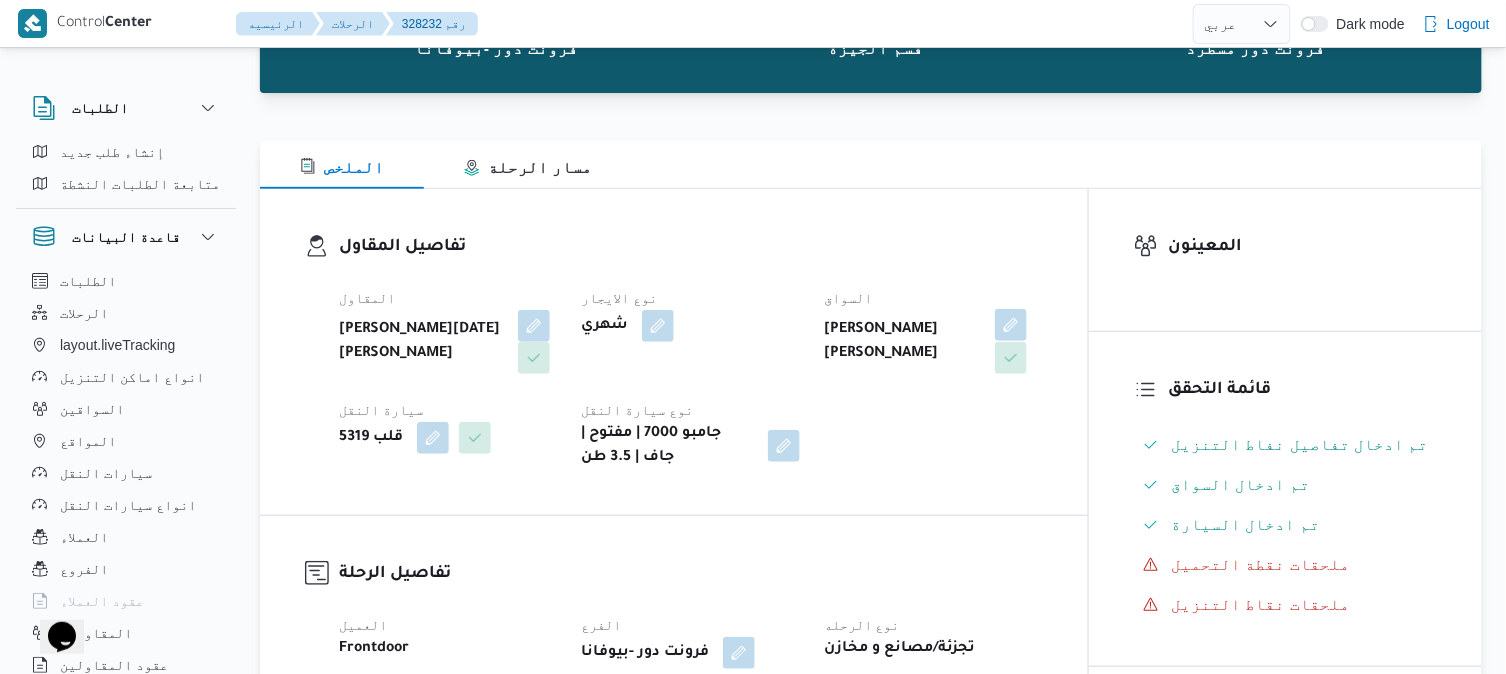 click at bounding box center [1011, 325] 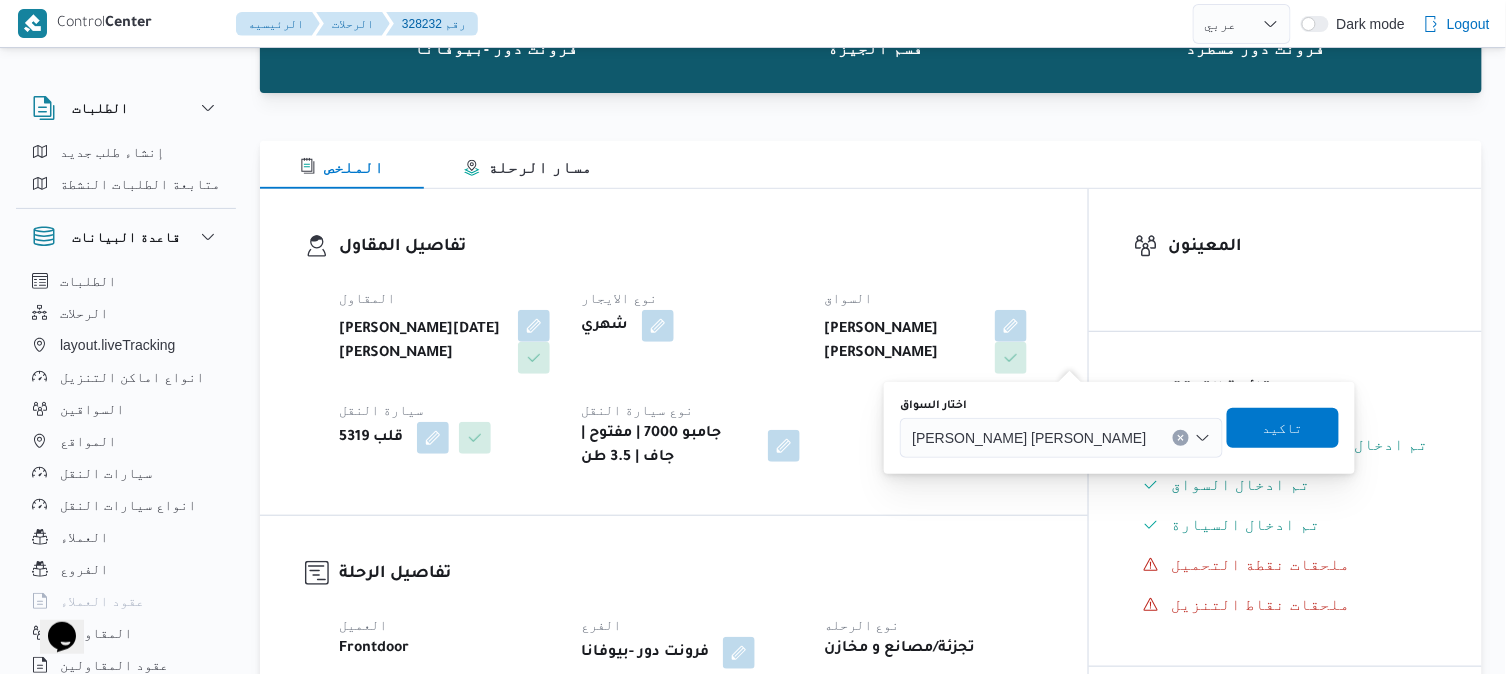 click on "محمود شرف عواد حسن" at bounding box center [1029, 437] 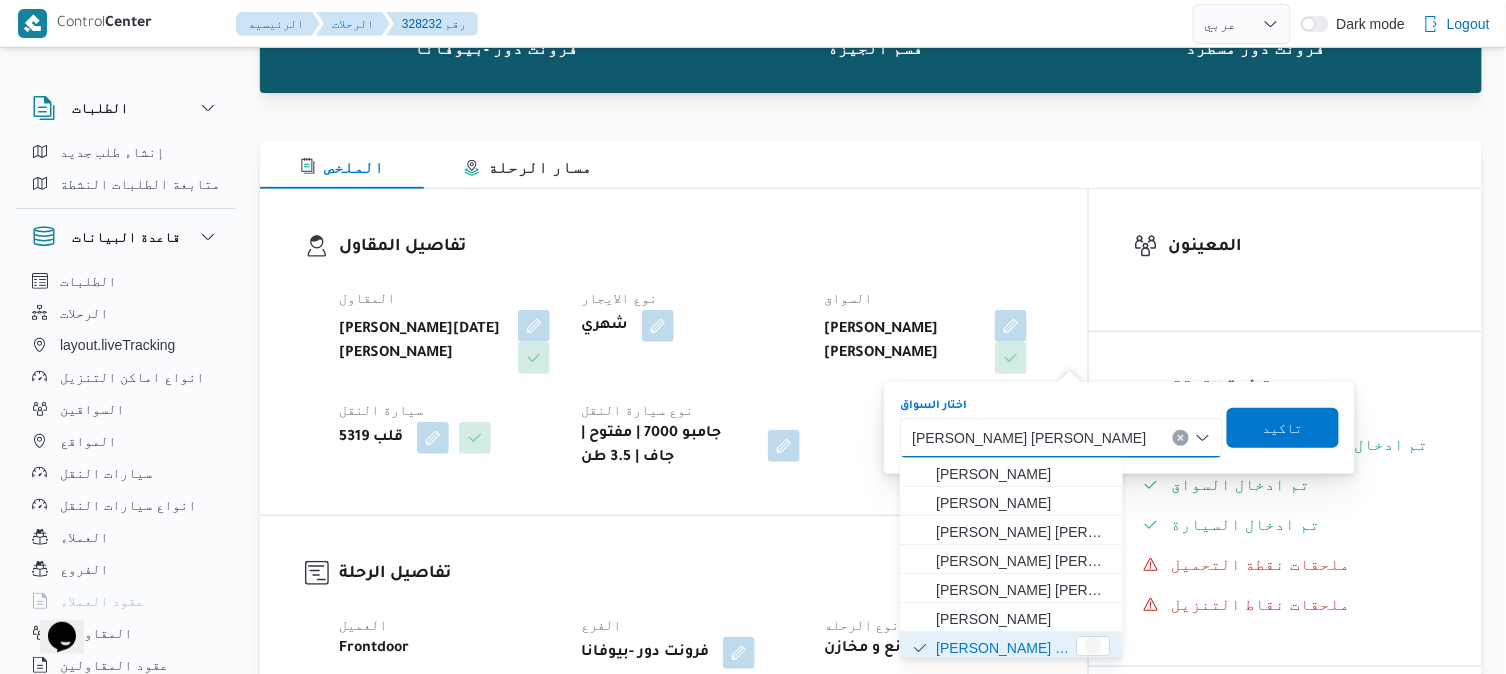 scroll, scrollTop: 3, scrollLeft: 0, axis: vertical 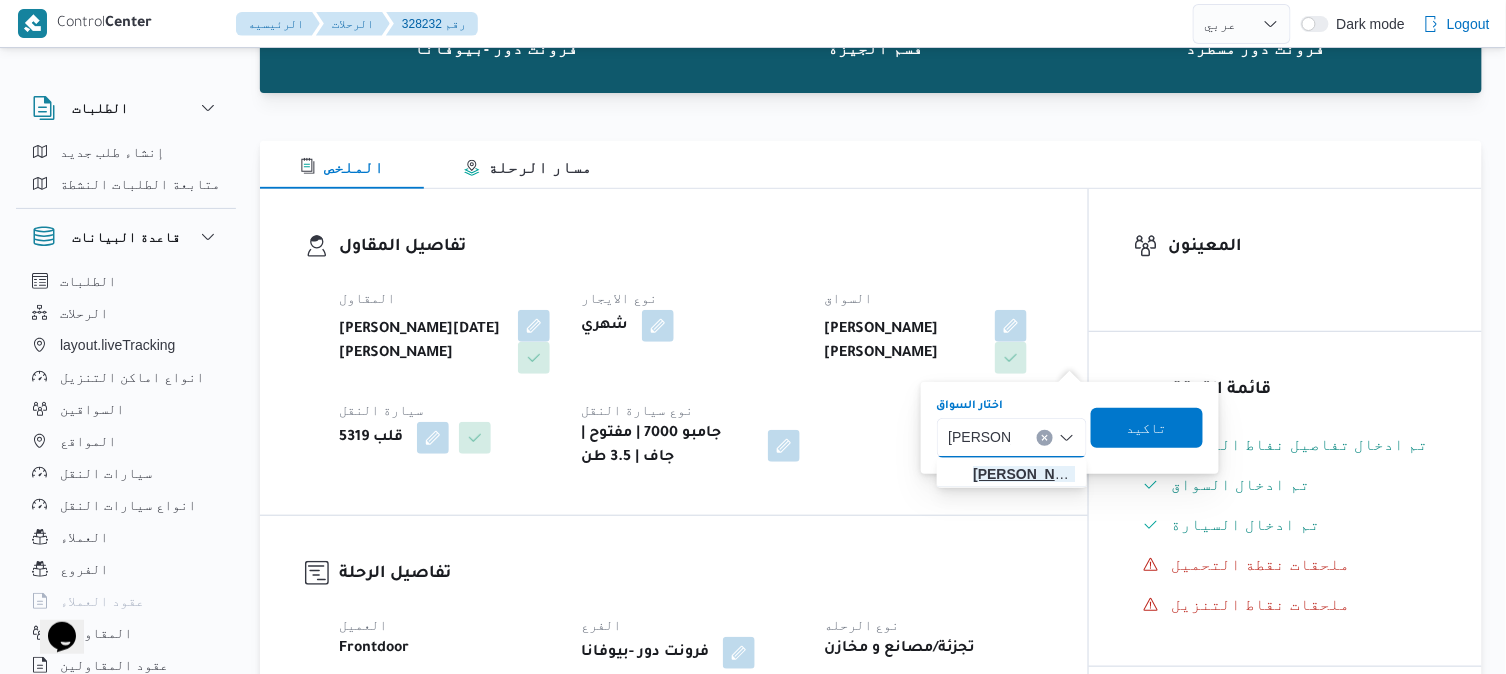 type on "احمد جمال" 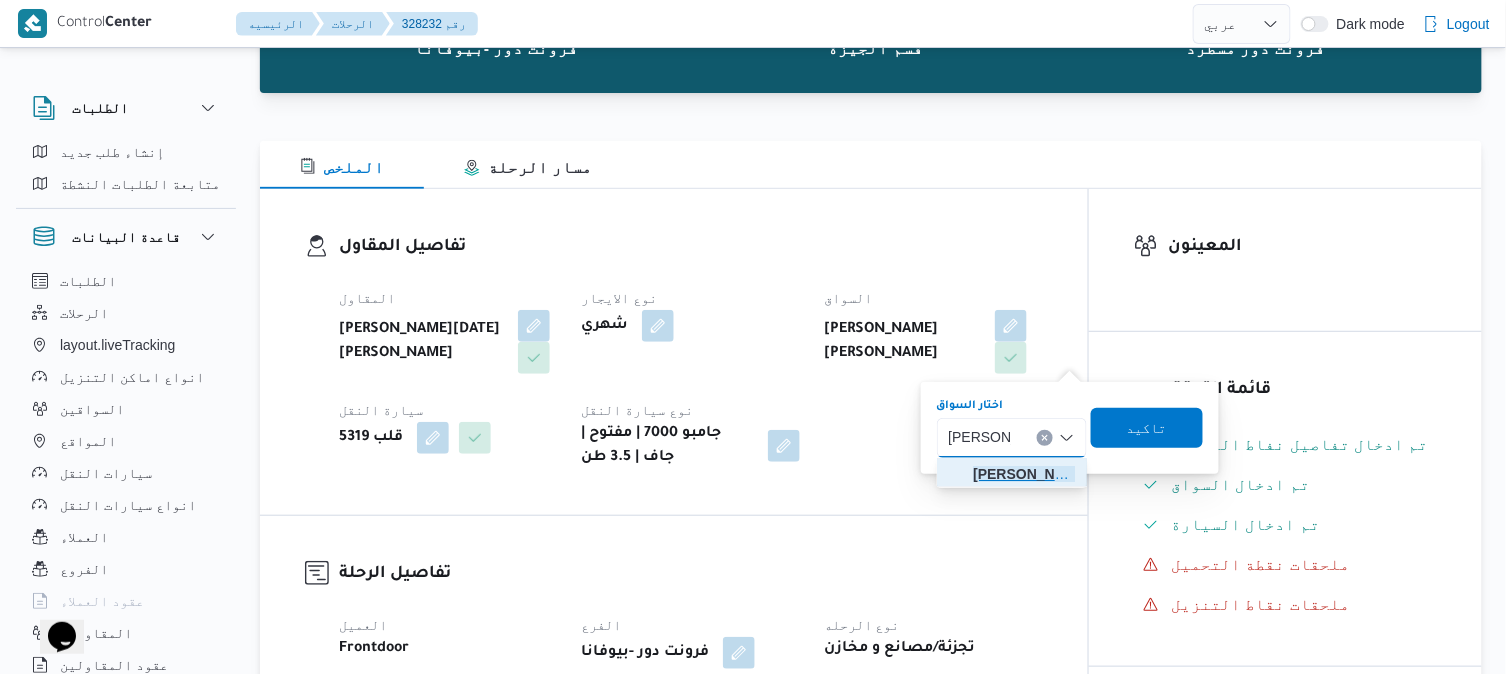 click on "احمد جمال  محمد محمود الجيزاوي" at bounding box center (1024, 474) 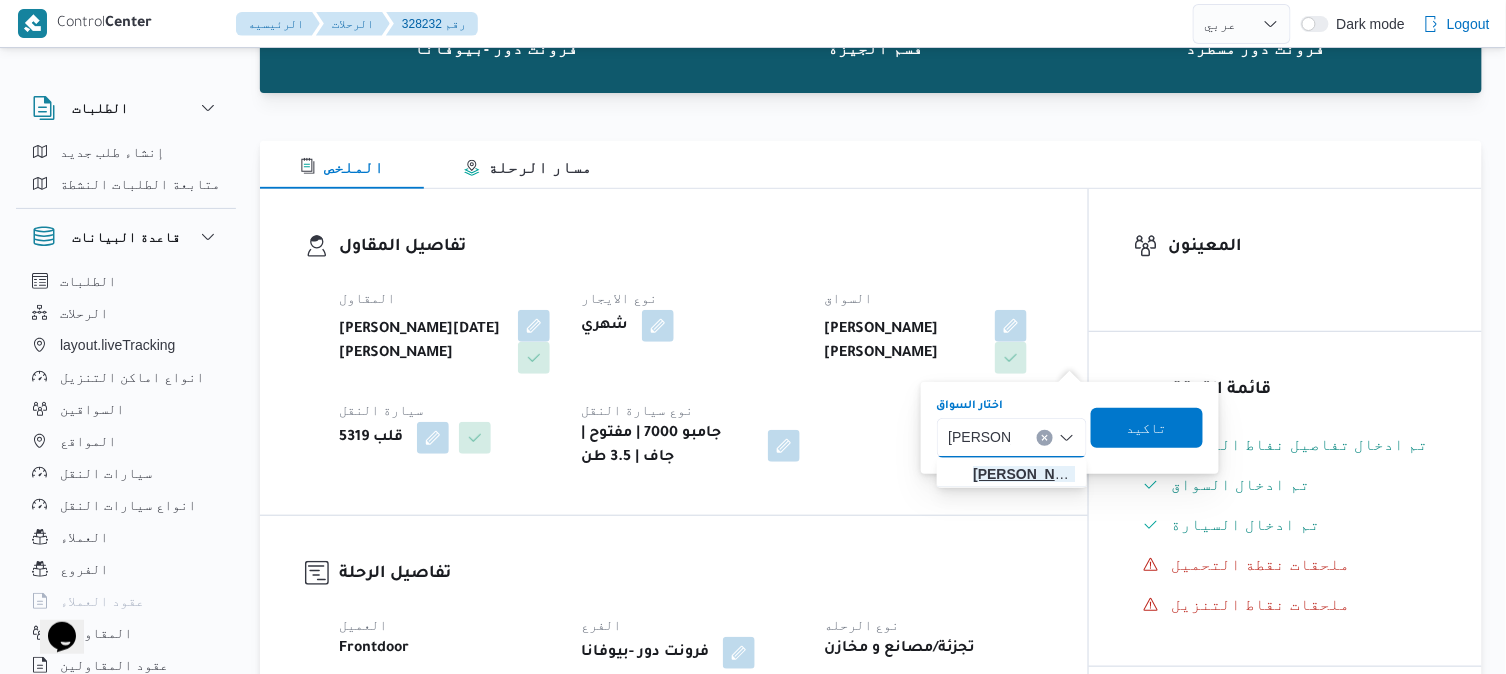 type 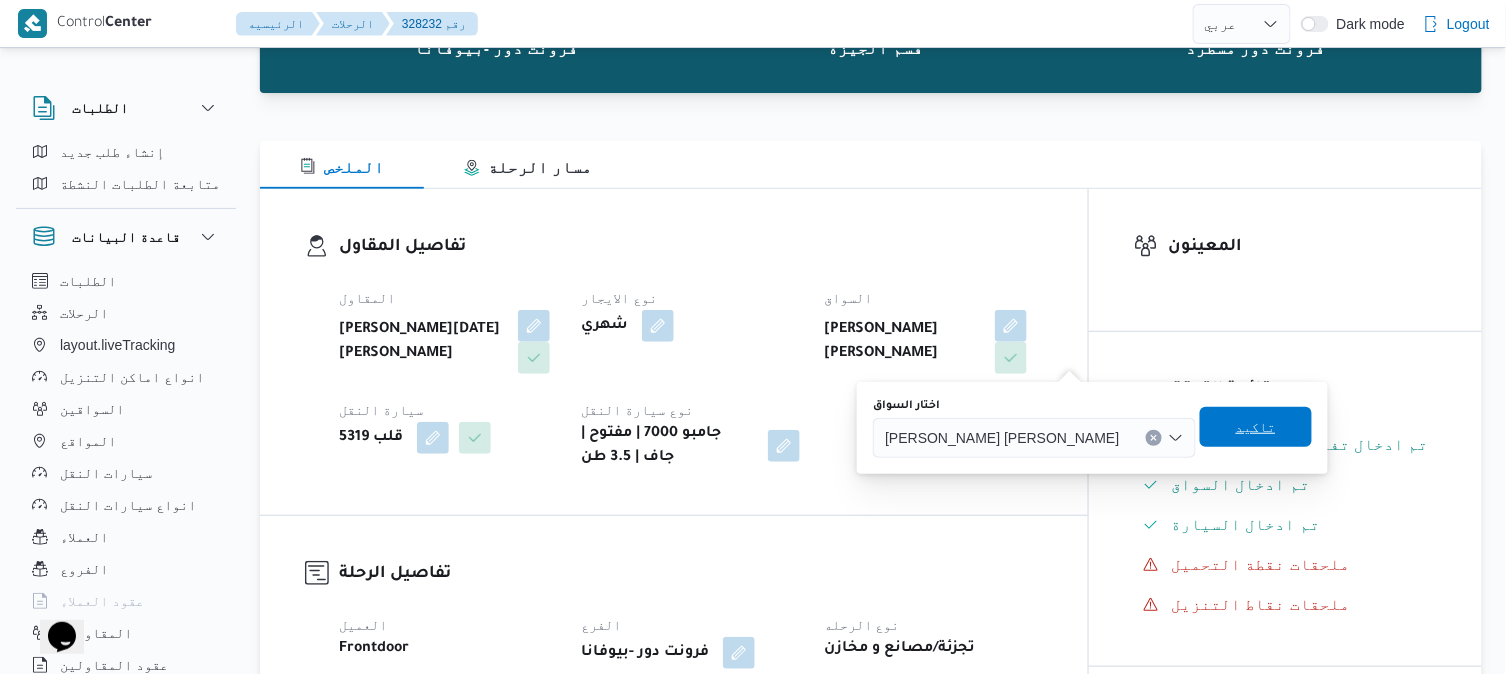 click on "تاكيد" at bounding box center [1256, 427] 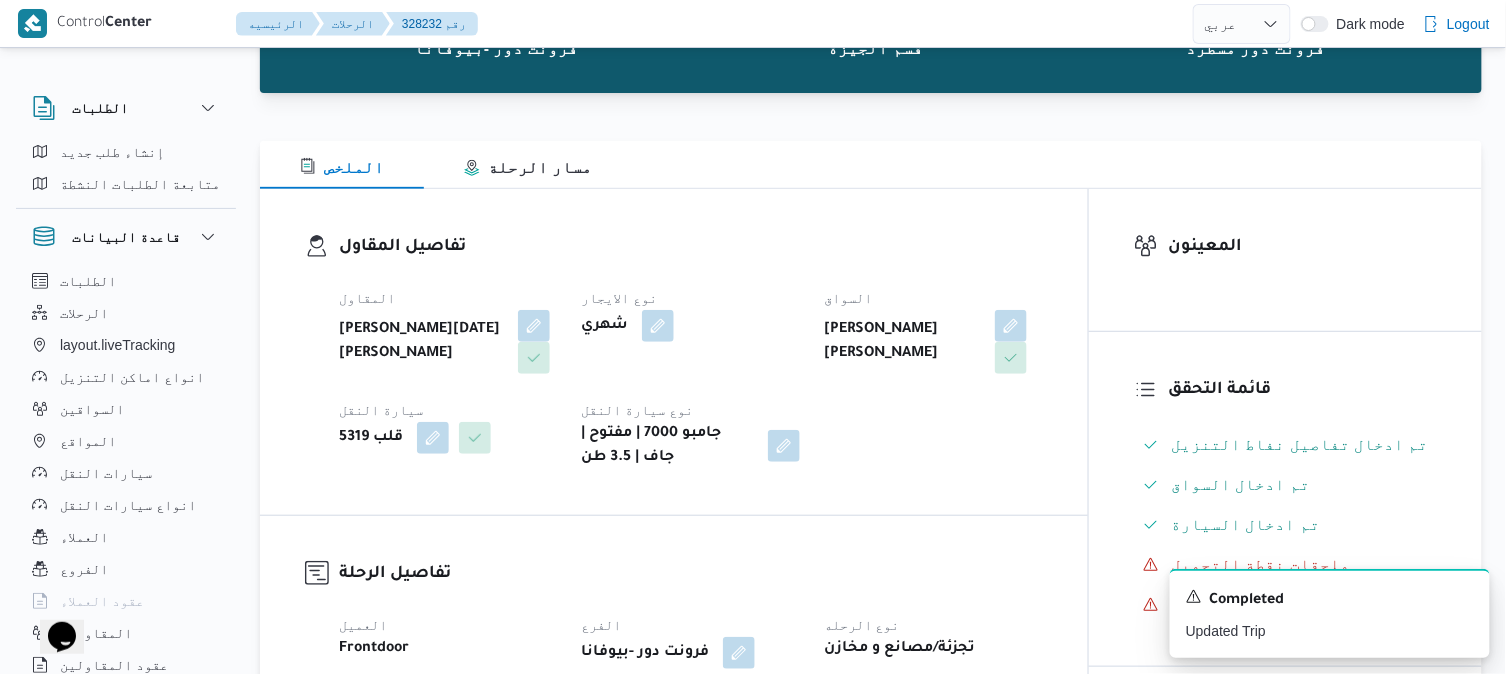 click on "تفاصيل المقاول المقاول ابراهيم رمضان ابراهيم عثمان ابوباشا نوع الايجار شهري السواق احمد جمال محمد محمود الجيزاوي سيارة النقل قلب 5319 نوع سيارة النقل جامبو 7000 | مفتوح | جاف | 3.5 طن" at bounding box center (674, 352) 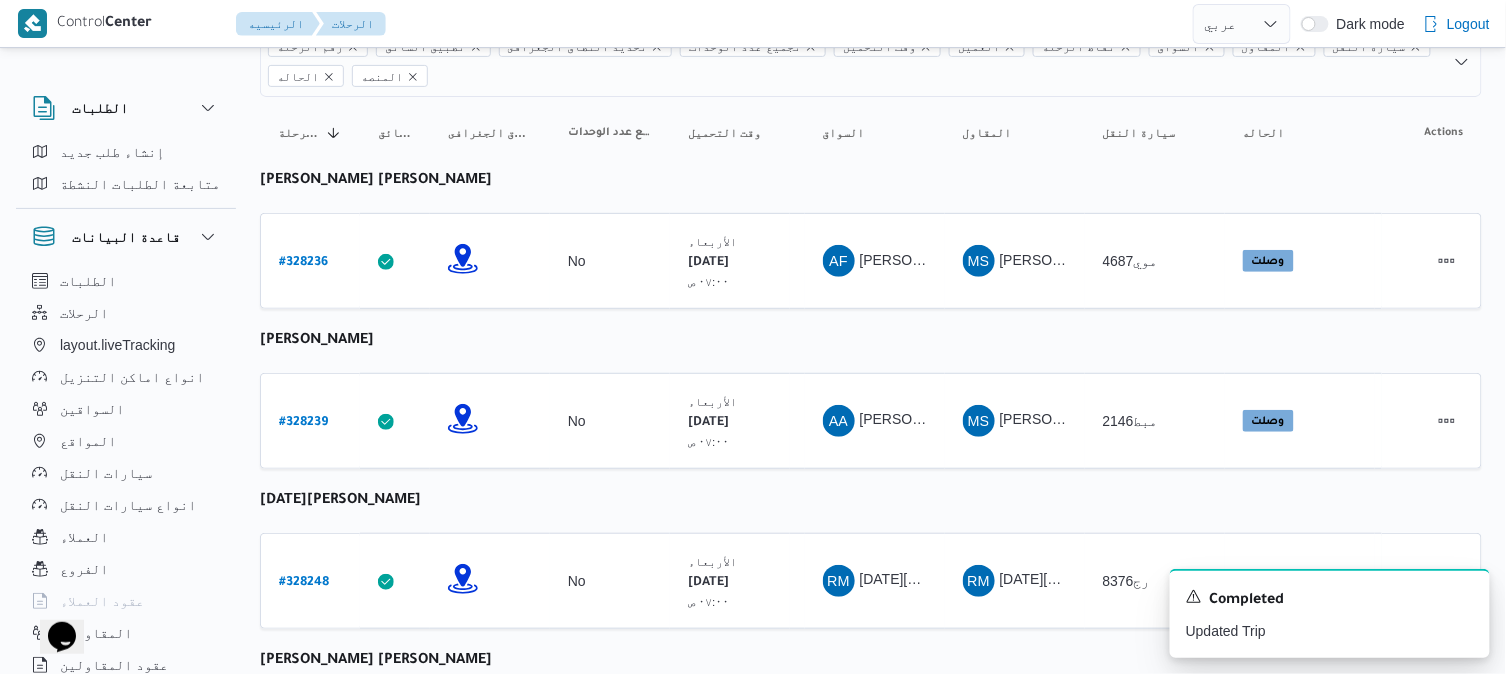 click on "رقم الرحلة Click to sort in ascending order تطبيق السائق Click to sort in ascending order تحديد النطاق الجغرافى Click to sort in ascending order تجميع عدد الوحدات وقت التحميل Click to sort in ascending order العميل Click to sort in ascending order نقاط الرحلة السواق Click to sort in ascending order المقاول Click to sort in ascending order سيارة النقل Click to sort in ascending order الحاله Click to sort in ascending order المنصه Click to sort in ascending order Actions عبدالله فتحي عبدربه رسلان  رقم الرحلة # 328236 تطبيق السائق تحديد النطاق الجغرافى تجميع عدد الوحدات No وقت التحميل الأربعاء ٣٠/٧/٢٠٢٥ ٠٧:٠٠ ص   العميل Frontdoor نقاط الرحلة فرونت دور -بيوفانا  ١٠:٢٦ ص قسم أول 6 أكتوبر فرونت دور مسطرد السواق AF المقاول MS" at bounding box center [871, 1733] 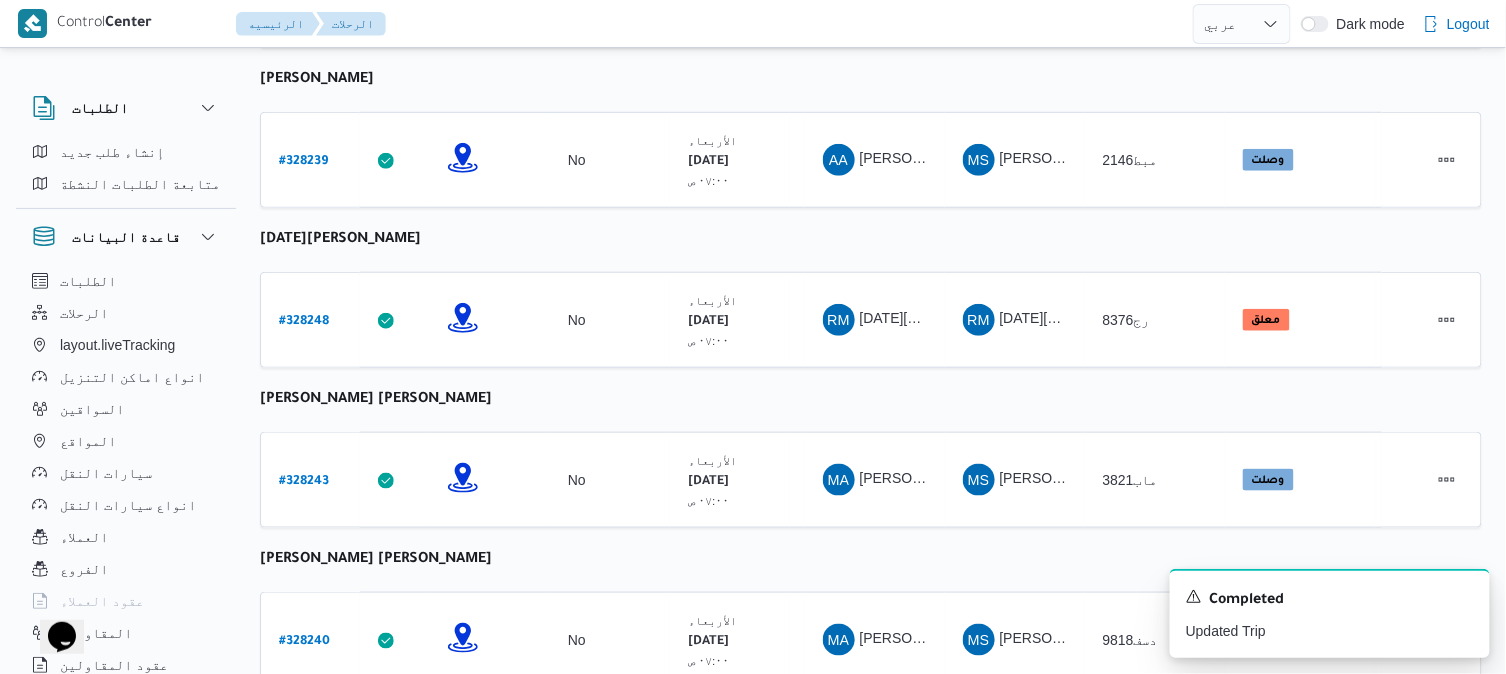 scroll, scrollTop: 444, scrollLeft: 0, axis: vertical 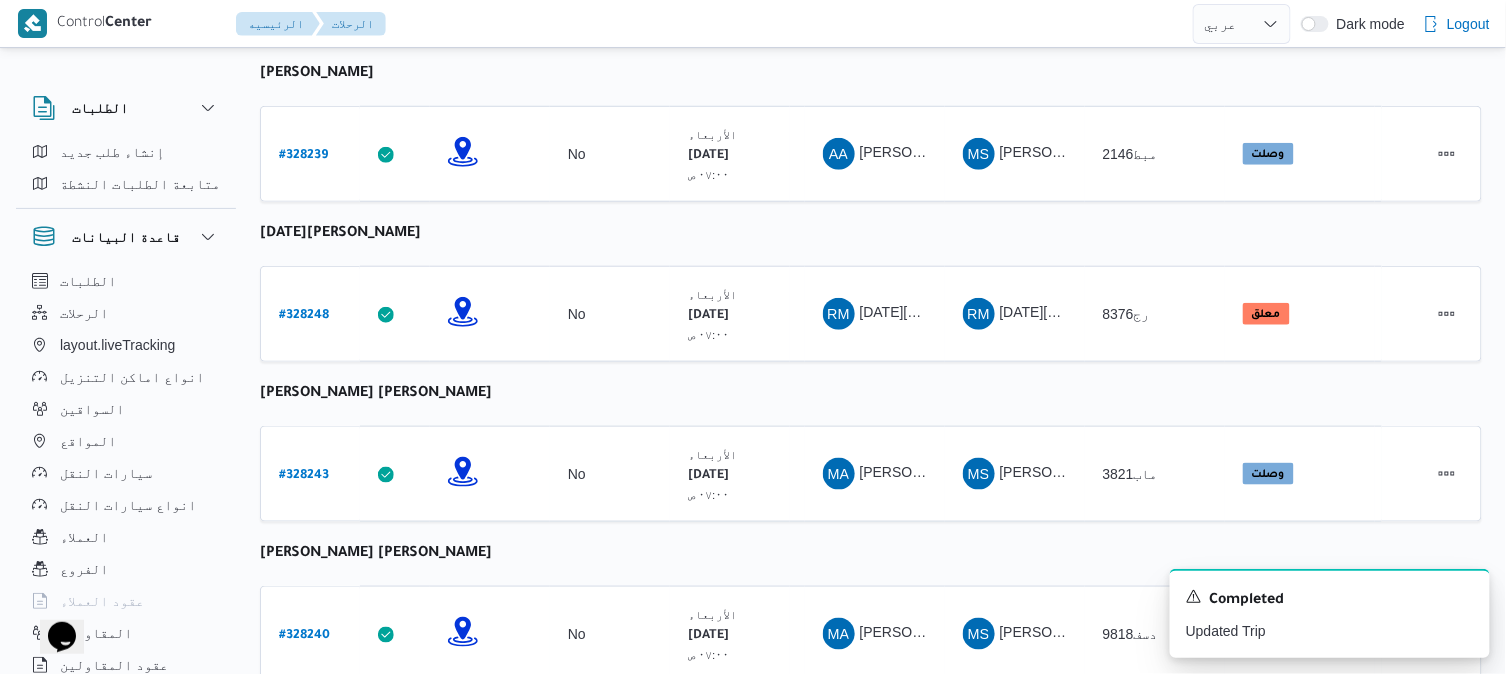 click on "رقم الرحلة Click to sort in ascending order تطبيق السائق Click to sort in ascending order تحديد النطاق الجغرافى Click to sort in ascending order تجميع عدد الوحدات وقت التحميل Click to sort in ascending order العميل Click to sort in ascending order نقاط الرحلة السواق Click to sort in ascending order المقاول Click to sort in ascending order سيارة النقل Click to sort in ascending order الحاله Click to sort in ascending order المنصه Click to sort in ascending order Actions عبدالله فتحي عبدربه رسلان  رقم الرحلة # 328236 تطبيق السائق تحديد النطاق الجغرافى تجميع عدد الوحدات No وقت التحميل الأربعاء ٣٠/٧/٢٠٢٥ ٠٧:٠٠ ص   العميل Frontdoor نقاط الرحلة فرونت دور -بيوفانا  ١٠:٢٦ ص قسم أول 6 أكتوبر فرونت دور مسطرد السواق AF المقاول MS" at bounding box center (871, 1466) 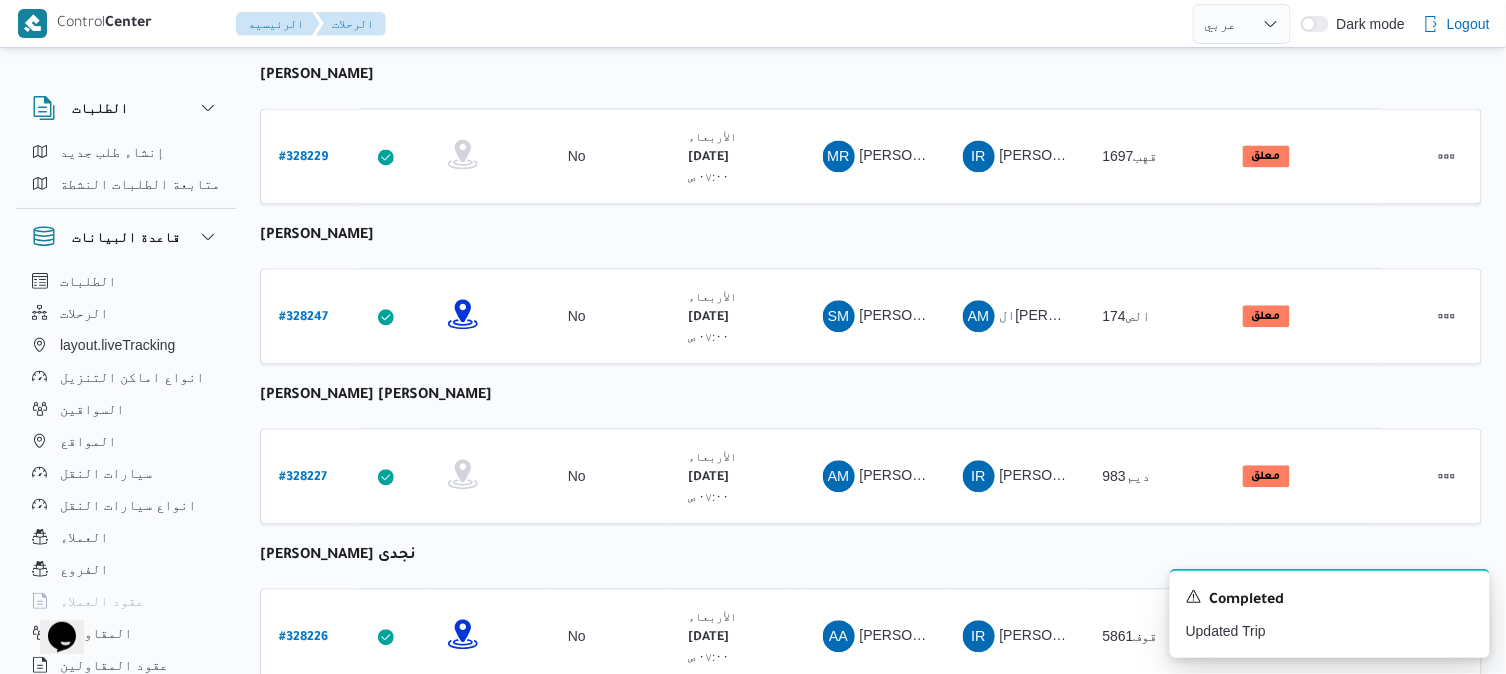 scroll, scrollTop: 1244, scrollLeft: 0, axis: vertical 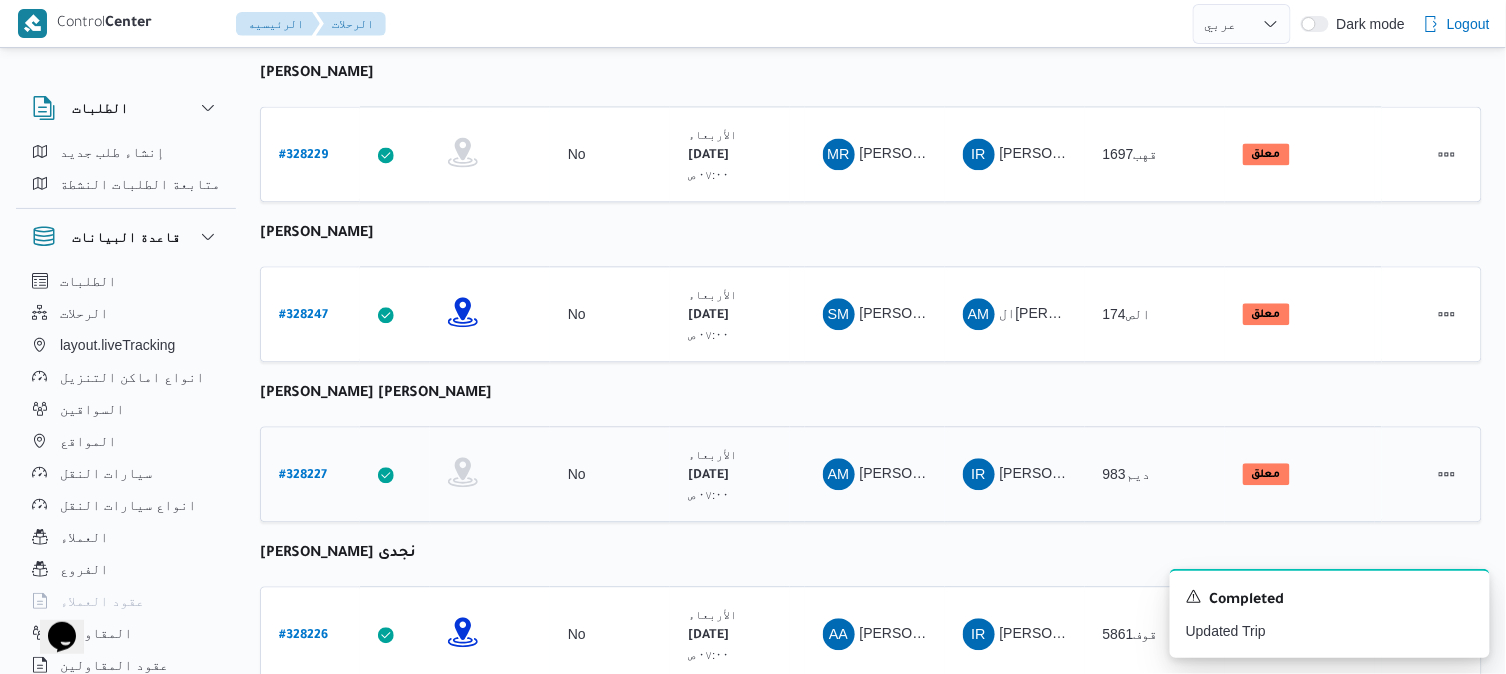 click on "# 328227" at bounding box center (303, 476) 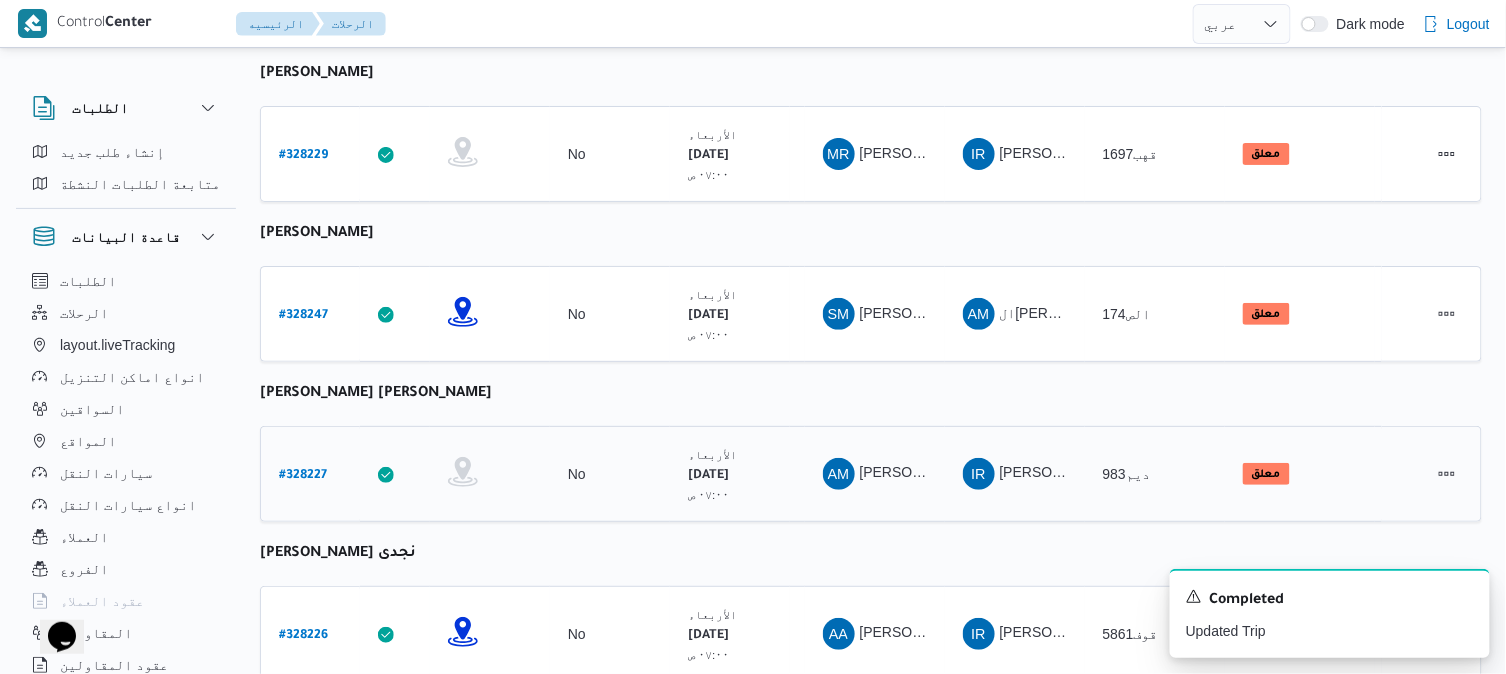 select on "ar" 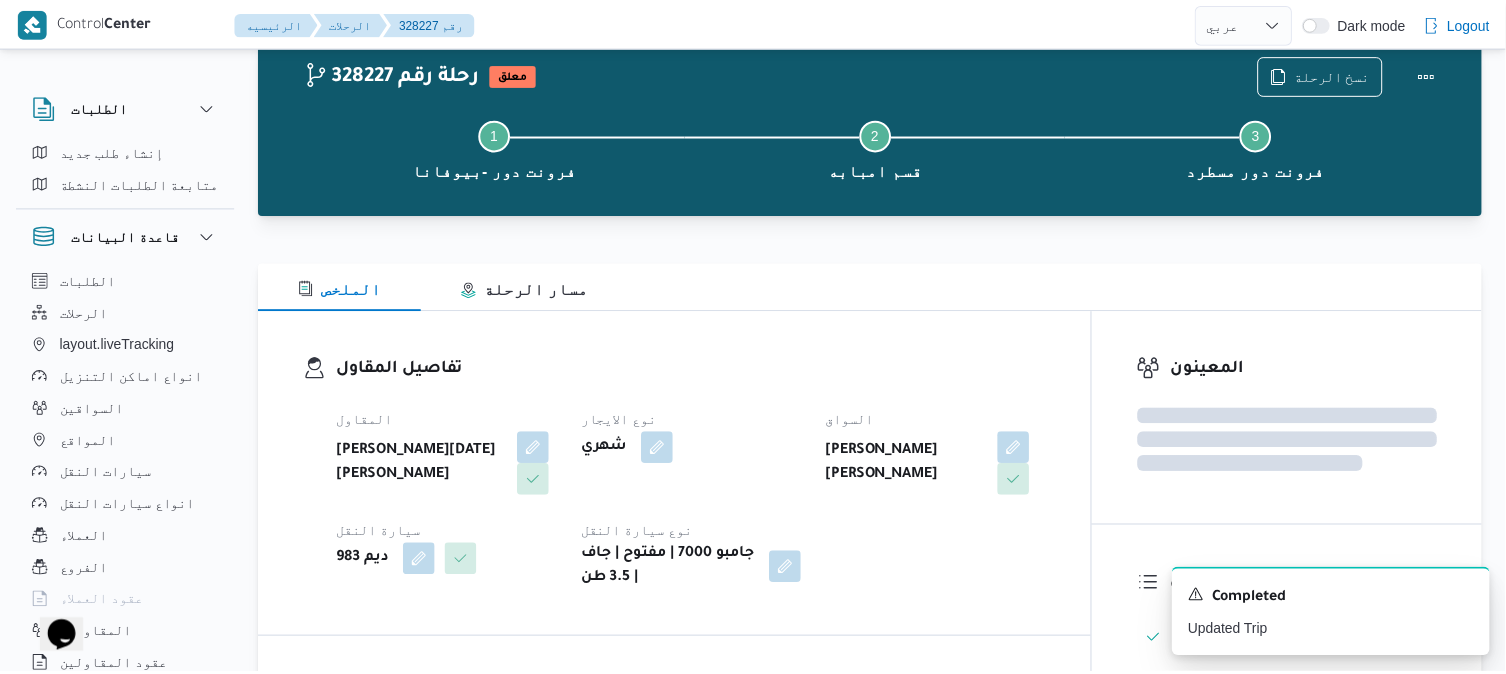 scroll, scrollTop: 1244, scrollLeft: 0, axis: vertical 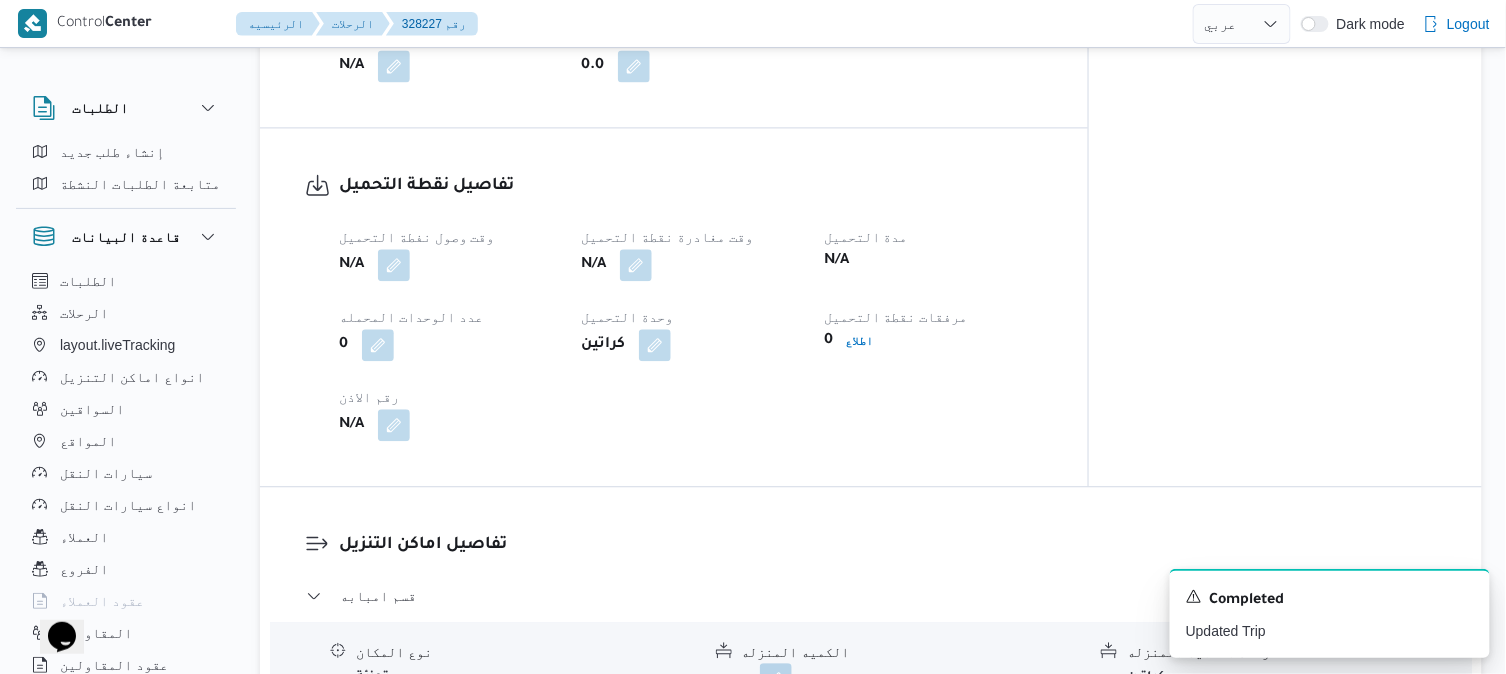 click on "N/A" at bounding box center [448, 425] 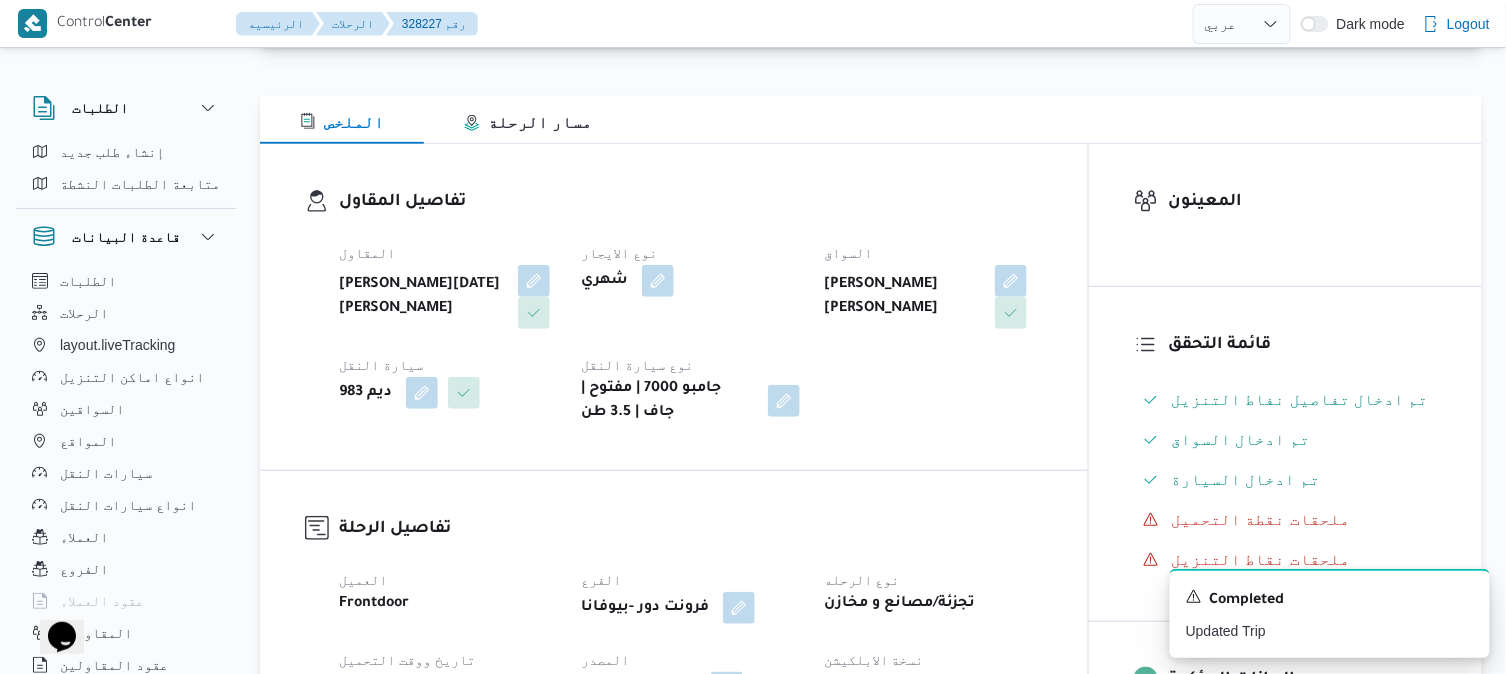 scroll, scrollTop: 177, scrollLeft: 0, axis: vertical 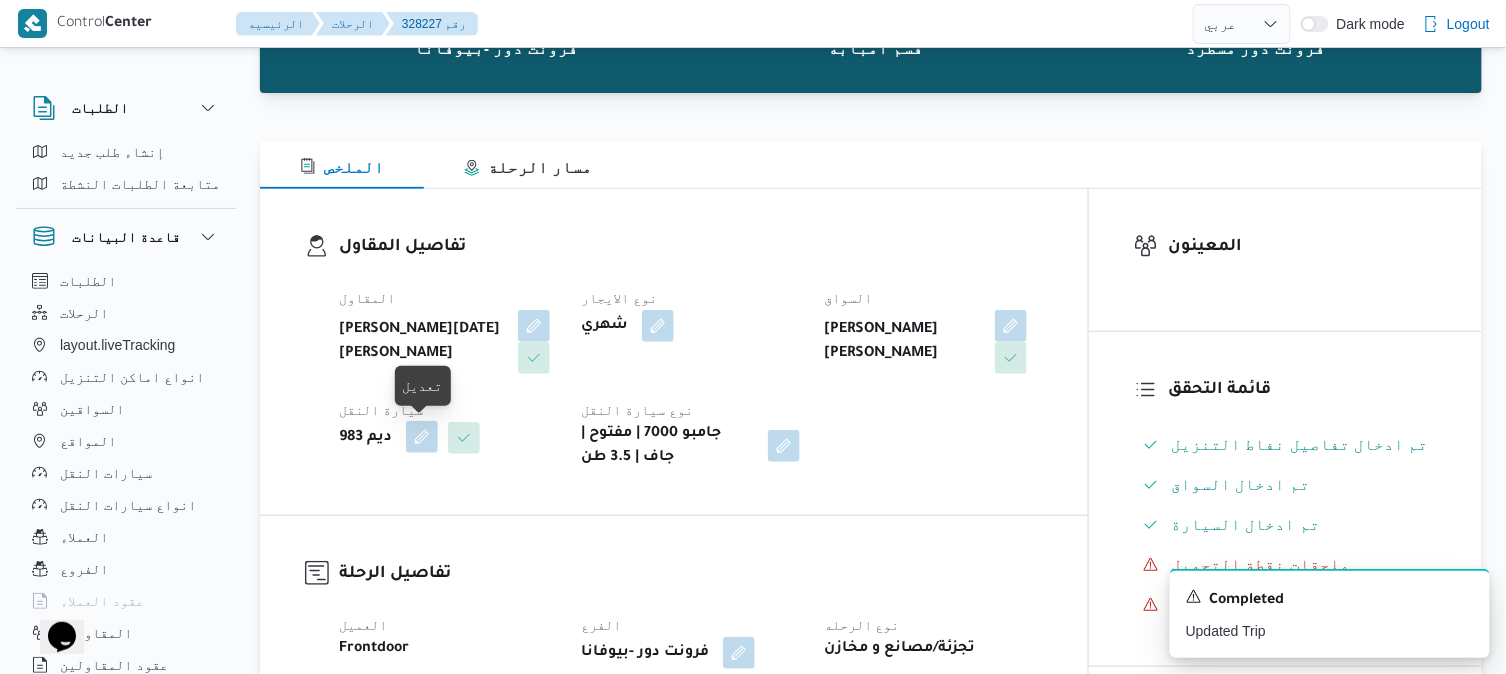 click at bounding box center (422, 437) 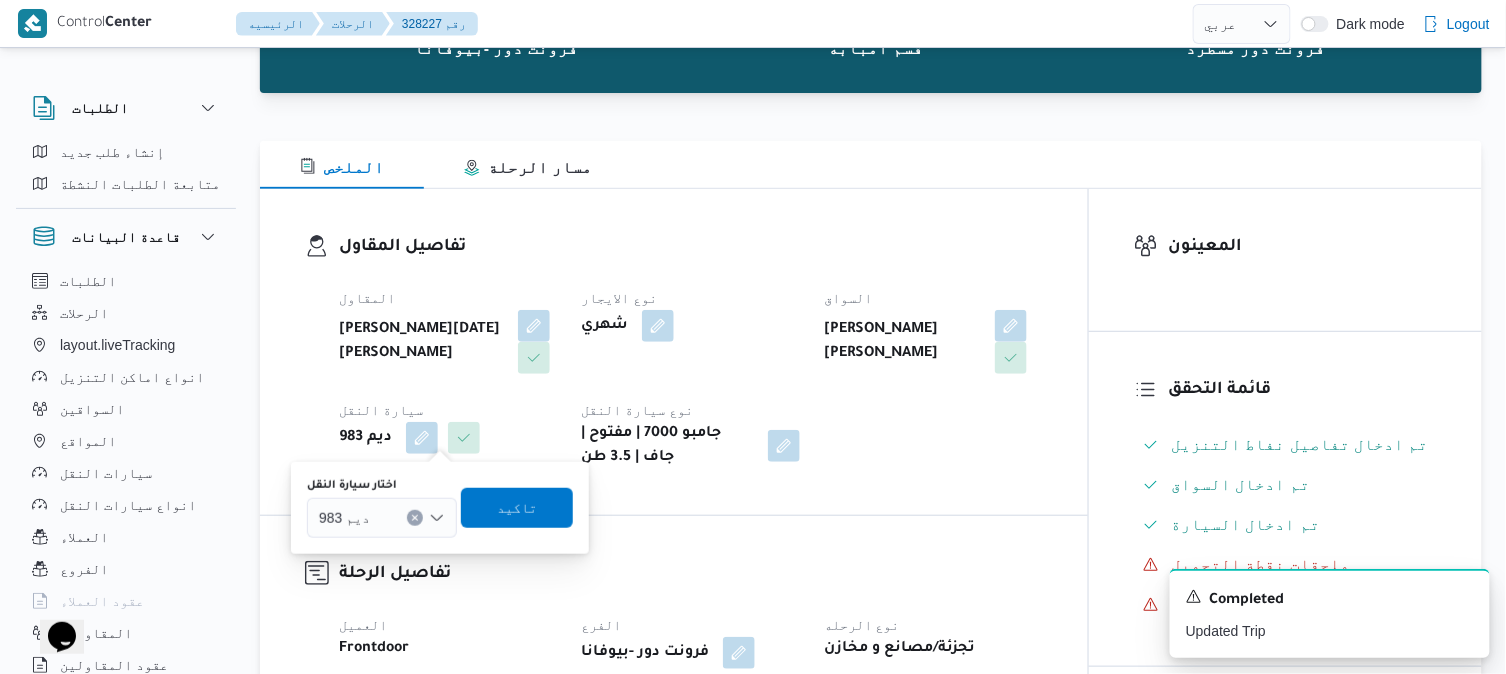 click on "ديم 983" at bounding box center [382, 518] 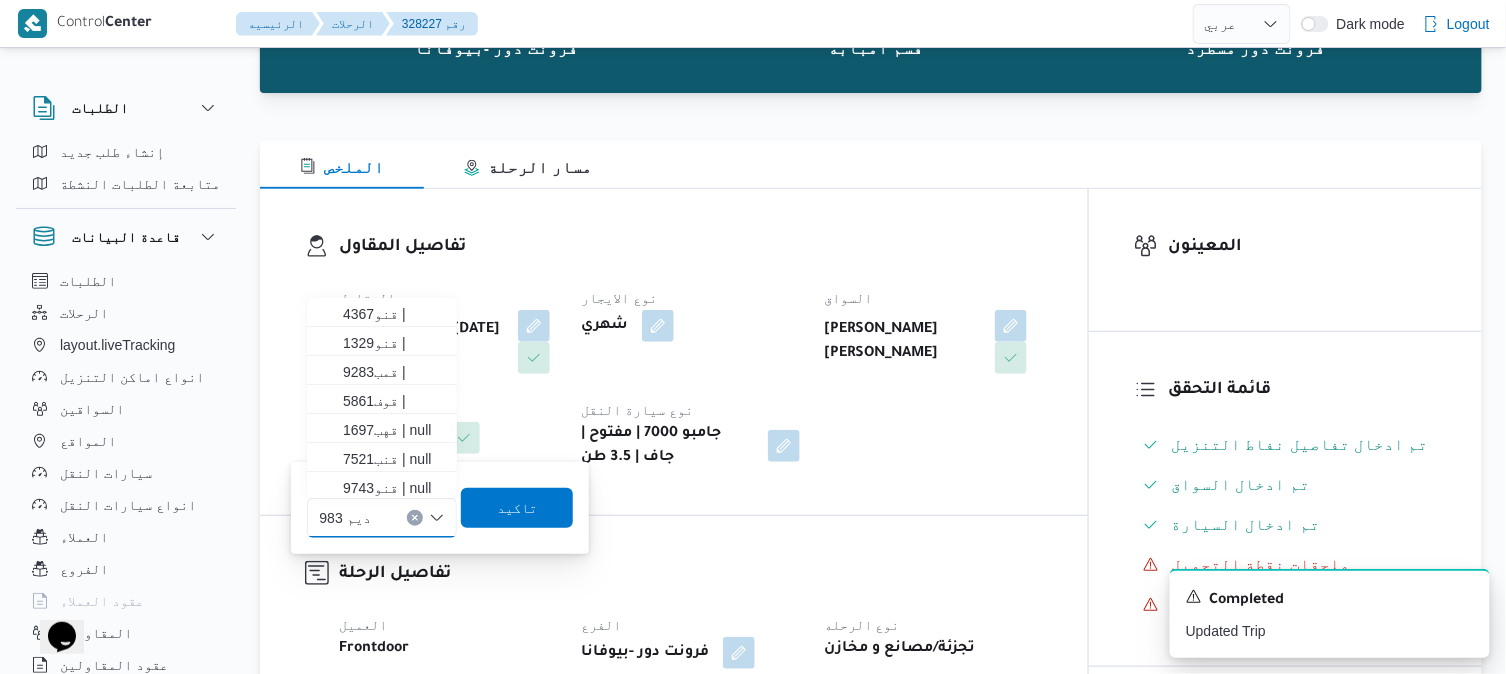 click on "تفاصيل المقاول المقاول ابراهيم رمضان ابراهيم عثمان ابوباشا نوع الايجار شهري السواق عمرو محمد فوزي حافظ عواد سيارة النقل ديم 983 نوع سيارة النقل جامبو 7000 | مفتوح | جاف | 3.5 طن" at bounding box center [674, 352] 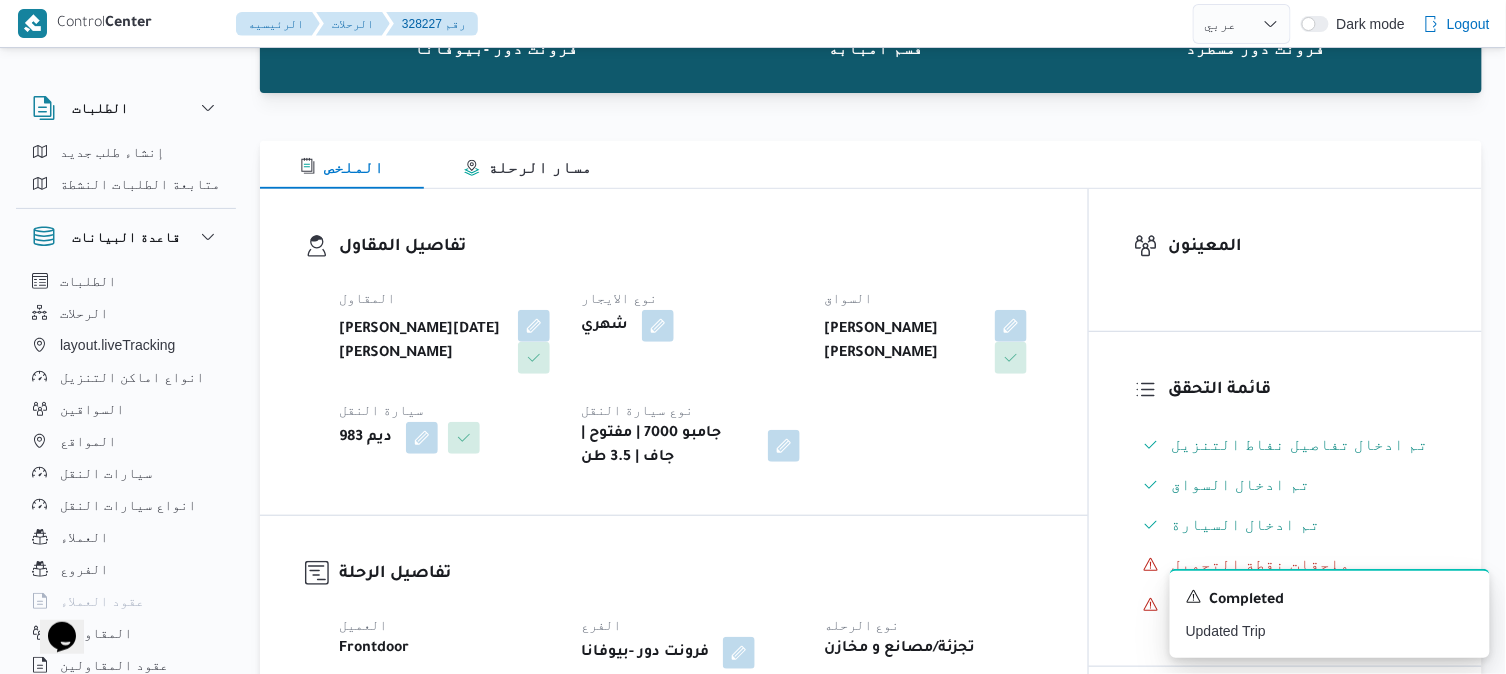 select on "ar" 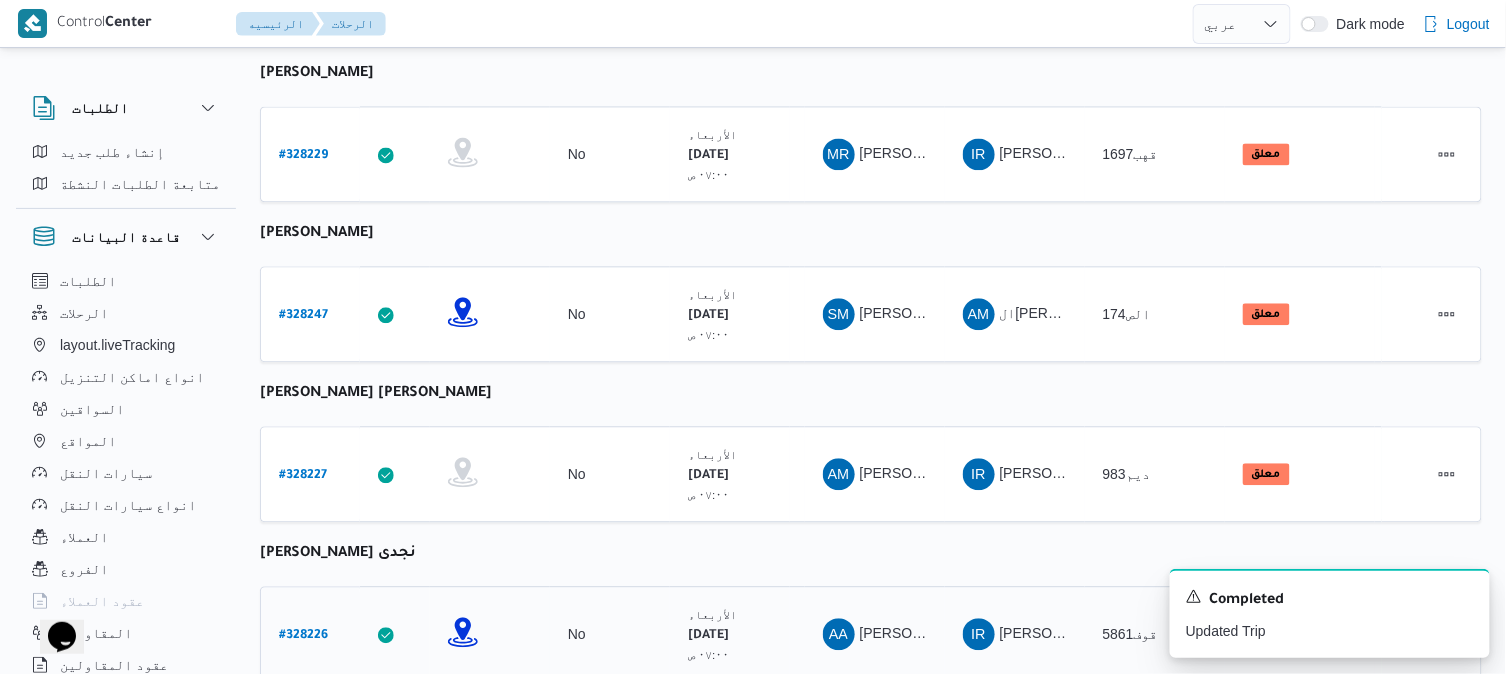 scroll, scrollTop: 1664, scrollLeft: 0, axis: vertical 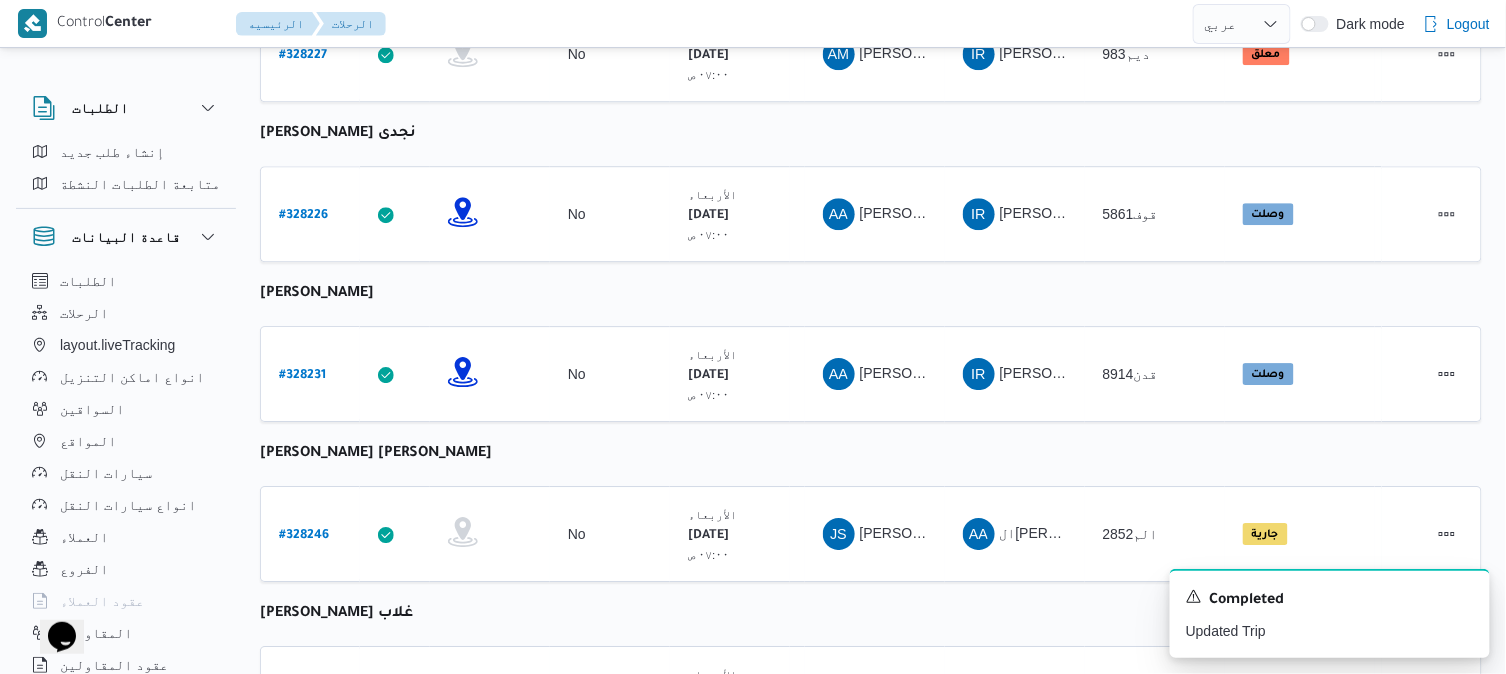 click on "رقم الرحلة Click to sort in ascending order تطبيق السائق Click to sort in ascending order تحديد النطاق الجغرافى Click to sort in ascending order تجميع عدد الوحدات وقت التحميل Click to sort in ascending order العميل Click to sort in ascending order نقاط الرحلة السواق Click to sort in ascending order المقاول Click to sort in ascending order سيارة النقل Click to sort in ascending order الحاله Click to sort in ascending order المنصه Click to sort in ascending order Actions عبدالله فتحي عبدربه رسلان  رقم الرحلة # 328236 تطبيق السائق تحديد النطاق الجغرافى تجميع عدد الوحدات No وقت التحميل الأربعاء ٣٠/٧/٢٠٢٥ ٠٧:٠٠ ص   العميل Frontdoor نقاط الرحلة فرونت دور -بيوفانا  ١٠:٢٦ ص قسم أول 6 أكتوبر فرونت دور مسطرد السواق AF المقاول MS" at bounding box center [871, 246] 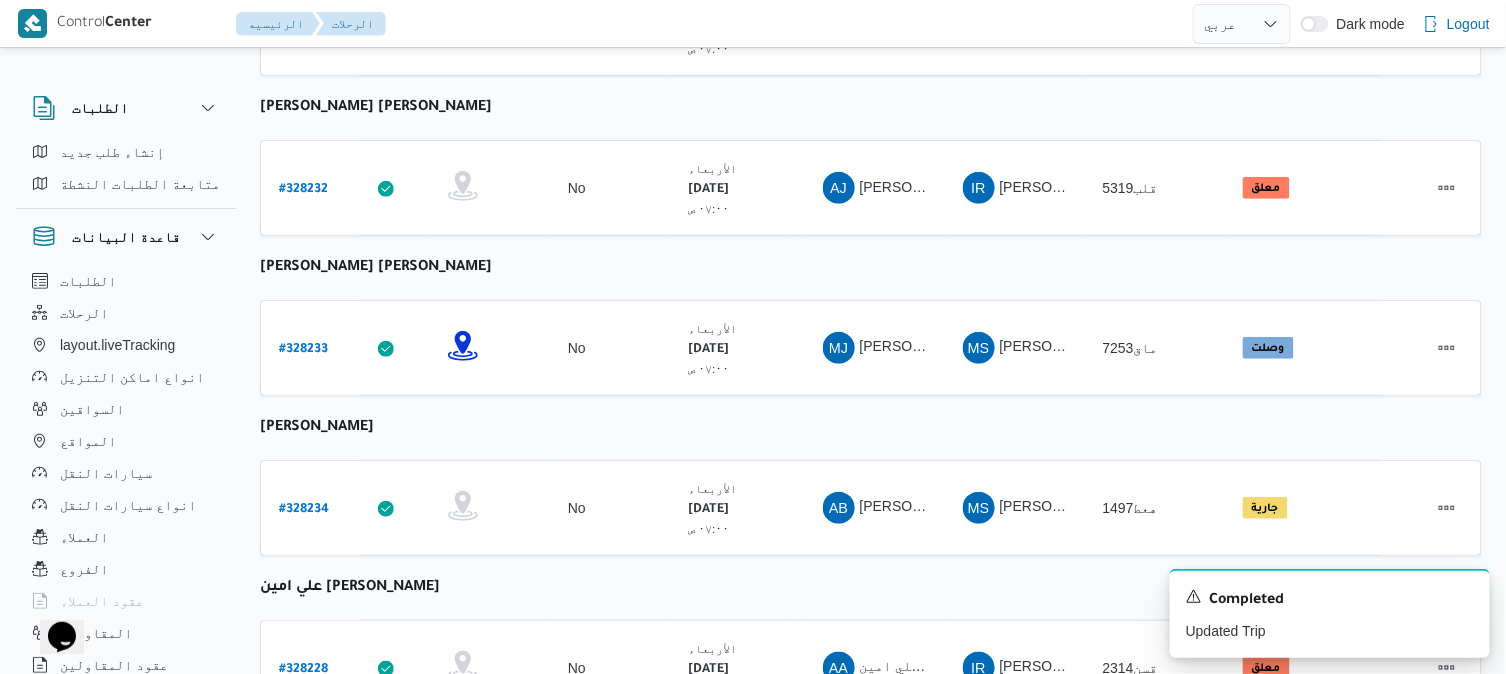scroll, scrollTop: 2582, scrollLeft: 0, axis: vertical 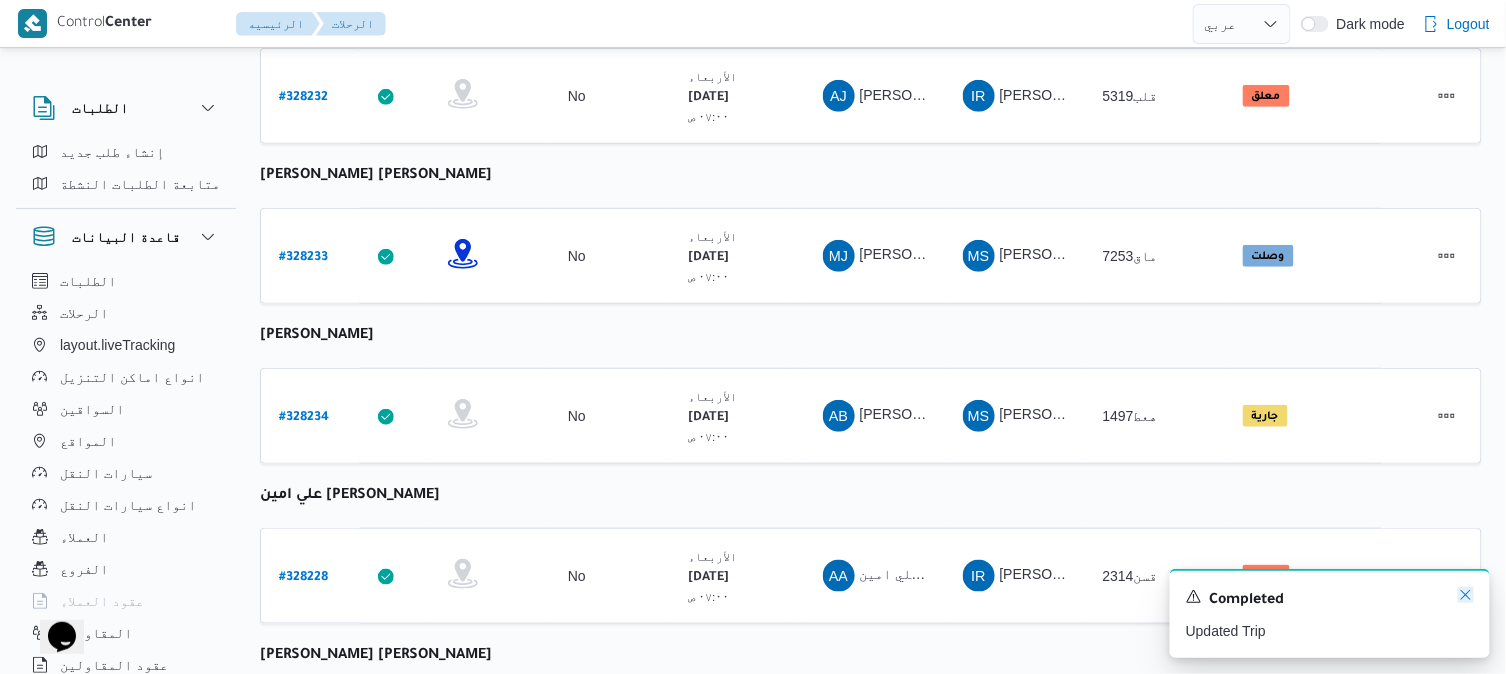click 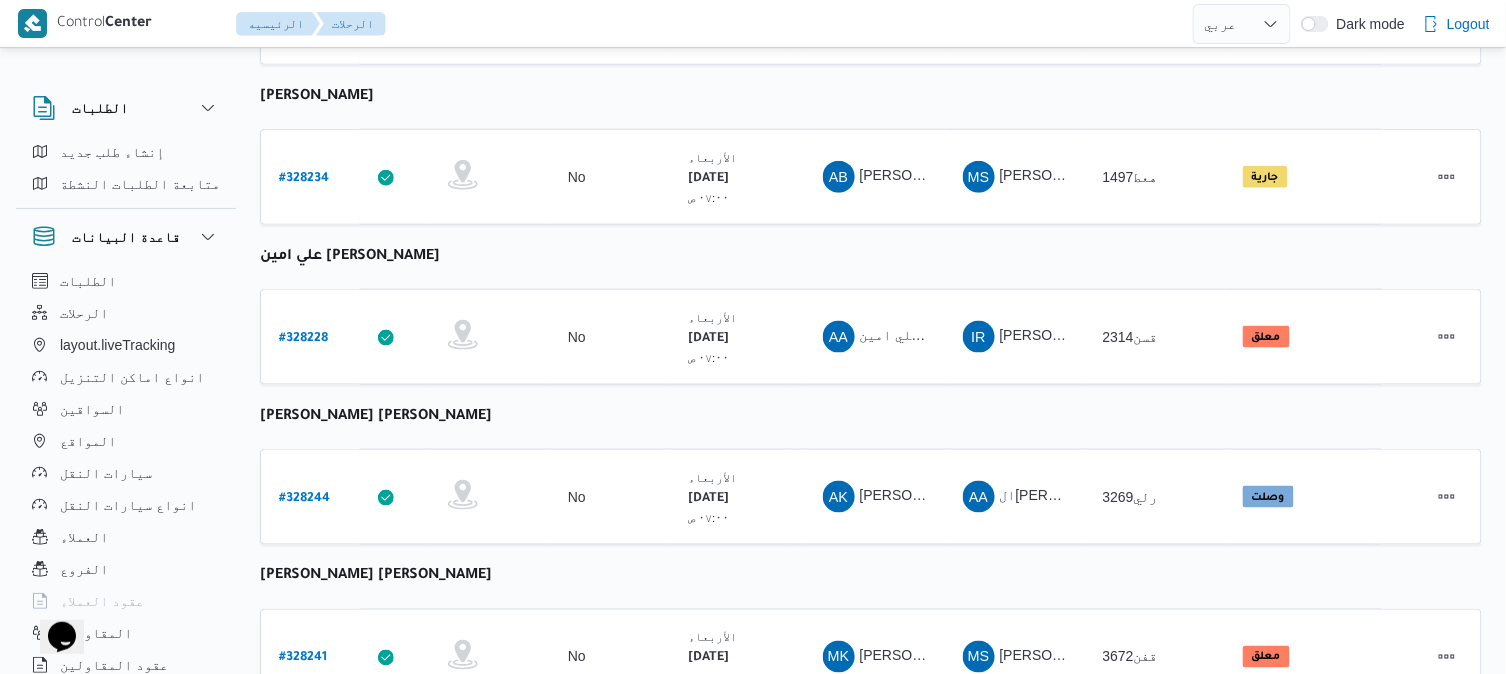 scroll, scrollTop: 2893, scrollLeft: 0, axis: vertical 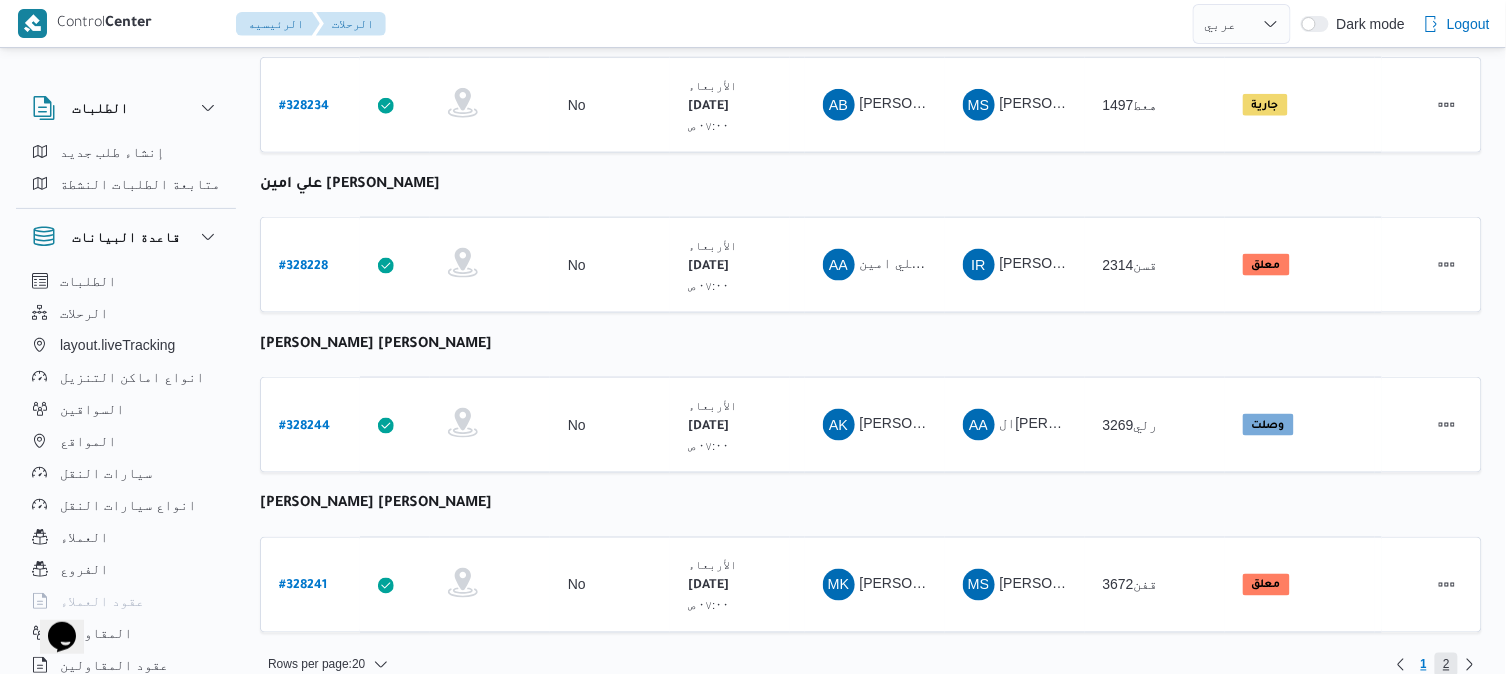 click on "2" at bounding box center [1446, 665] 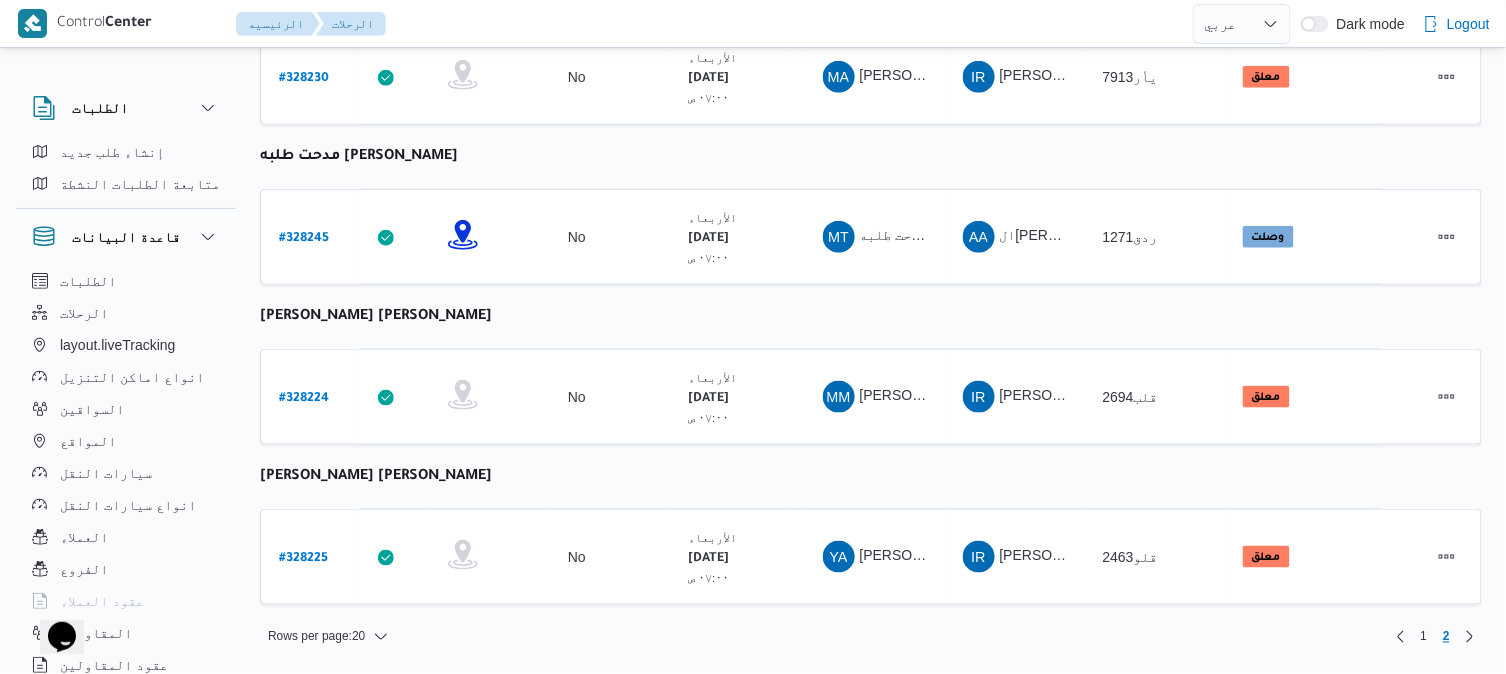 scroll, scrollTop: 514, scrollLeft: 0, axis: vertical 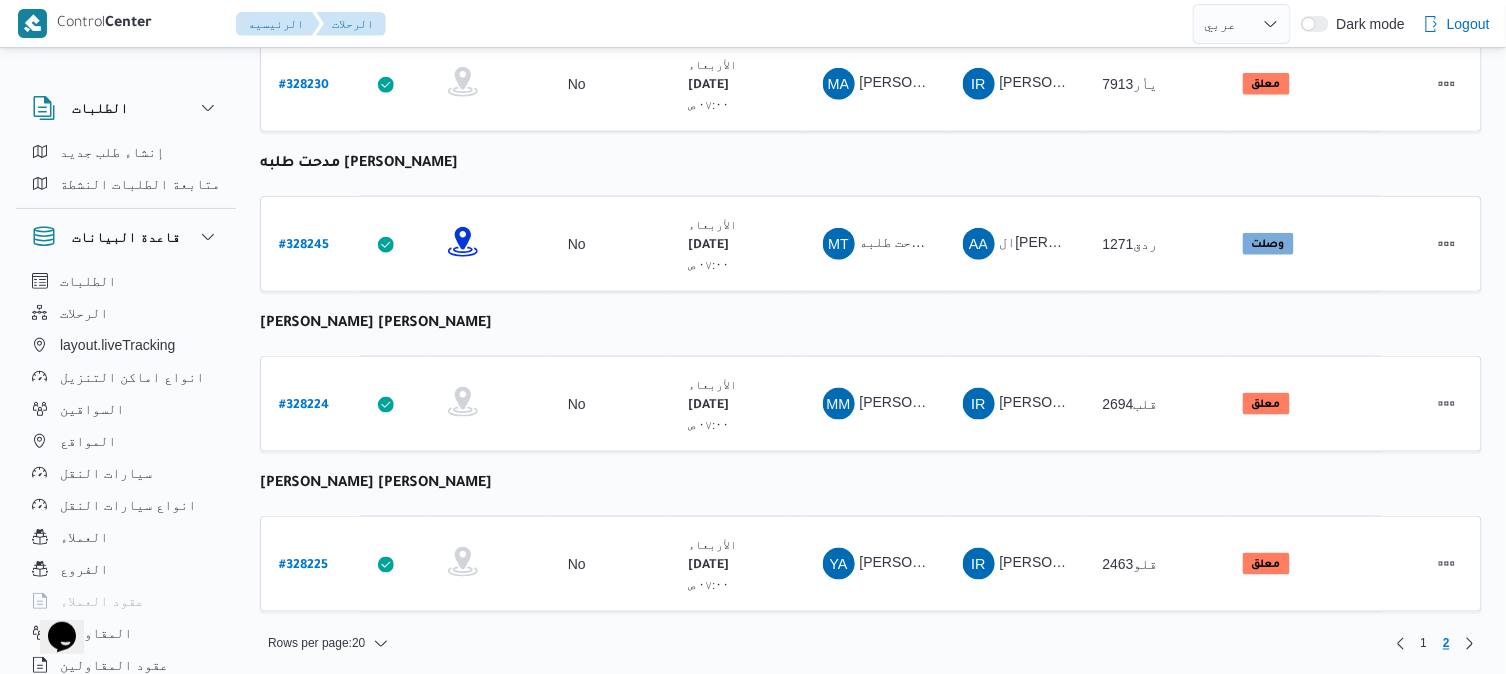 click on "رقم الرحلة Click to sort in ascending order تطبيق السائق Click to sort in ascending order تحديد النطاق الجغرافى Click to sort in ascending order تجميع عدد الوحدات وقت التحميل Click to sort in ascending order العميل Click to sort in ascending order نقاط الرحلة السواق Click to sort in ascending order المقاول Click to sort in ascending order سيارة النقل Click to sort in ascending order الحاله Click to sort in ascending order المنصه Click to sort in ascending order Actions هشام فرج محمد عامر رقم الرحلة # 328238 تطبيق السائق تحديد النطاق الجغرافى تجميع عدد الوحدات No وقت التحميل الأربعاء ٣٠/٧/٢٠٢٥ ٠٧:٠٠ ص   العميل Frontdoor نقاط الرحلة فرونت دور -بيوفانا  ١٠:٢٦ ص قسم أول القاهرة الجديدة فرونت دور مسطرد السواق HF المقاول MS" at bounding box center (871, 196) 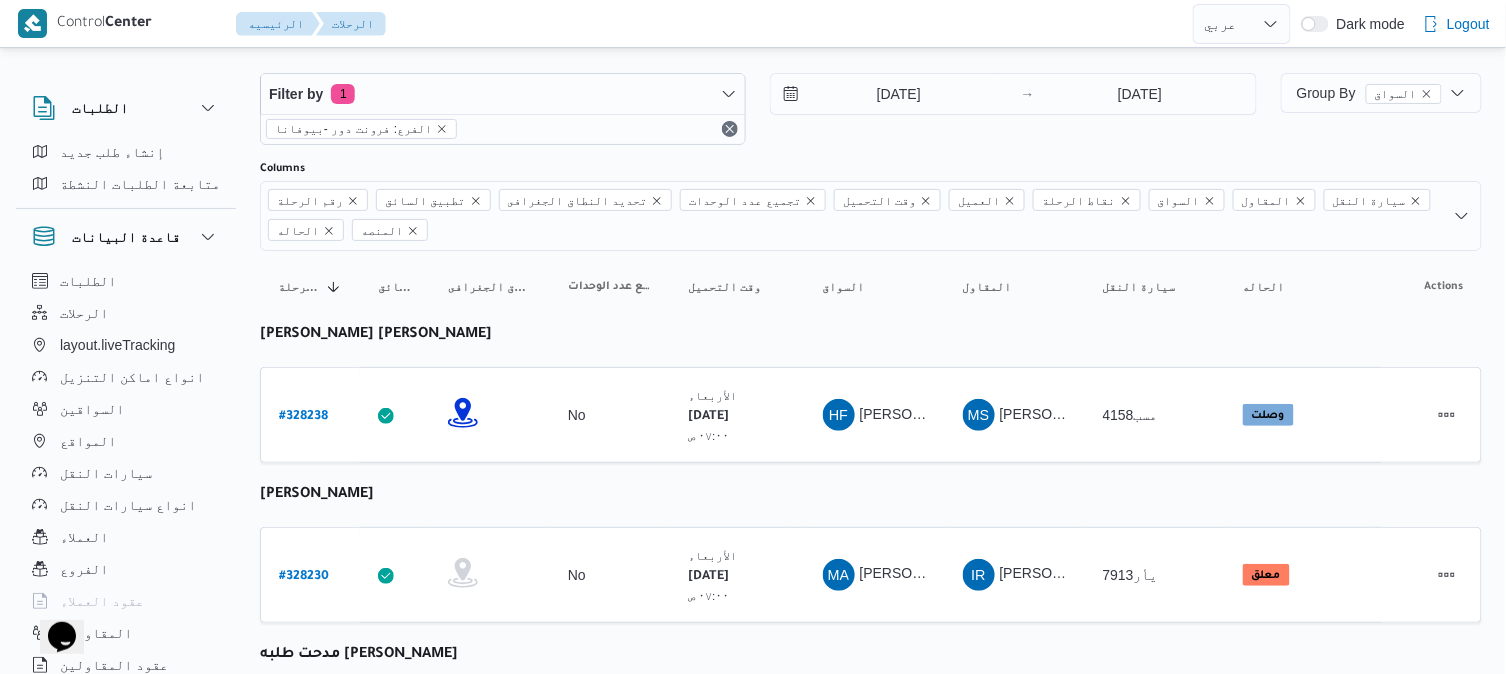 scroll, scrollTop: 0, scrollLeft: 0, axis: both 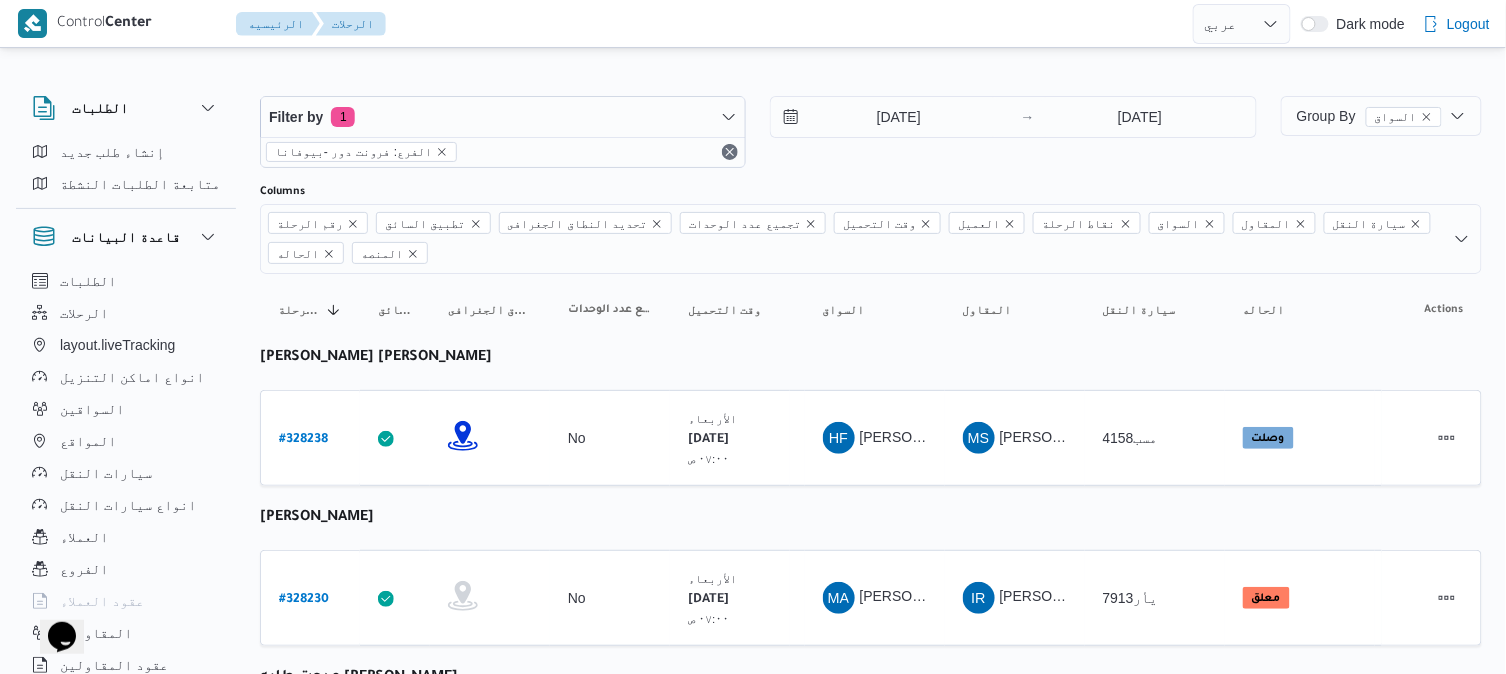 click on "رقم الرحلة Click to sort in ascending order تطبيق السائق Click to sort in ascending order تحديد النطاق الجغرافى Click to sort in ascending order تجميع عدد الوحدات وقت التحميل Click to sort in ascending order العميل Click to sort in ascending order نقاط الرحلة السواق Click to sort in ascending order المقاول Click to sort in ascending order سيارة النقل Click to sort in ascending order الحاله Click to sort in ascending order المنصه Click to sort in ascending order Actions هشام فرج محمد عامر رقم الرحلة # 328238 تطبيق السائق تحديد النطاق الجغرافى تجميع عدد الوحدات No وقت التحميل الأربعاء ٣٠/٧/٢٠٢٥ ٠٧:٠٠ ص   العميل Frontdoor نقاط الرحلة فرونت دور -بيوفانا  ١٠:٢٦ ص قسم أول القاهرة الجديدة فرونت دور مسطرد السواق HF المقاول MS" at bounding box center (871, 710) 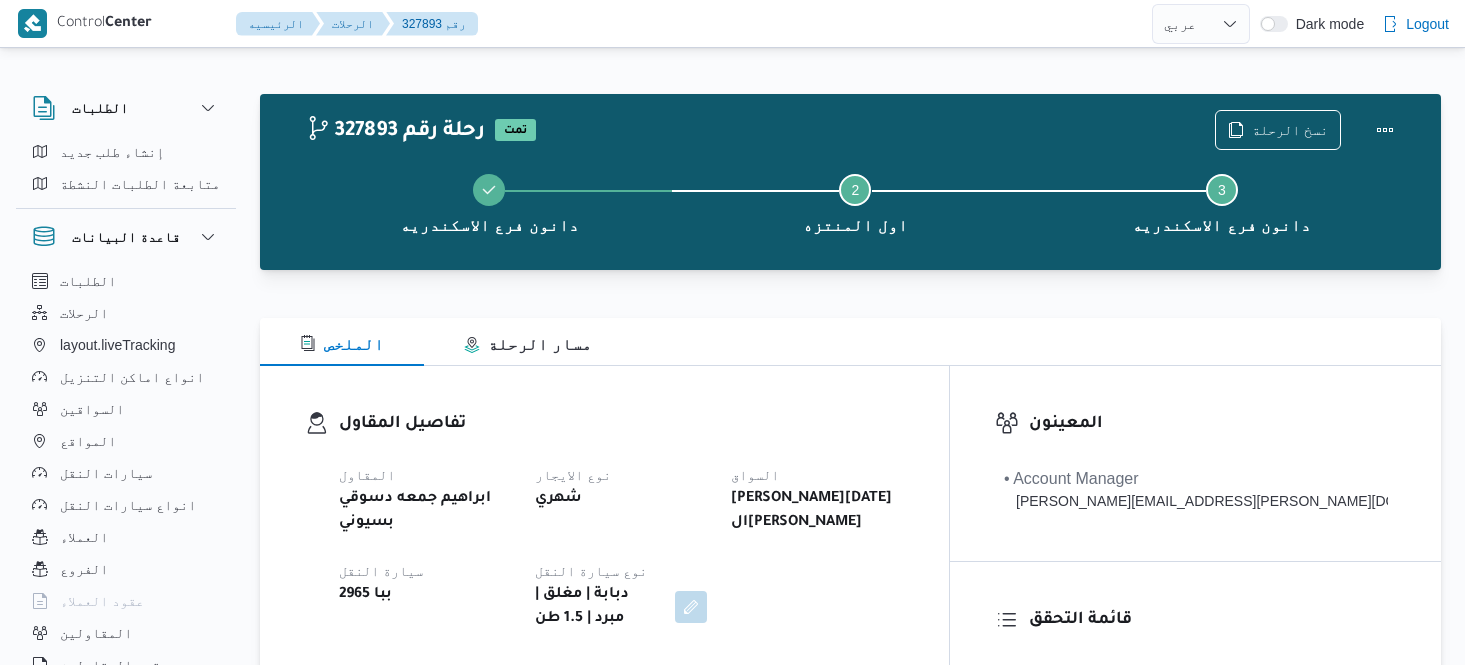 select on "ar" 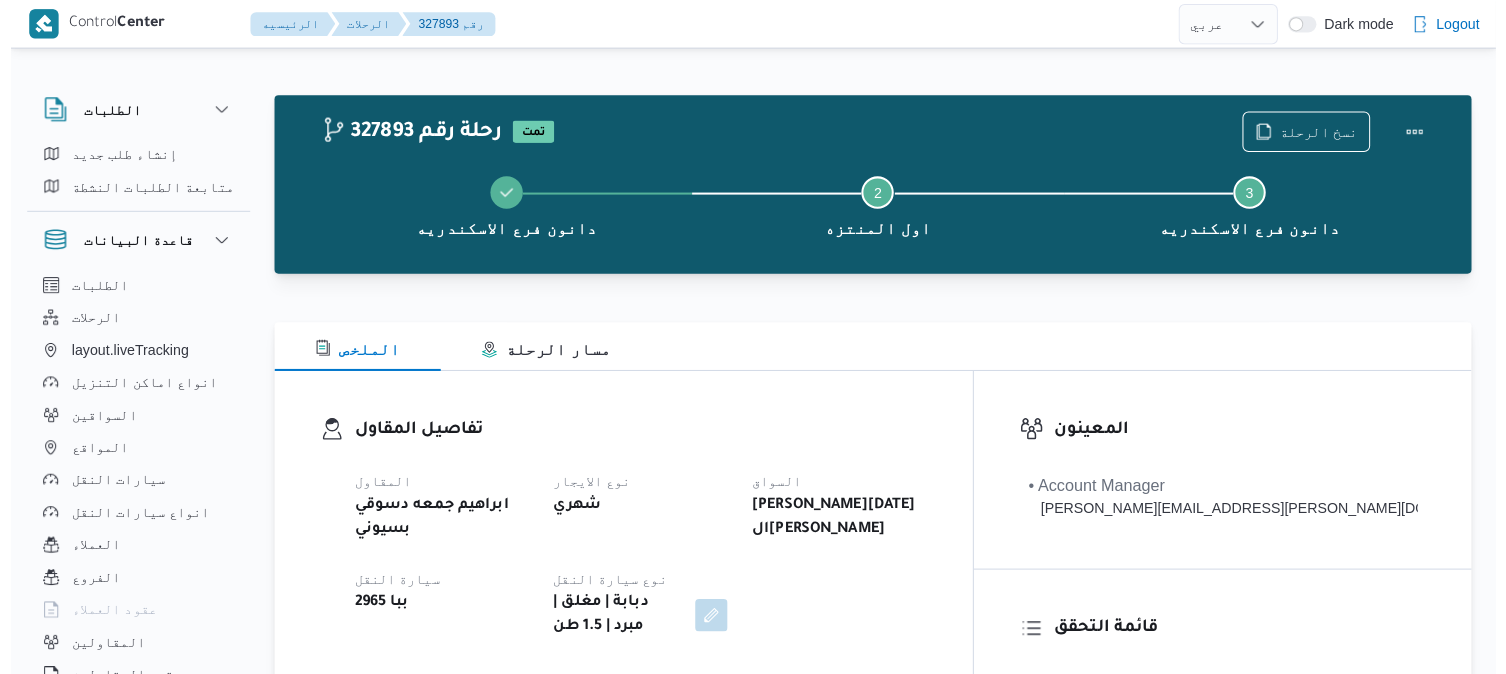 scroll, scrollTop: 0, scrollLeft: 0, axis: both 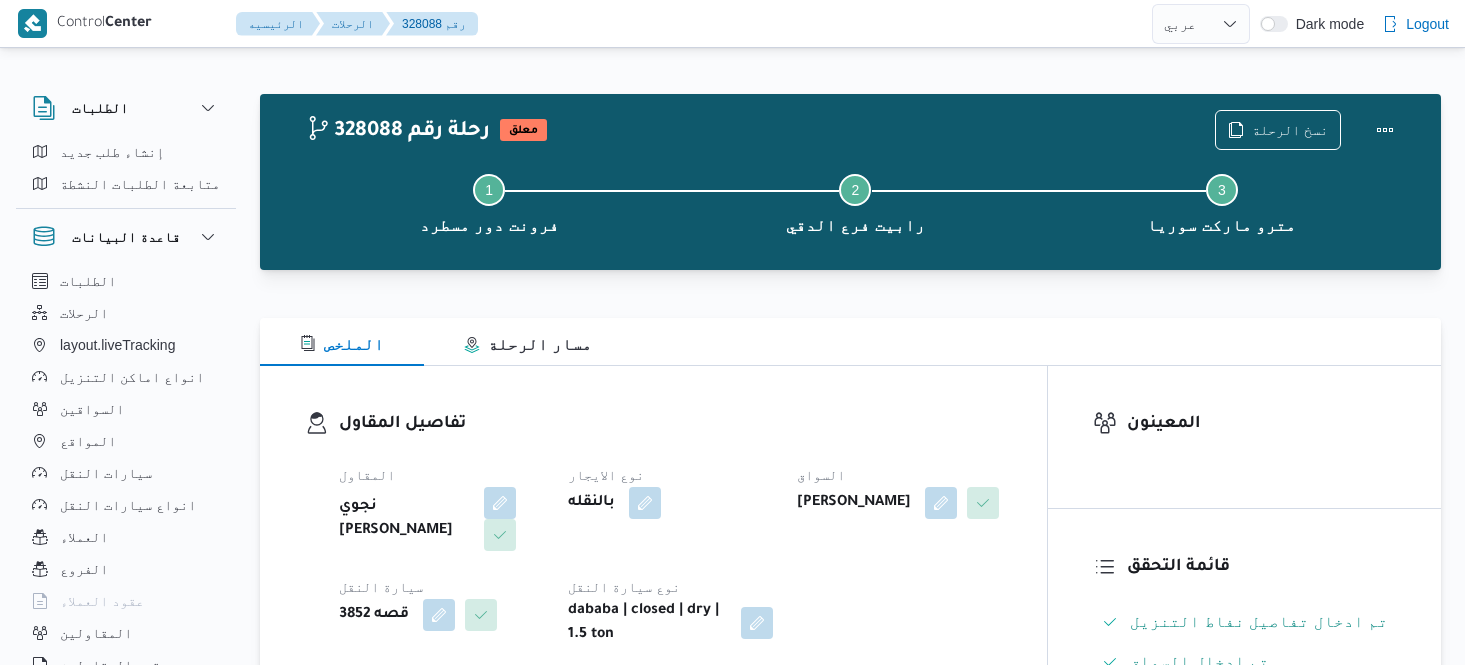 select on "ar" 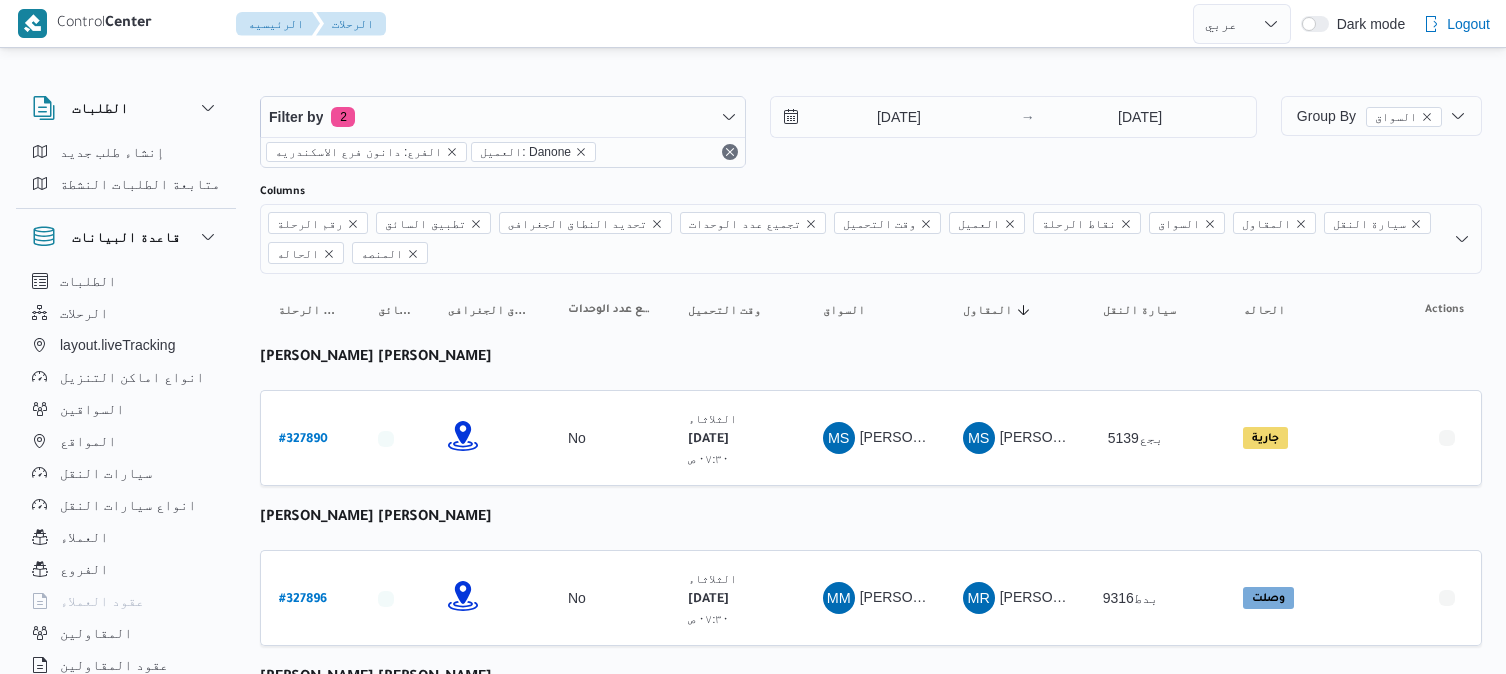 select on "ar" 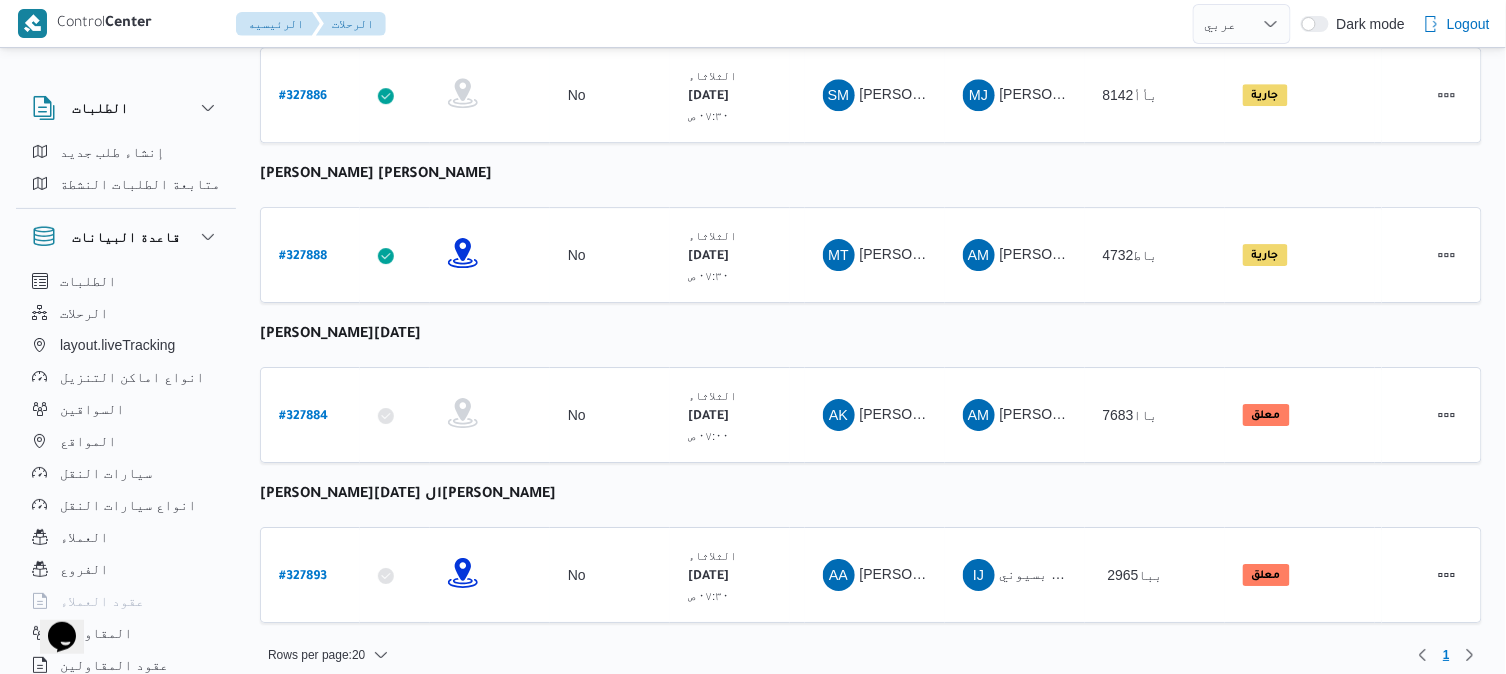 scroll, scrollTop: 0, scrollLeft: 0, axis: both 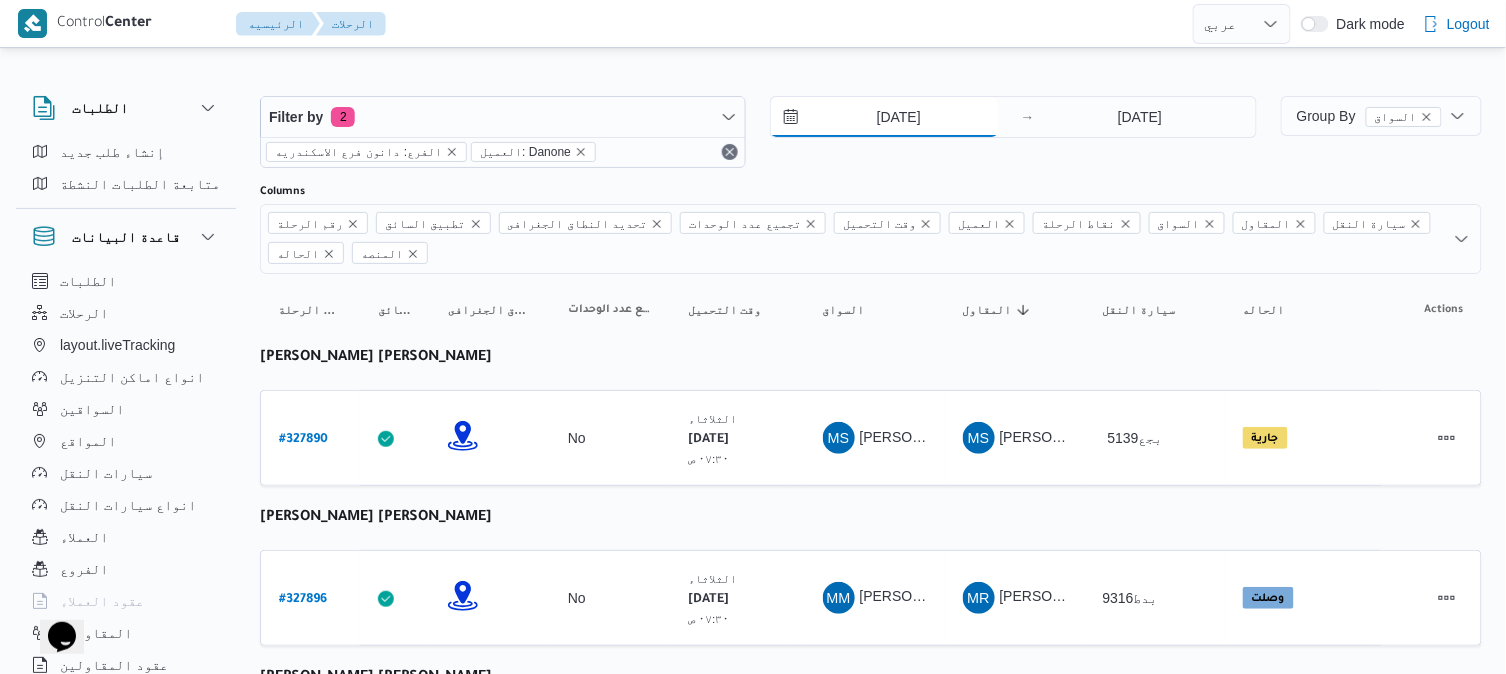 click on "[DATE]" at bounding box center (884, 117) 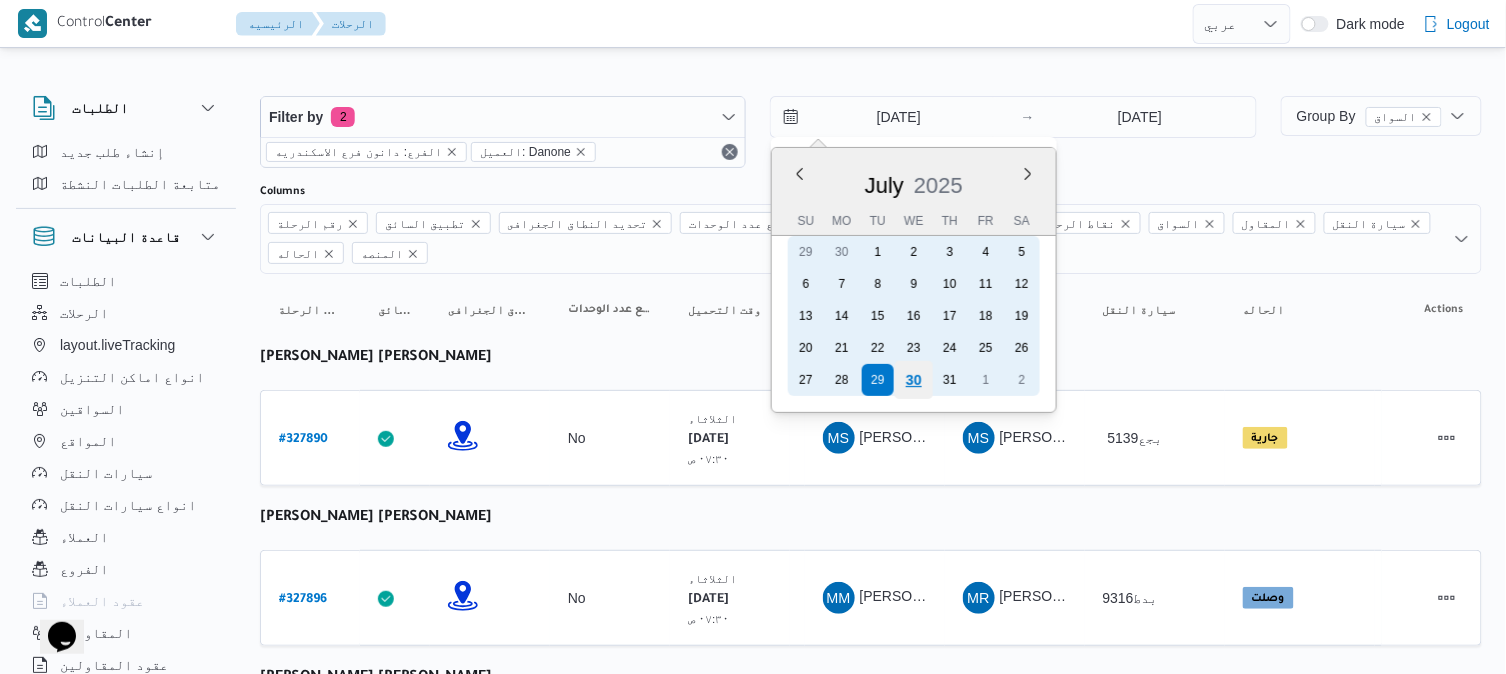 click on "30" at bounding box center [914, 380] 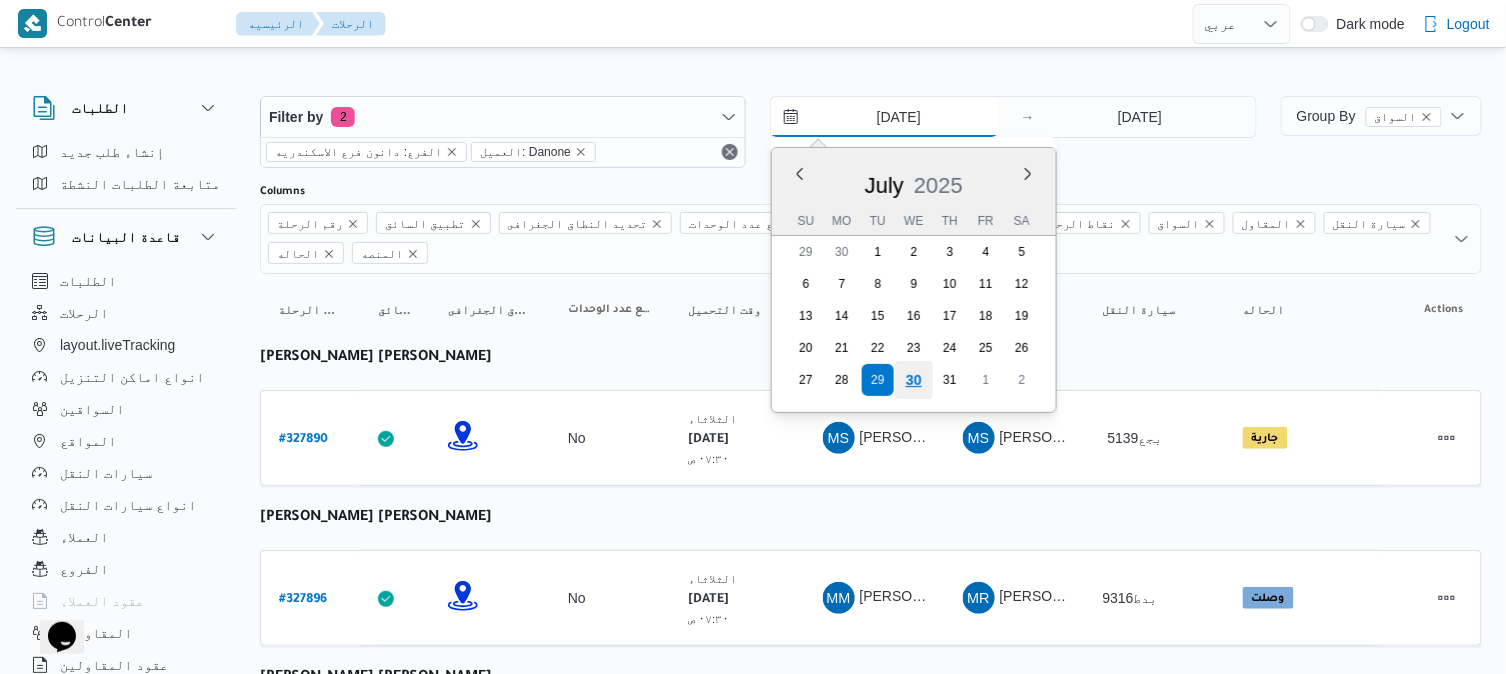 type on "[DATE]" 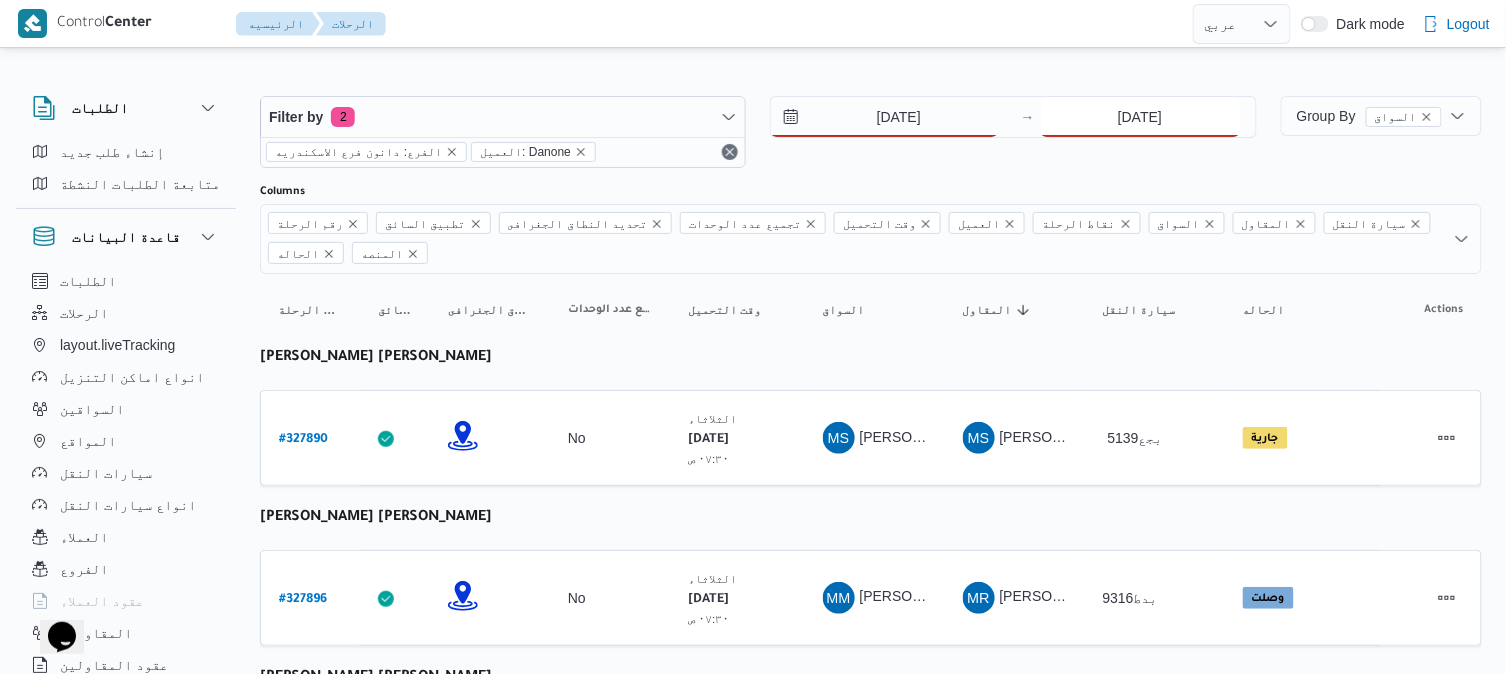 click on "[DATE]" at bounding box center [1140, 117] 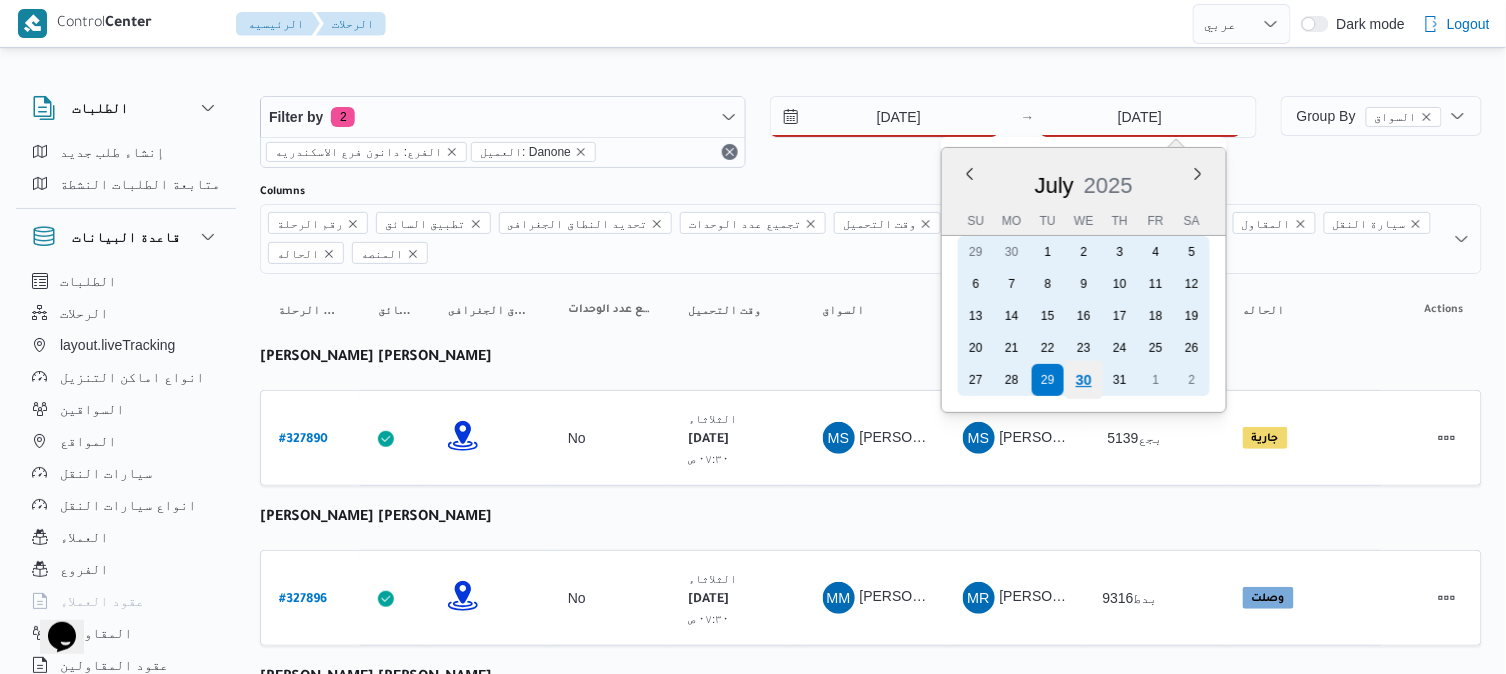 click on "30" at bounding box center (1083, 380) 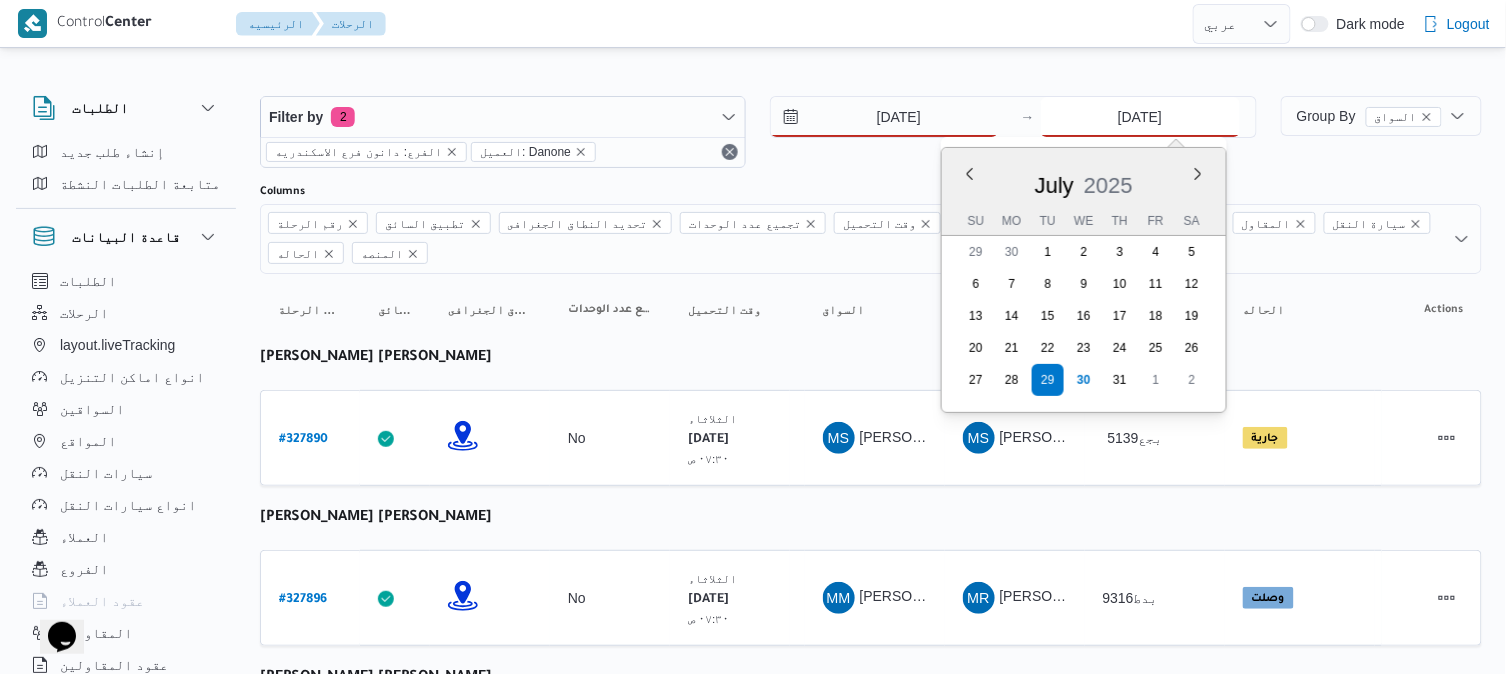 type on "[DATE]" 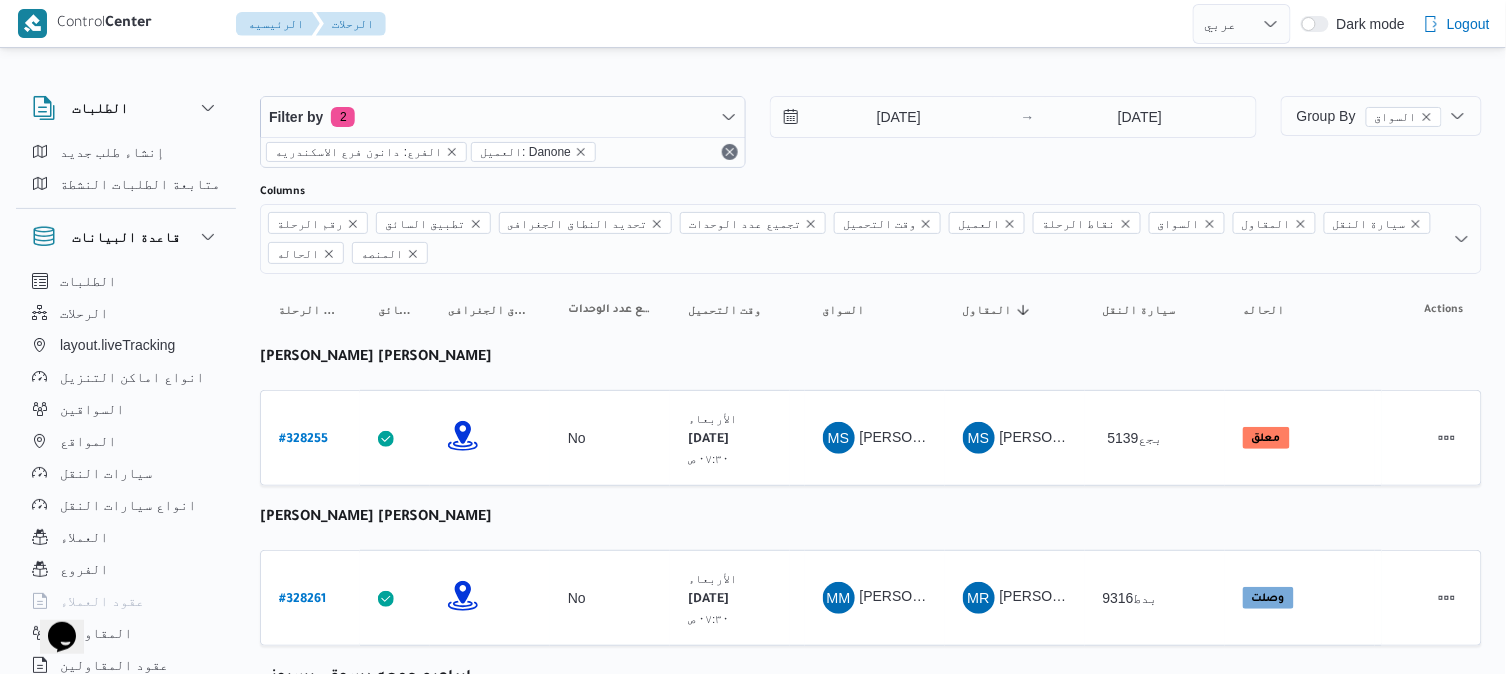 click on "رقم الرحلة Click to sort in ascending order تطبيق السائق Click to sort in ascending order تحديد النطاق الجغرافى Click to sort in ascending order تجميع عدد الوحدات وقت التحميل Click to sort in ascending order العميل Click to sort in ascending order نقاط الرحلة السواق Click to sort in ascending order المقاول Click to sort in ascending order سيارة النقل Click to sort in ascending order الحاله Click to sort in ascending order المنصه Click to sort in ascending order Actions [PERSON_NAME] [PERSON_NAME] رقم الرحلة # 328255 تطبيق السائق تحديد النطاق الجغرافى تجميع عدد الوحدات No وقت التحميل [DATE] ٠٧:٣٠ ص   العميل Danone نقاط الرحلة دانون فرع الاسكندريه  ٠٧:٤٨ م قسم  سيدى [PERSON_NAME] فرع ال[PERSON_NAME]" at bounding box center (871, 1350) 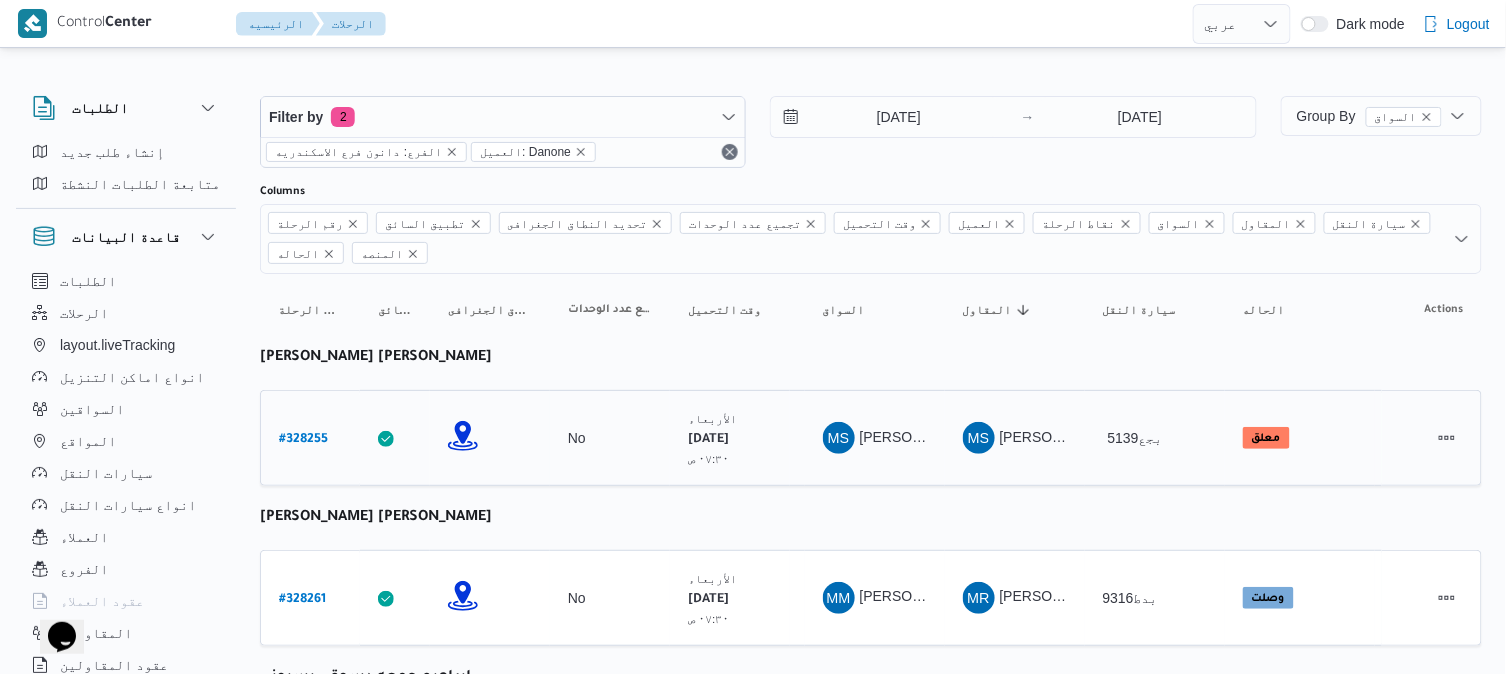 click on "# 328255" at bounding box center (303, 440) 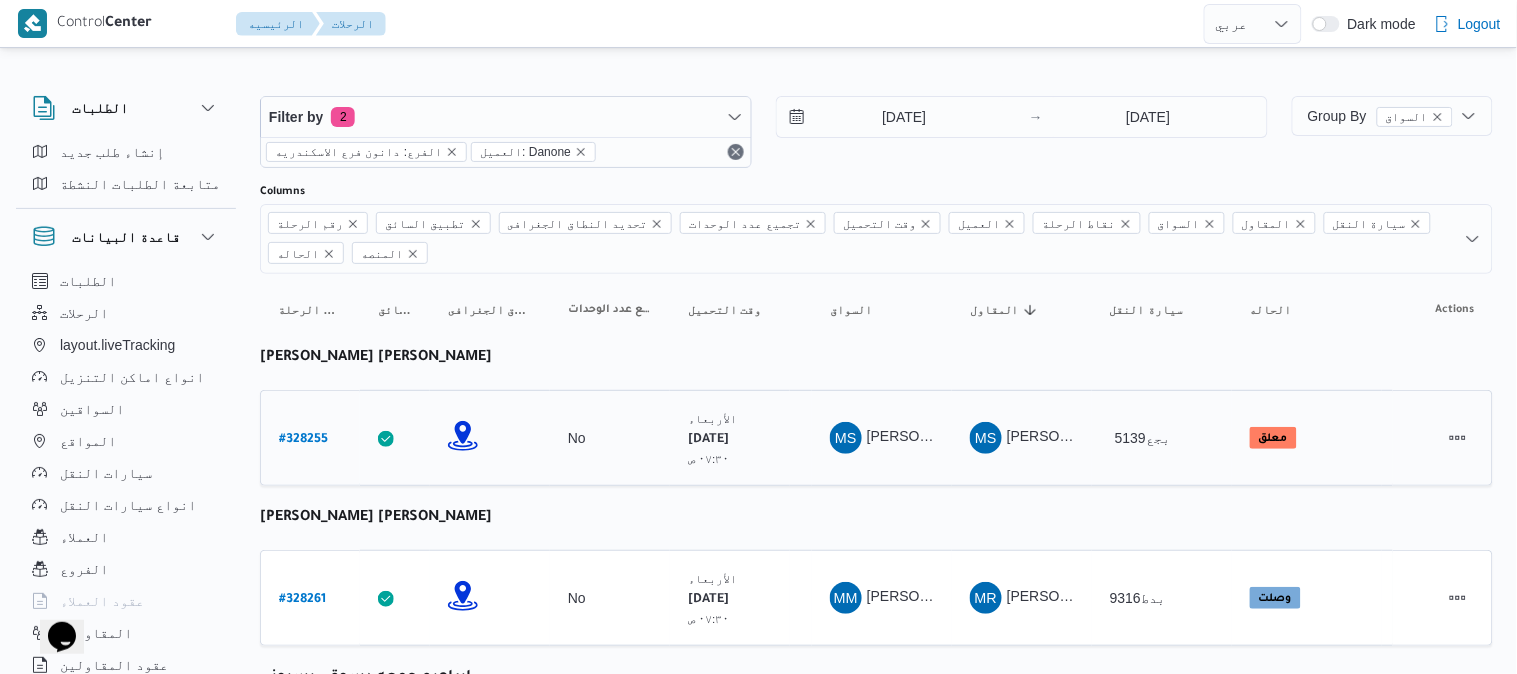 select on "ar" 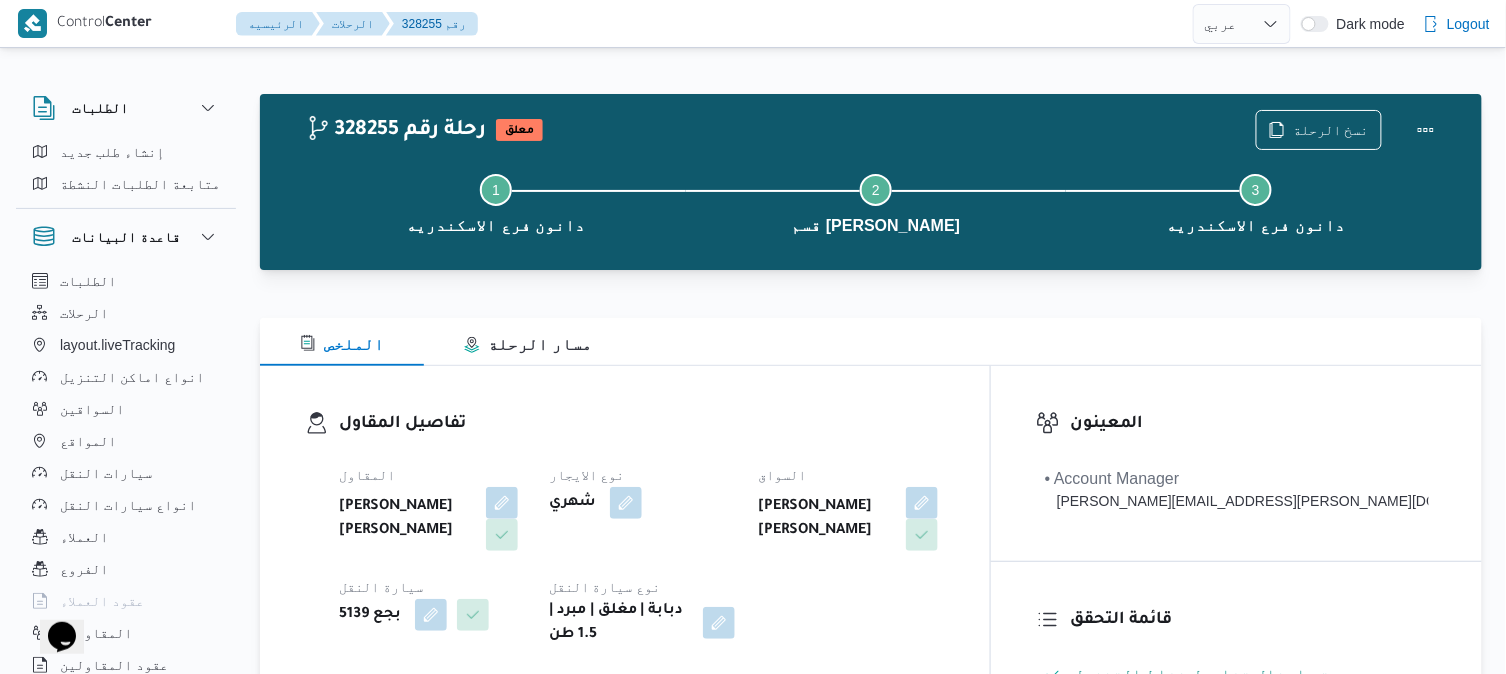 click on "المقاول [PERSON_NAME] [PERSON_NAME] نوع الايجار شهري السواق [PERSON_NAME] [PERSON_NAME] سيارة النقل 5139 بجع نوع سيارة النقل دبابة | مغلق | مبرد | 1.5 طن" at bounding box center (642, 555) 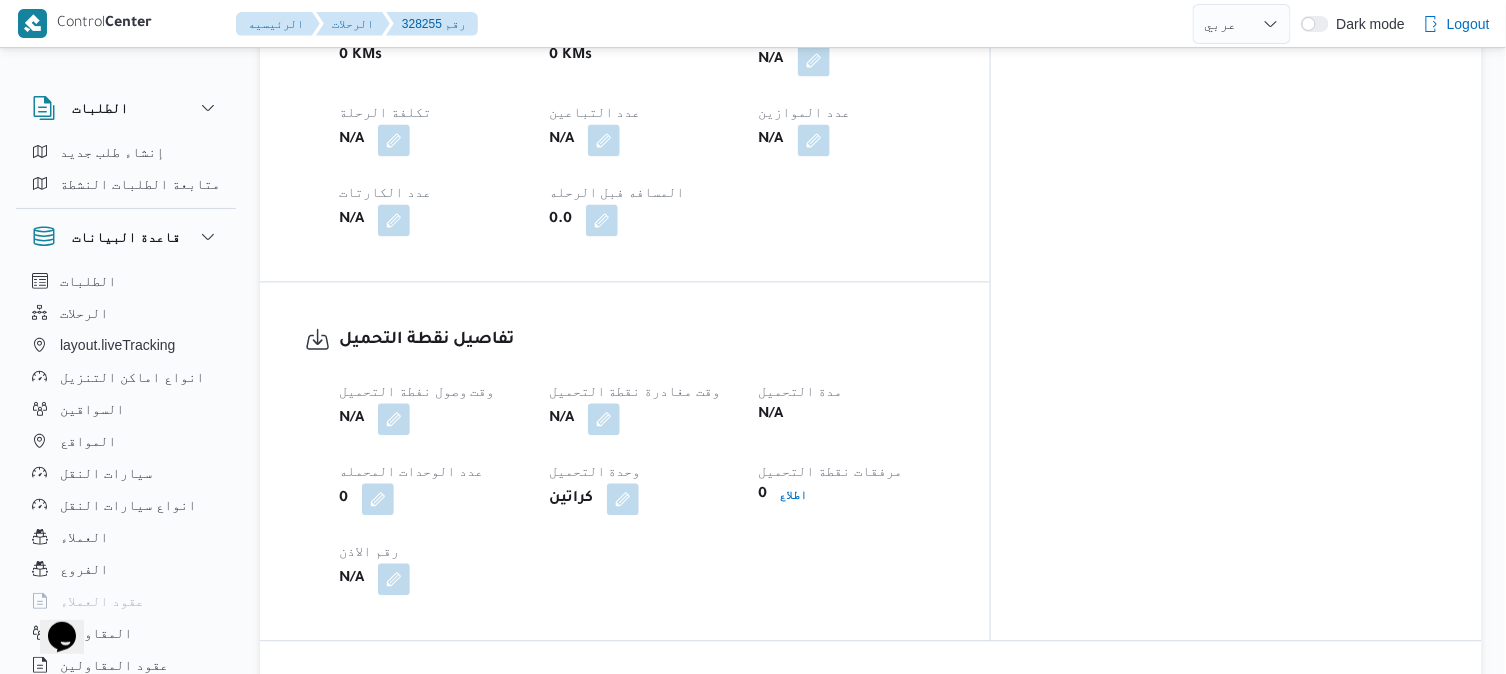 scroll, scrollTop: 1155, scrollLeft: 0, axis: vertical 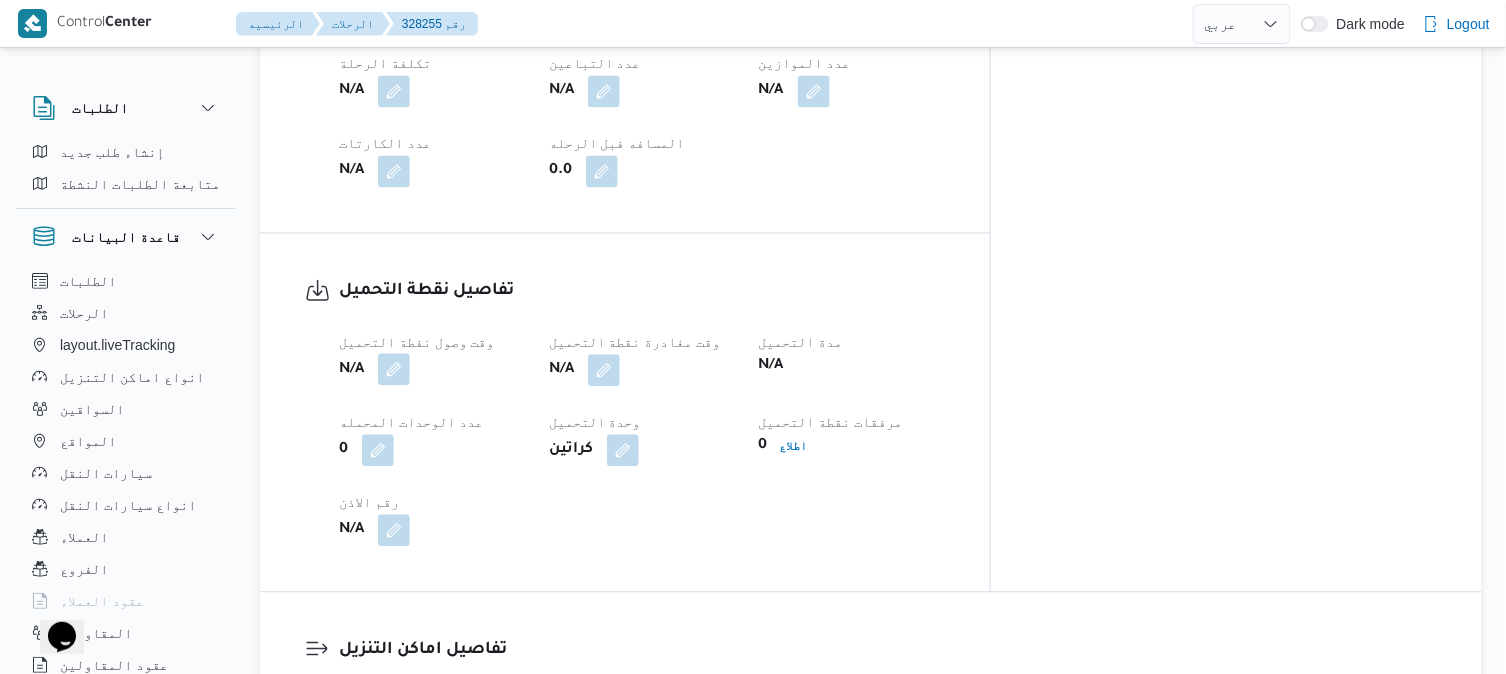 click at bounding box center [394, 369] 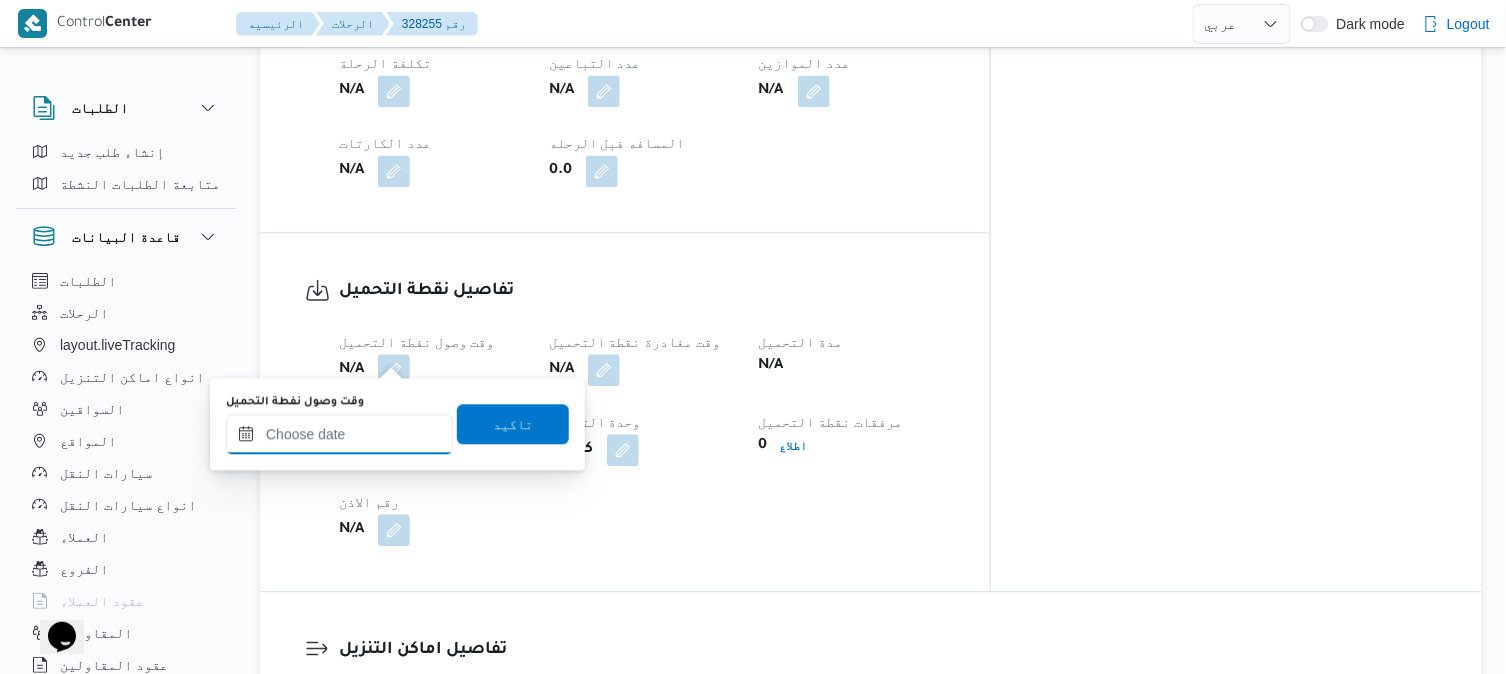 click on "وقت وصول نفطة التحميل" at bounding box center (339, 434) 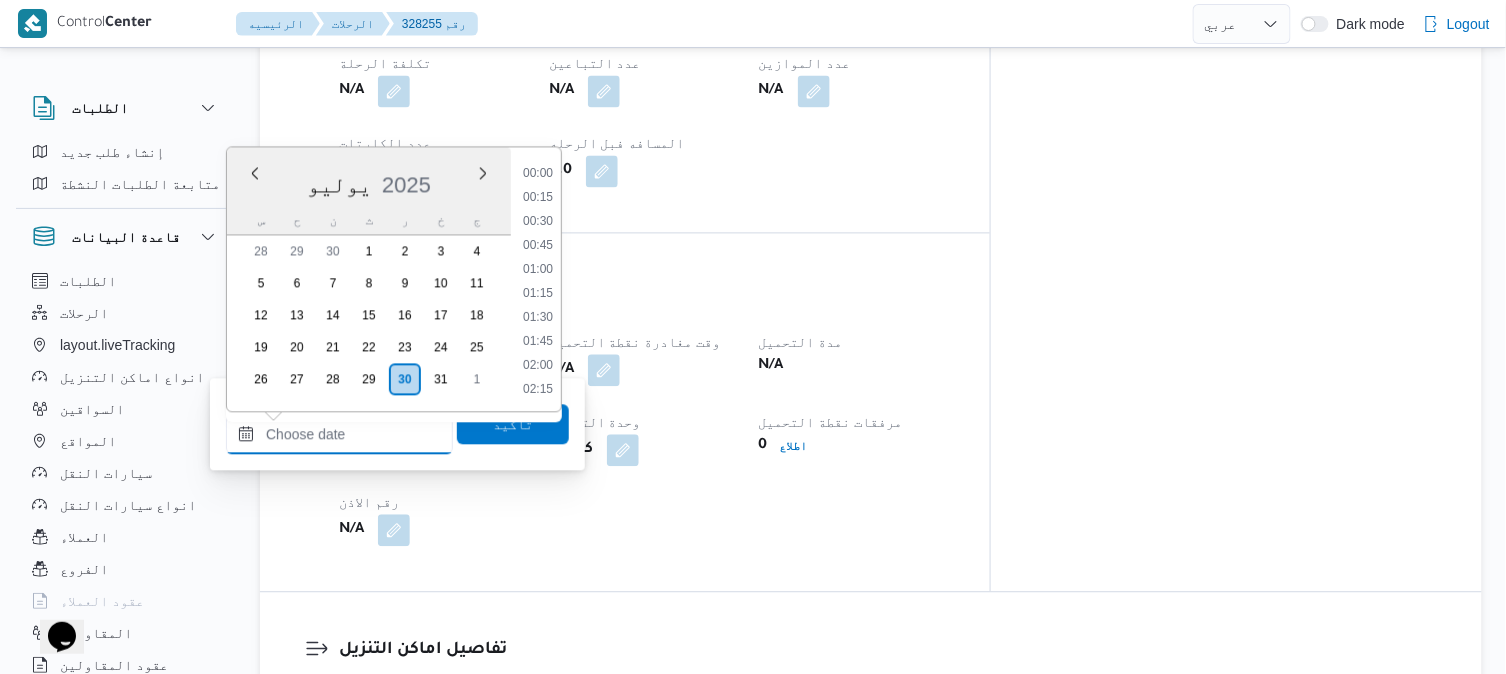 scroll, scrollTop: 816, scrollLeft: 0, axis: vertical 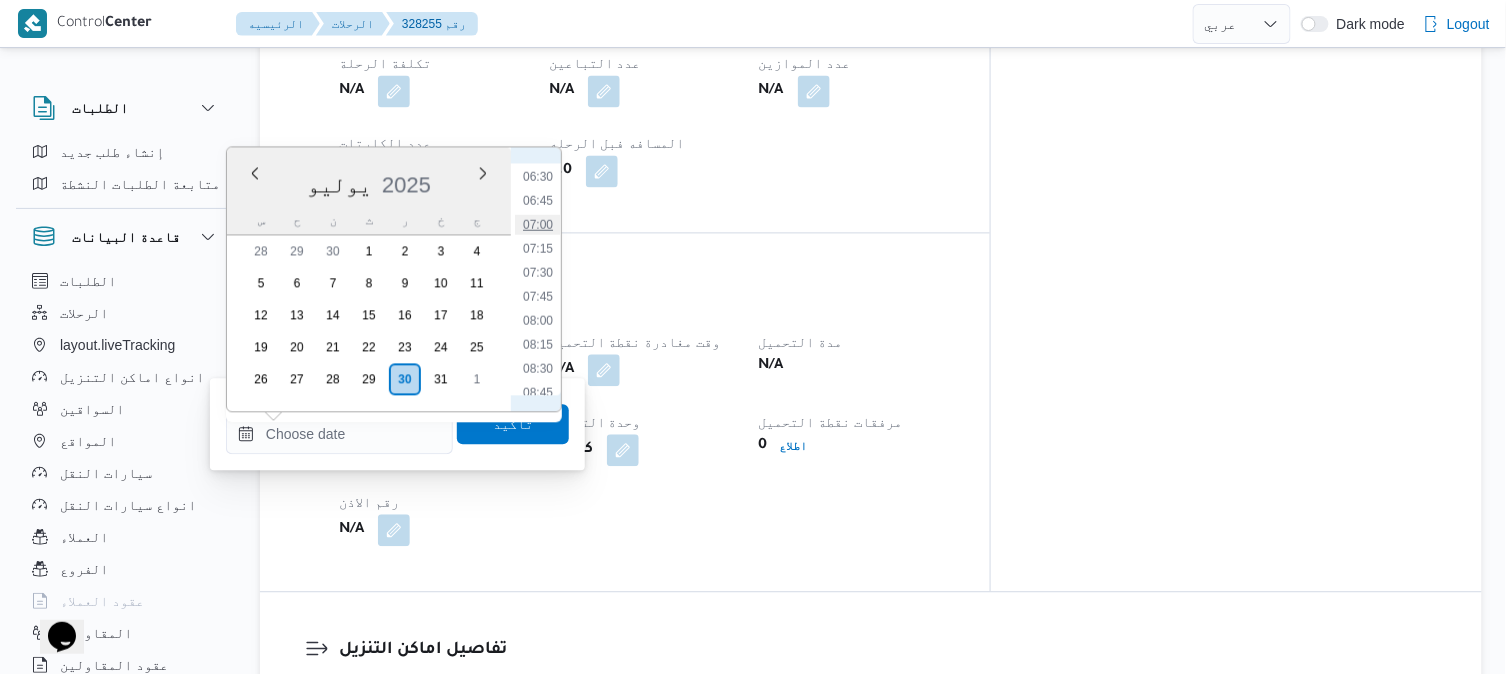 click on "07:00" at bounding box center [538, 224] 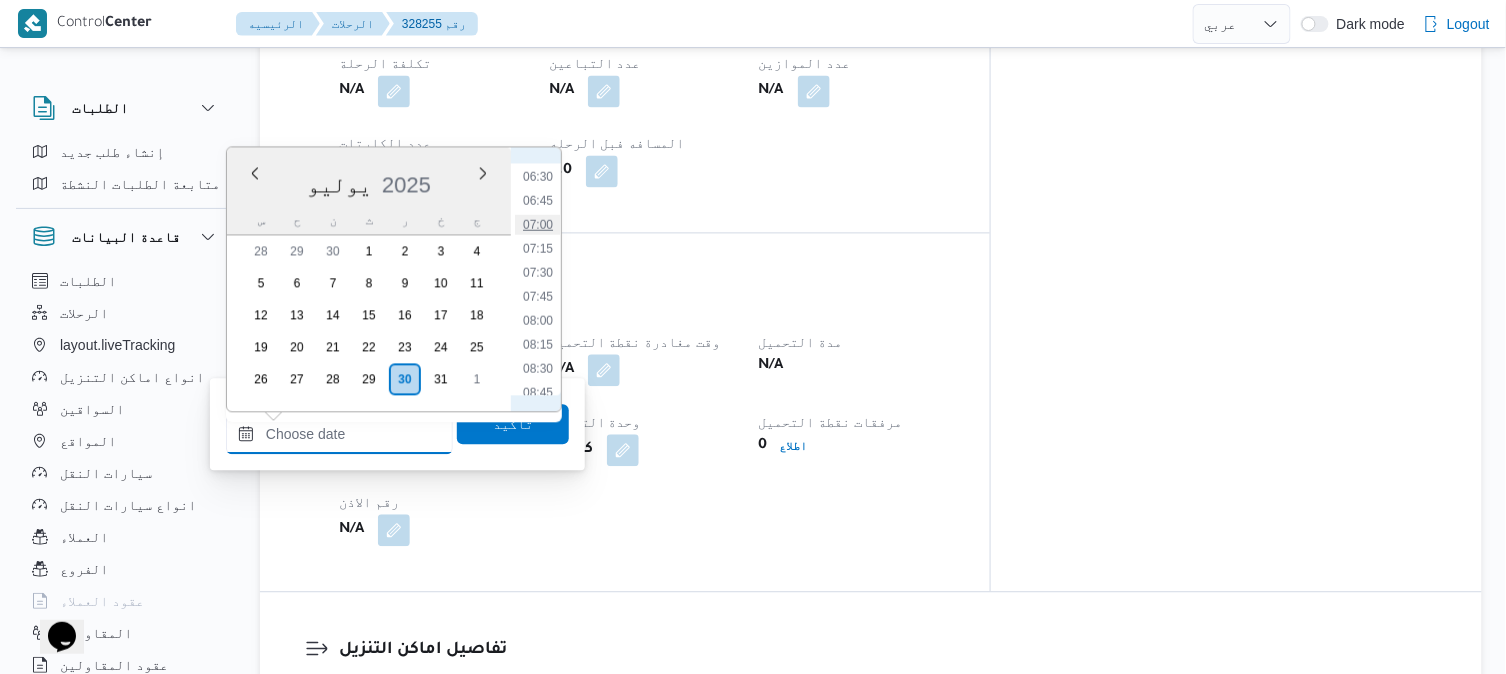 type on "[DATE] ٠٧:٠٠" 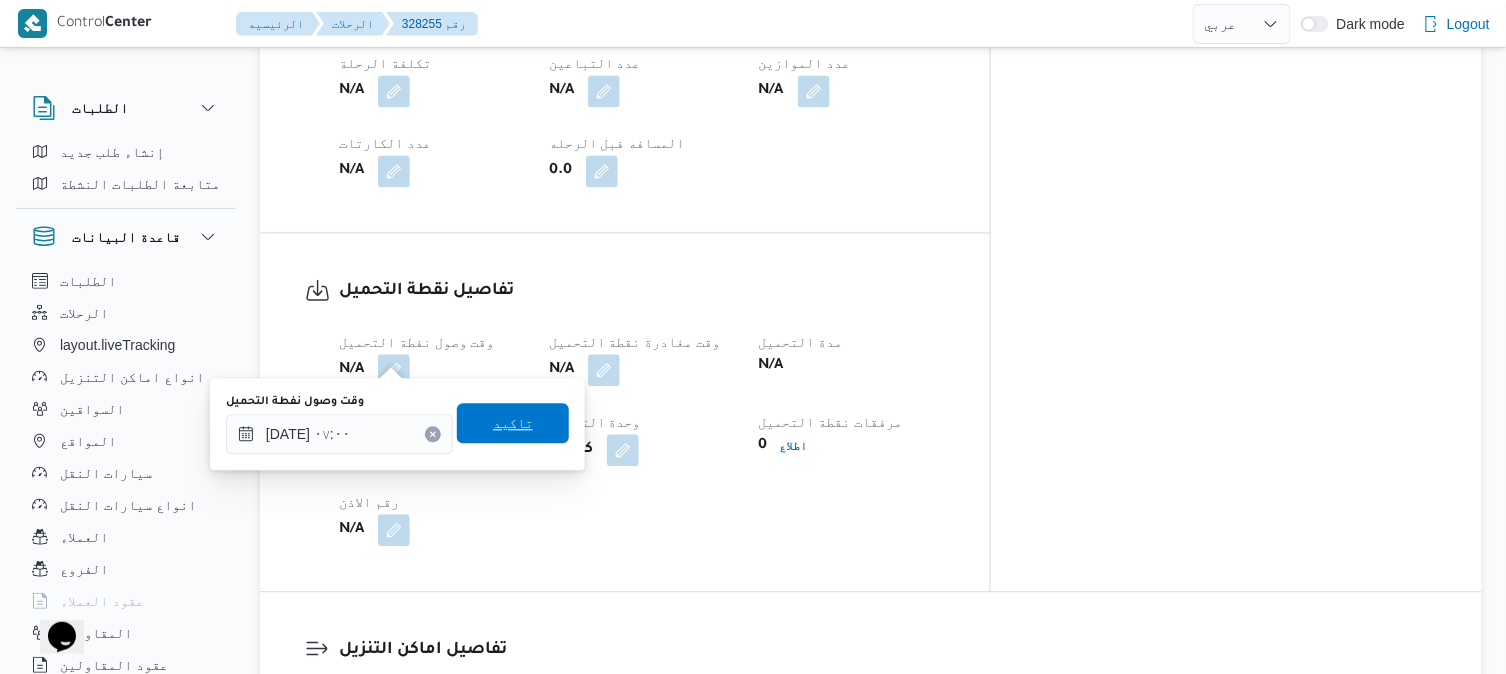 click on "تاكيد" at bounding box center (513, 423) 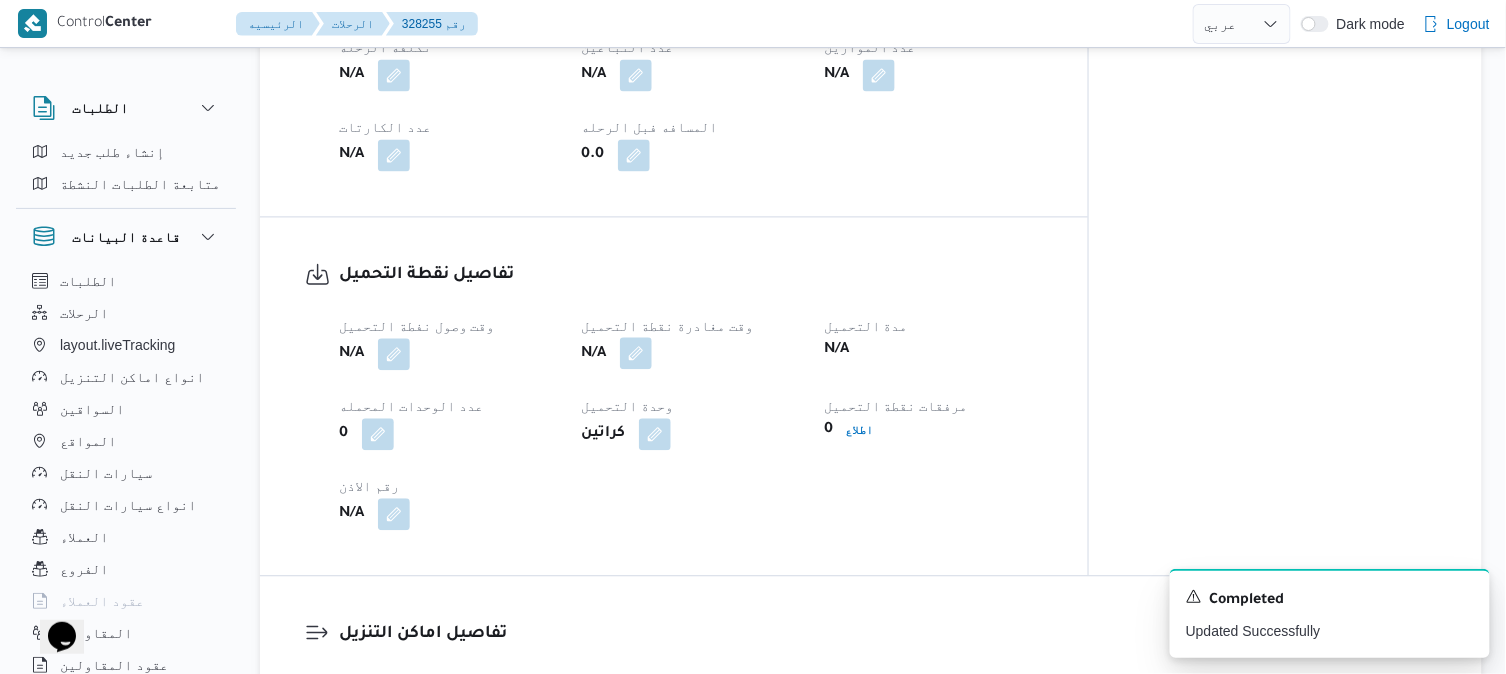 click at bounding box center [636, 353] 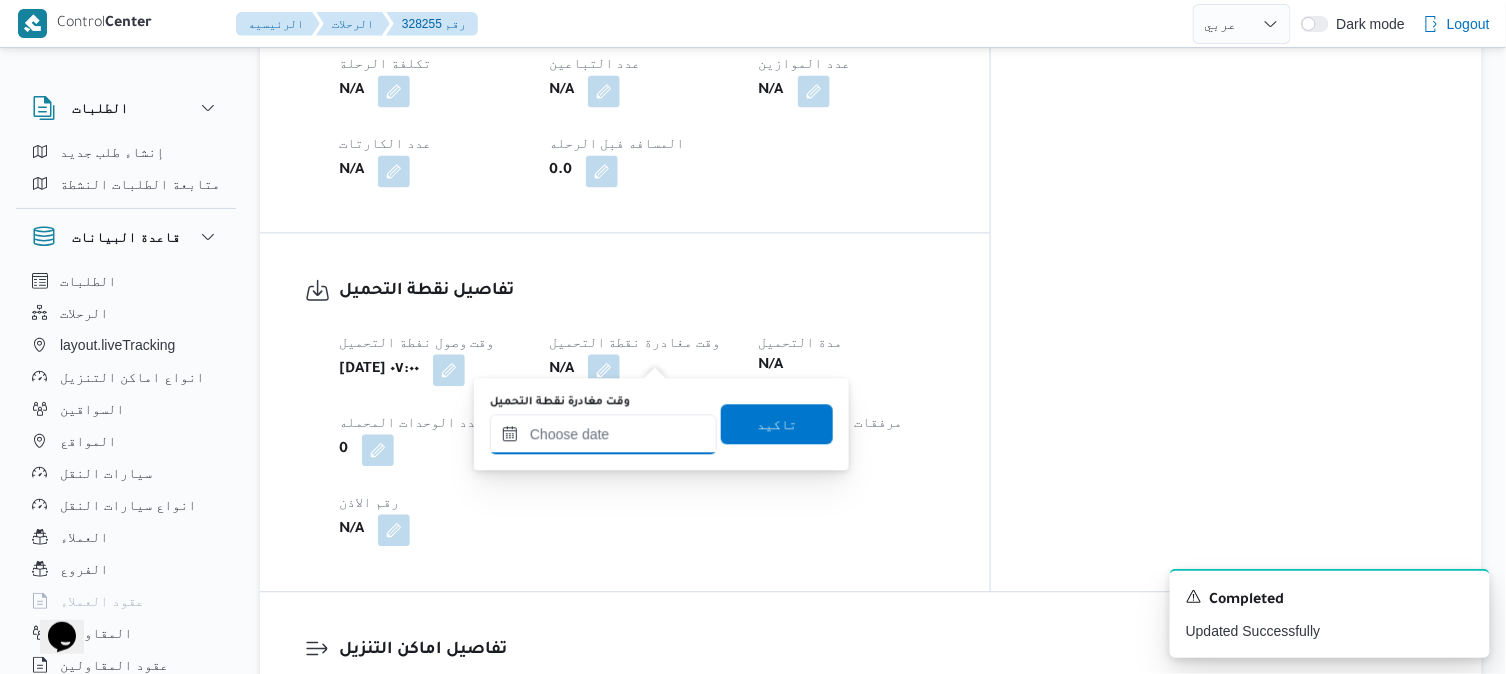 click on "وقت مغادرة نقطة التحميل" at bounding box center [603, 434] 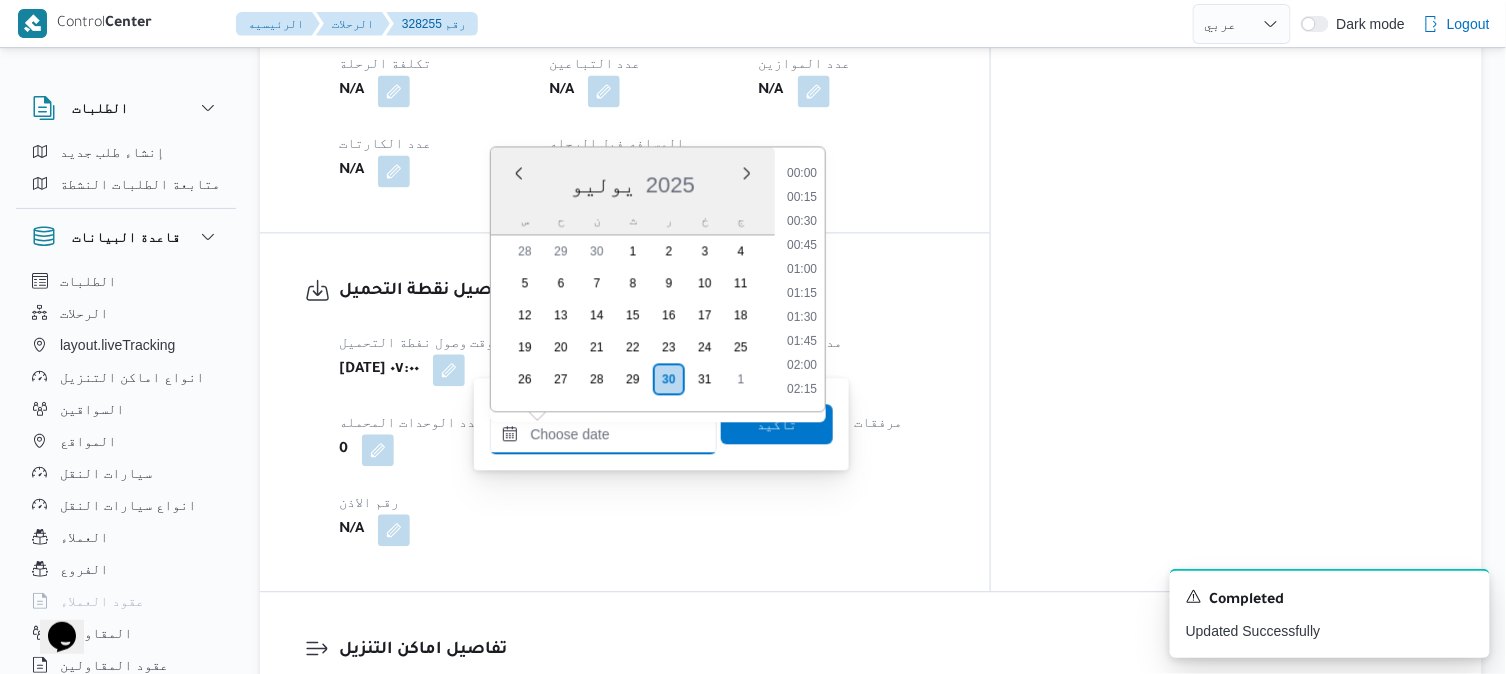 scroll, scrollTop: 816, scrollLeft: 0, axis: vertical 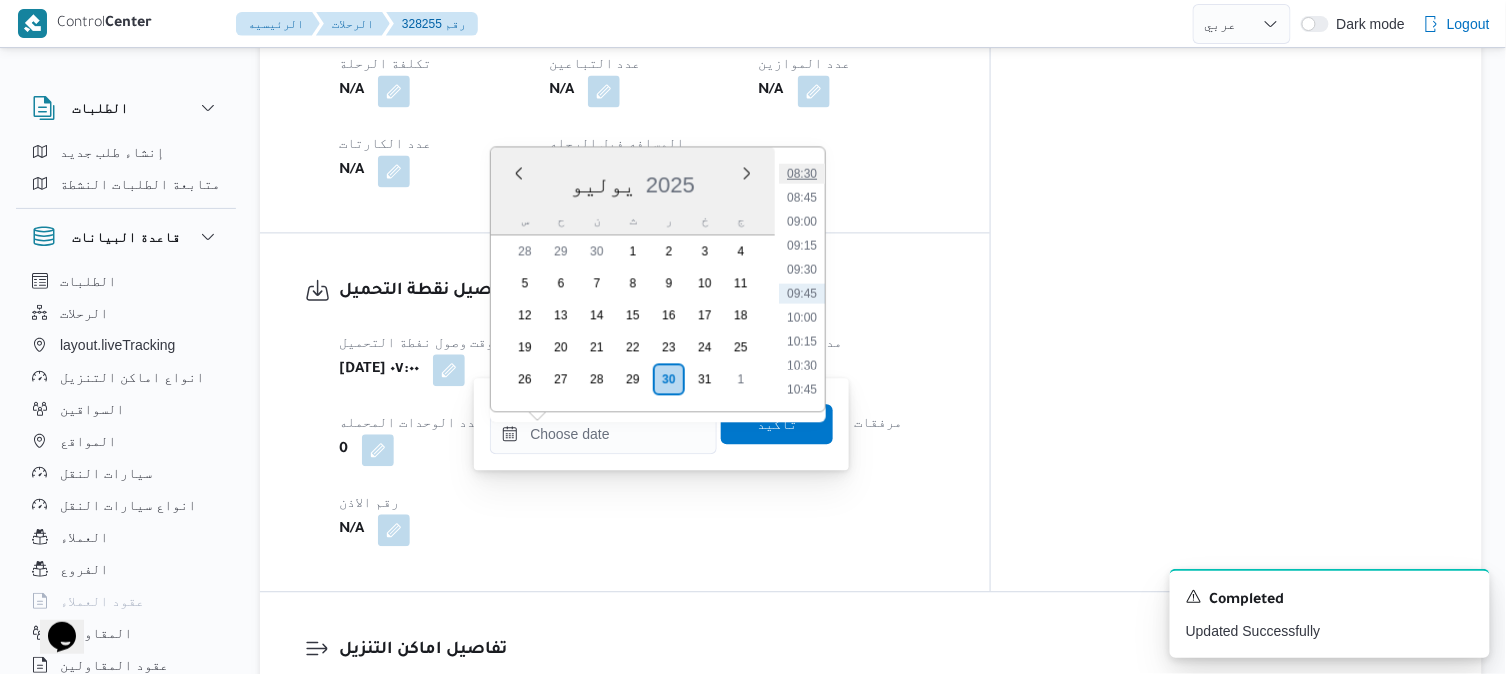 click on "08:30" at bounding box center [802, 173] 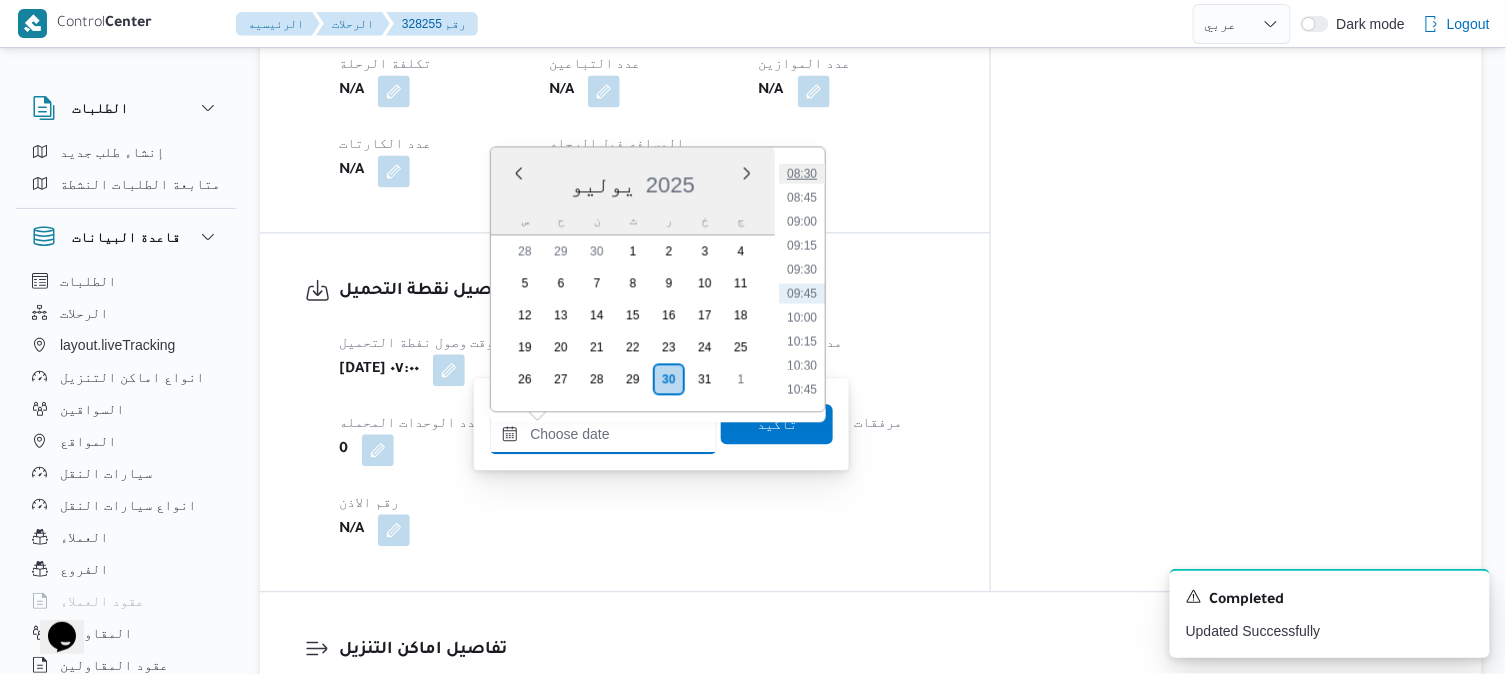 type on "[DATE] ٠٨:٣٠" 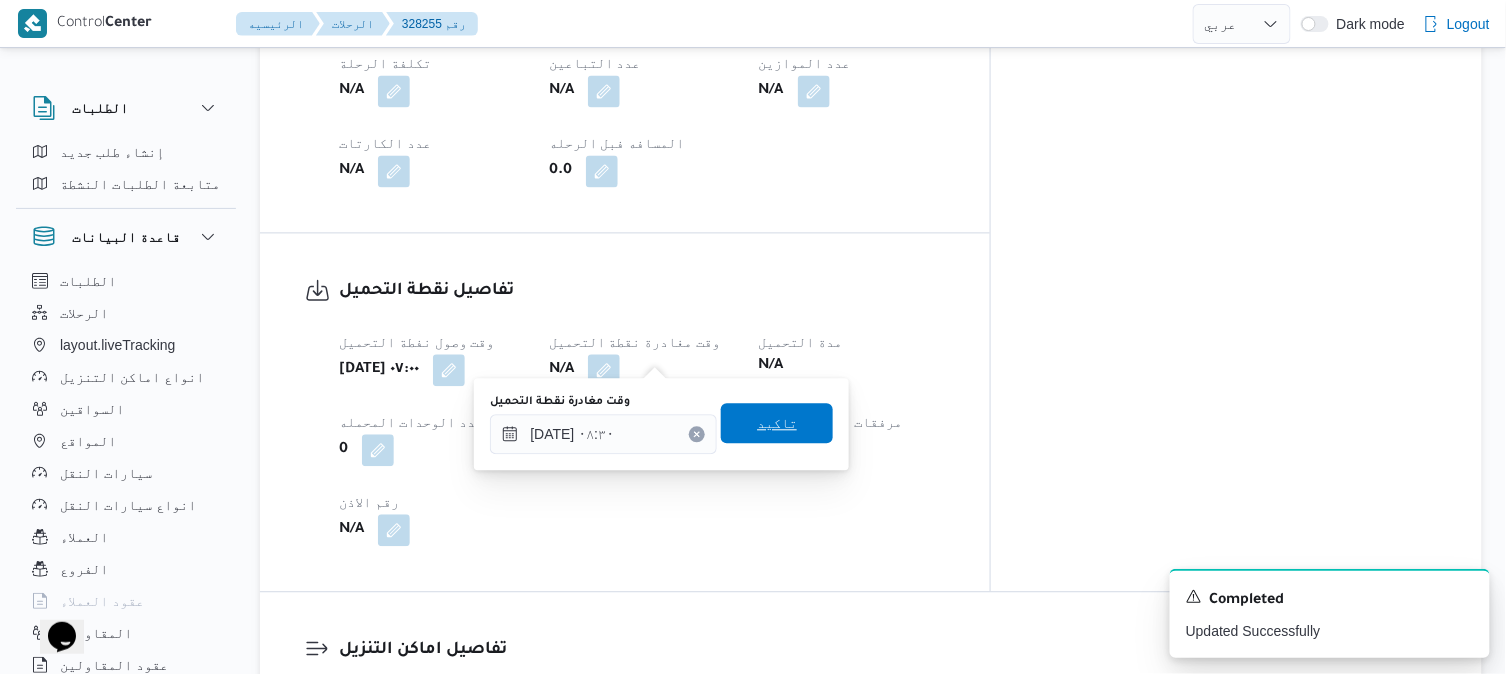 click on "تاكيد" at bounding box center [777, 423] 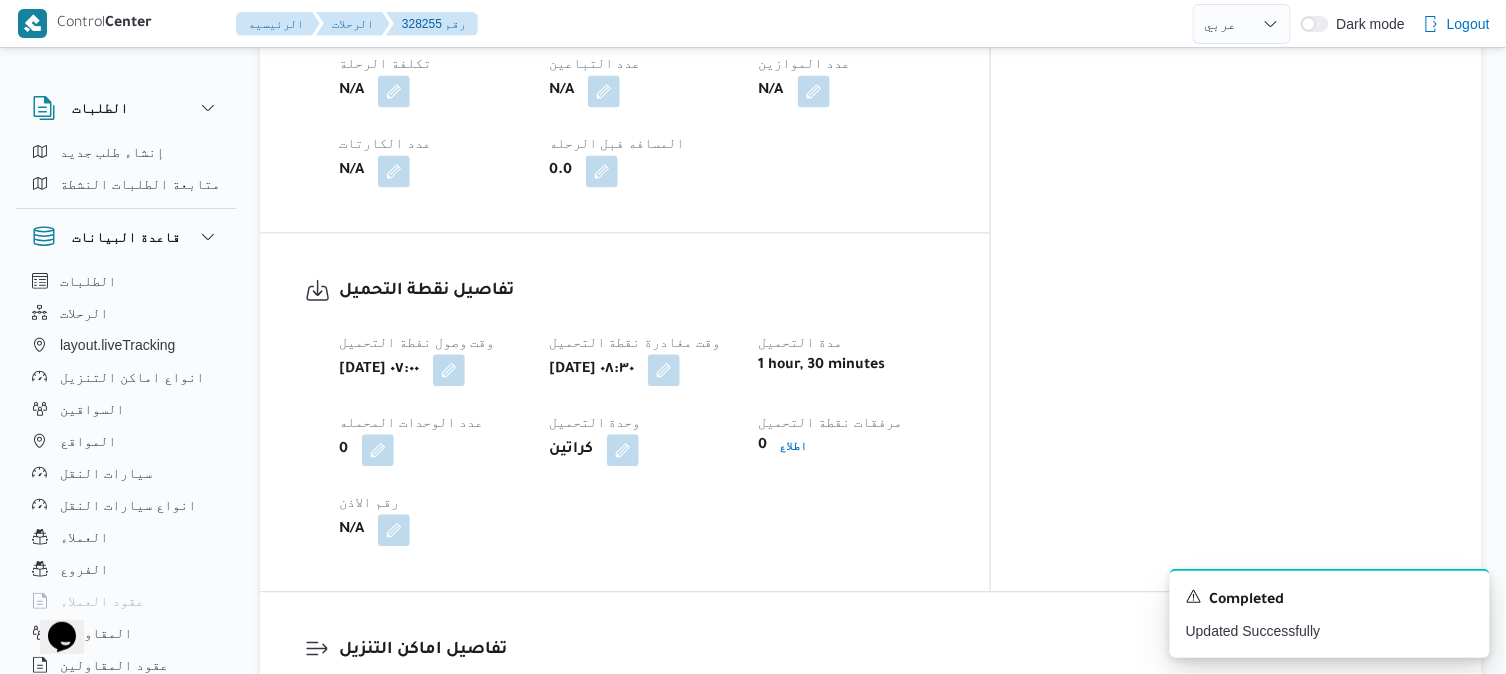 click on "مدة التحميل" at bounding box center (852, 342) 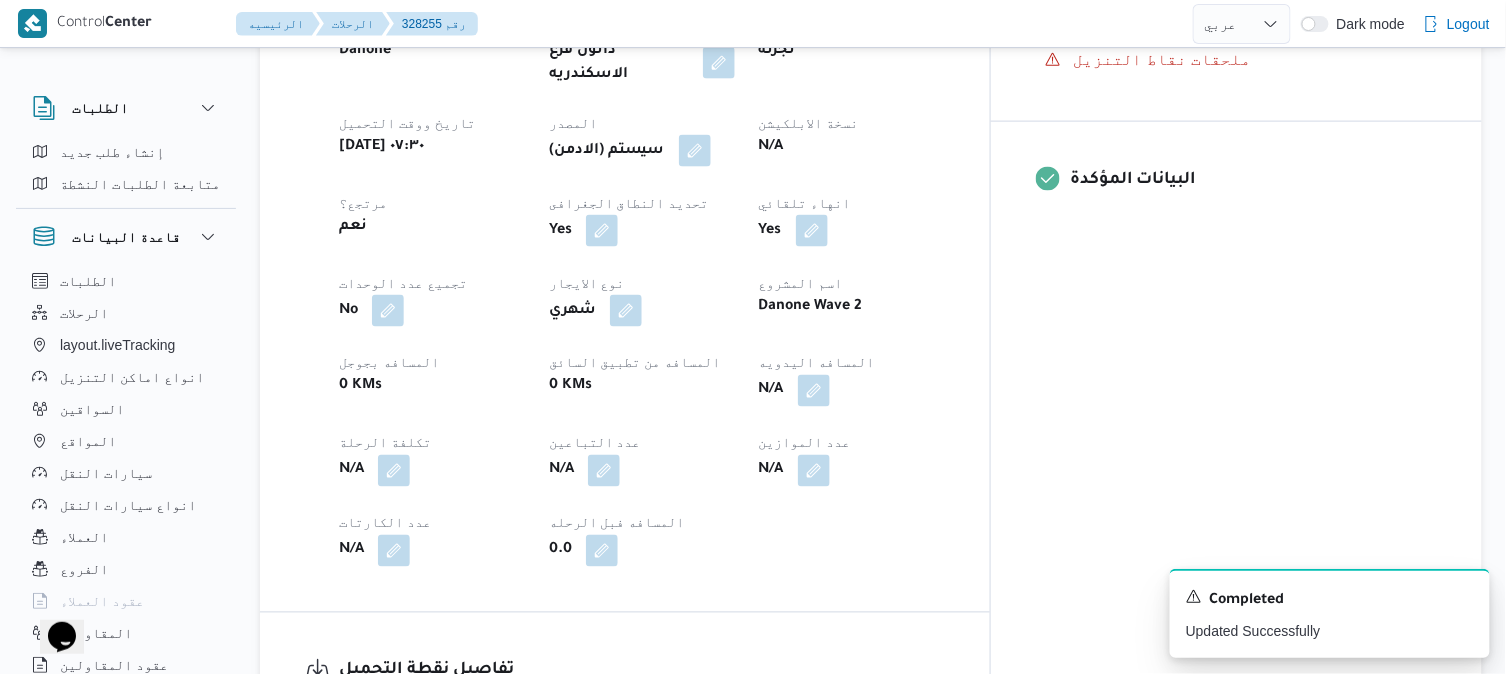 scroll, scrollTop: 666, scrollLeft: 0, axis: vertical 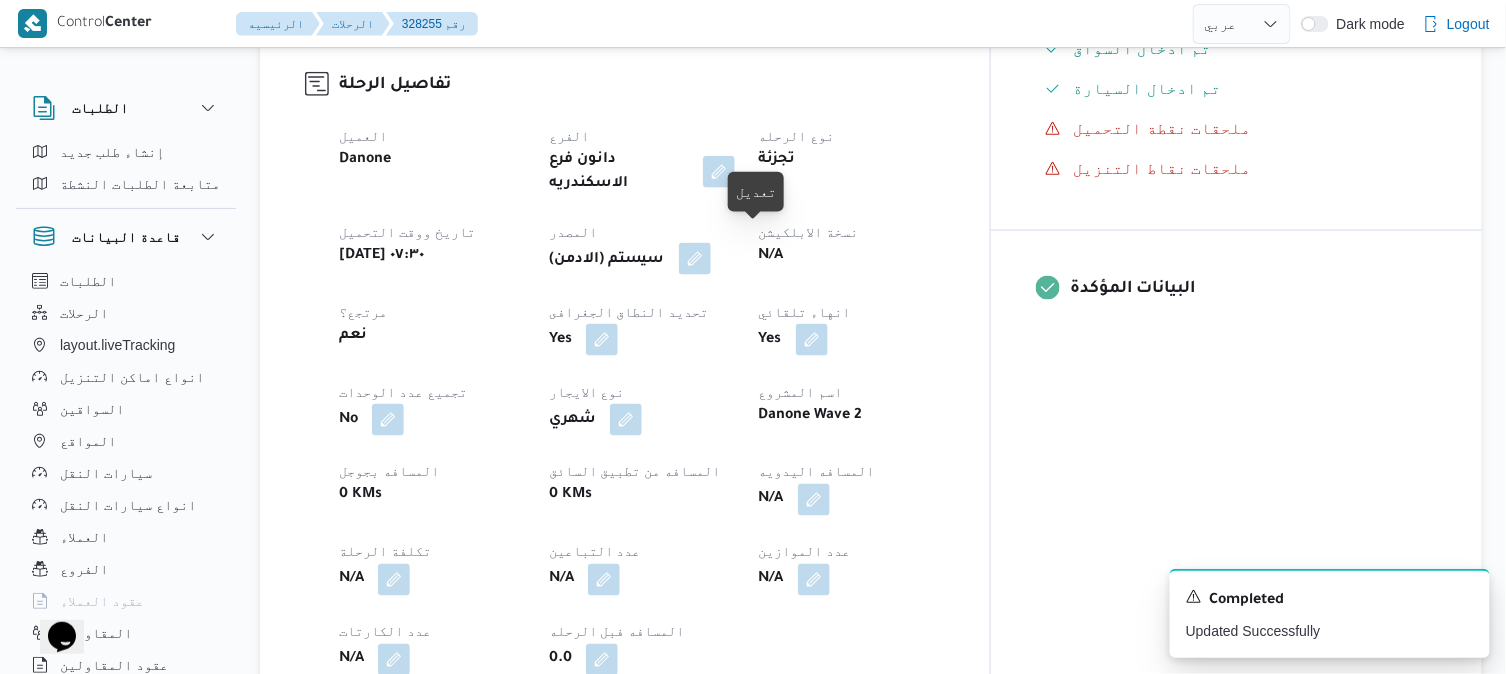 click at bounding box center (695, 259) 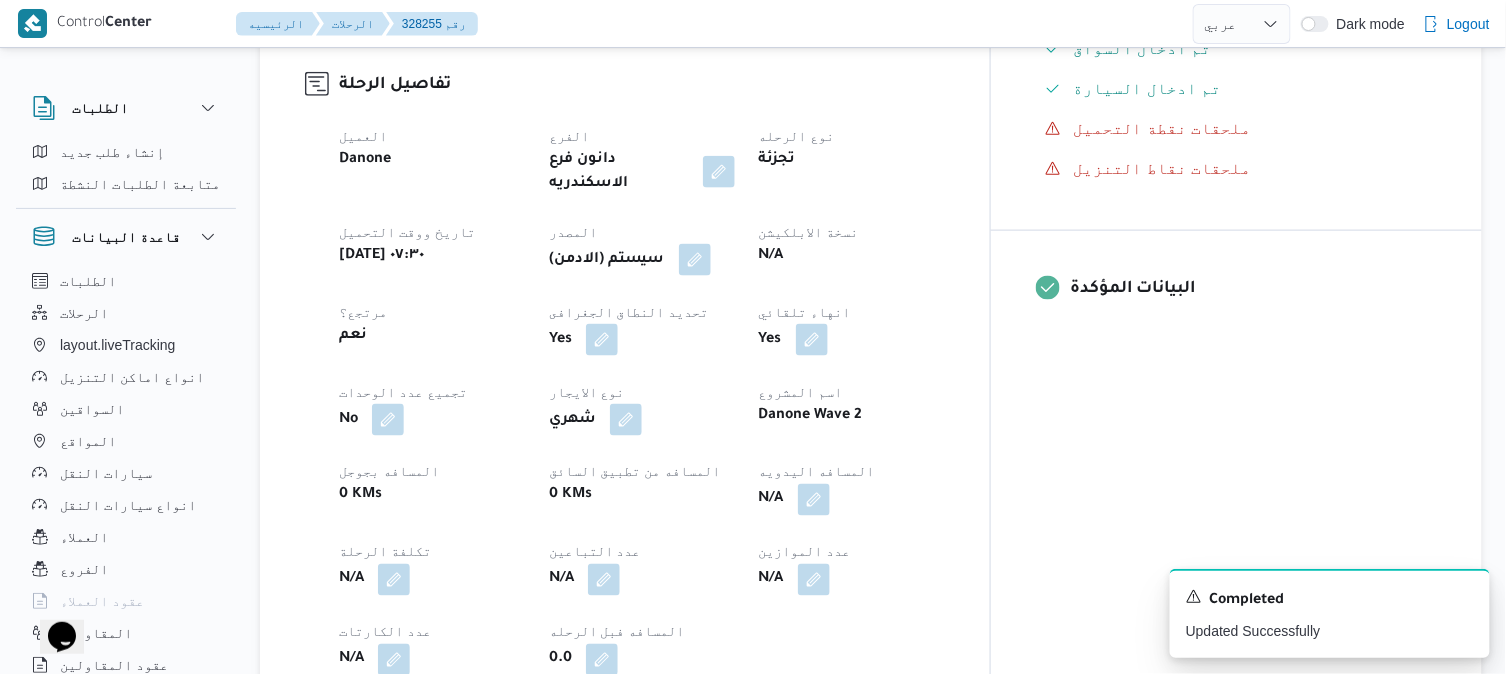 click on "نوع الايجار" at bounding box center (642, 392) 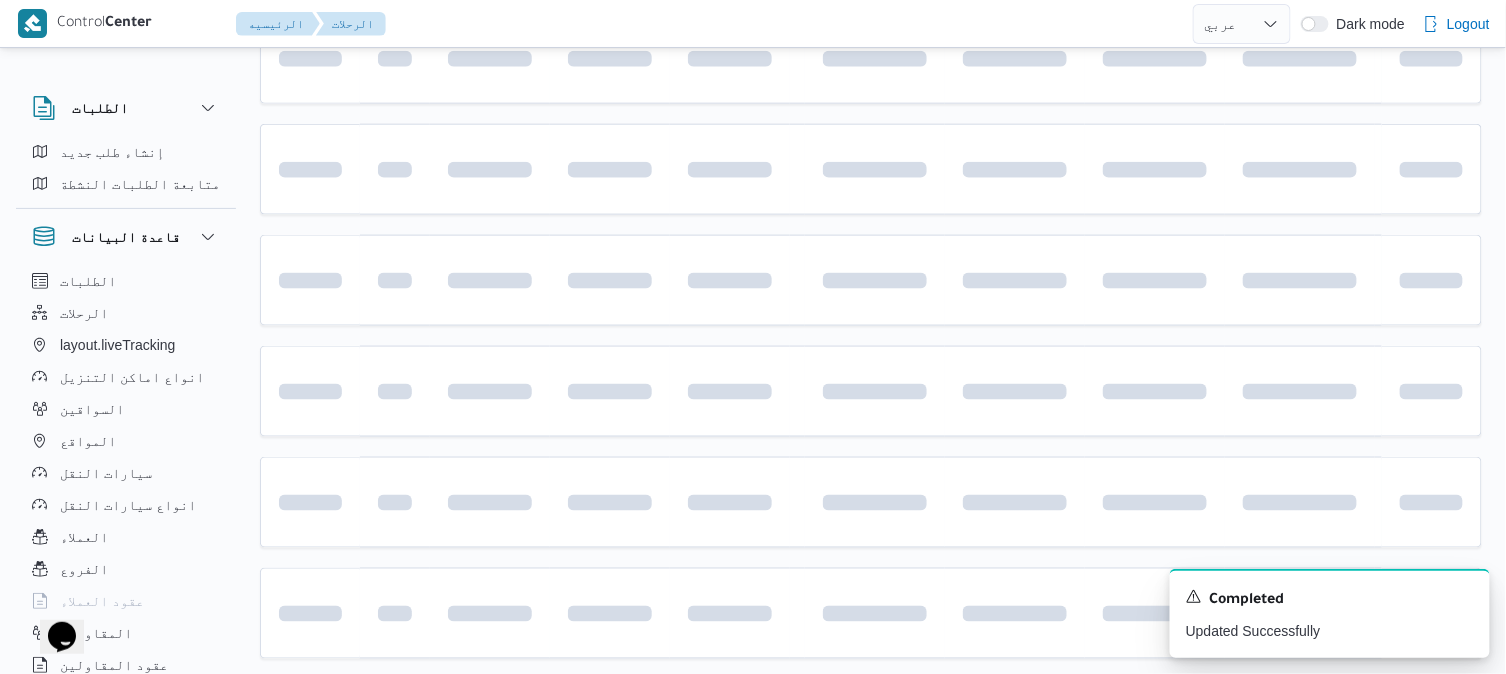 scroll, scrollTop: 0, scrollLeft: 0, axis: both 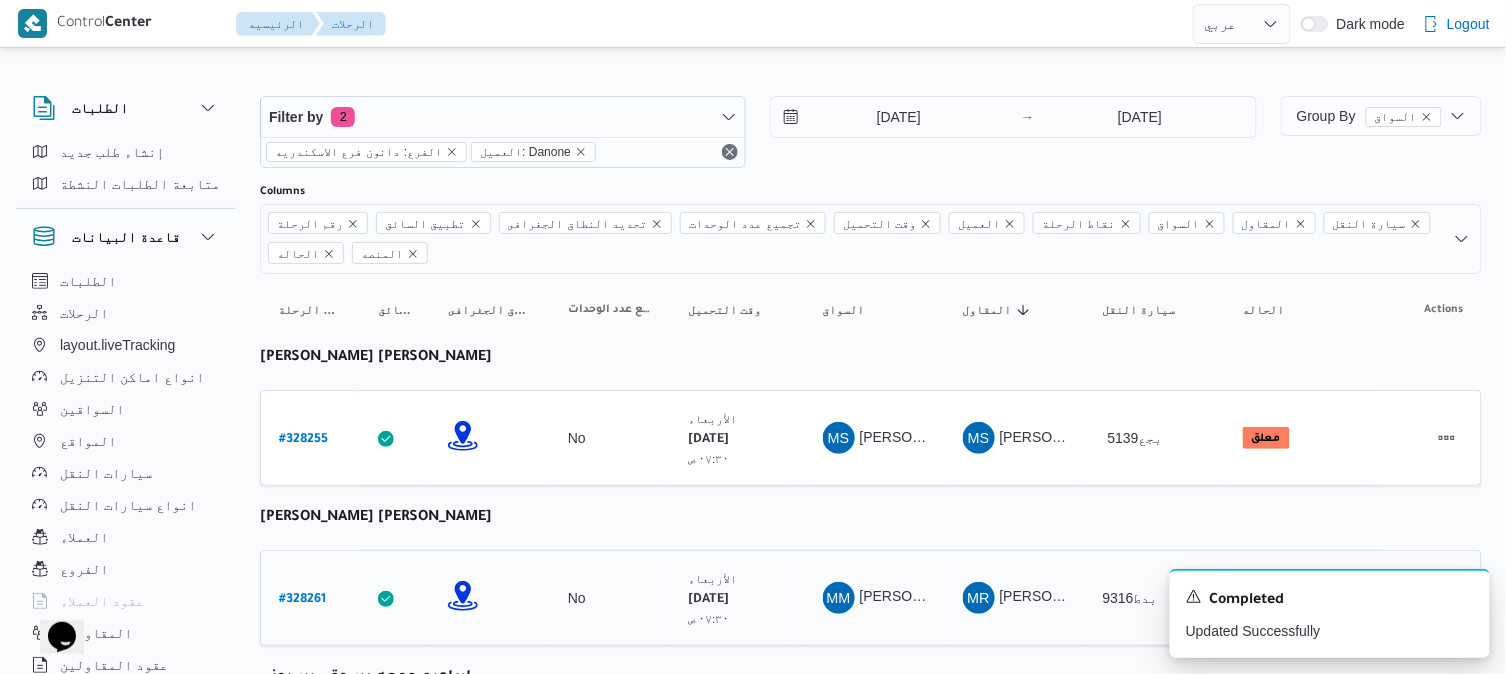 click on "# 328261" at bounding box center (302, 600) 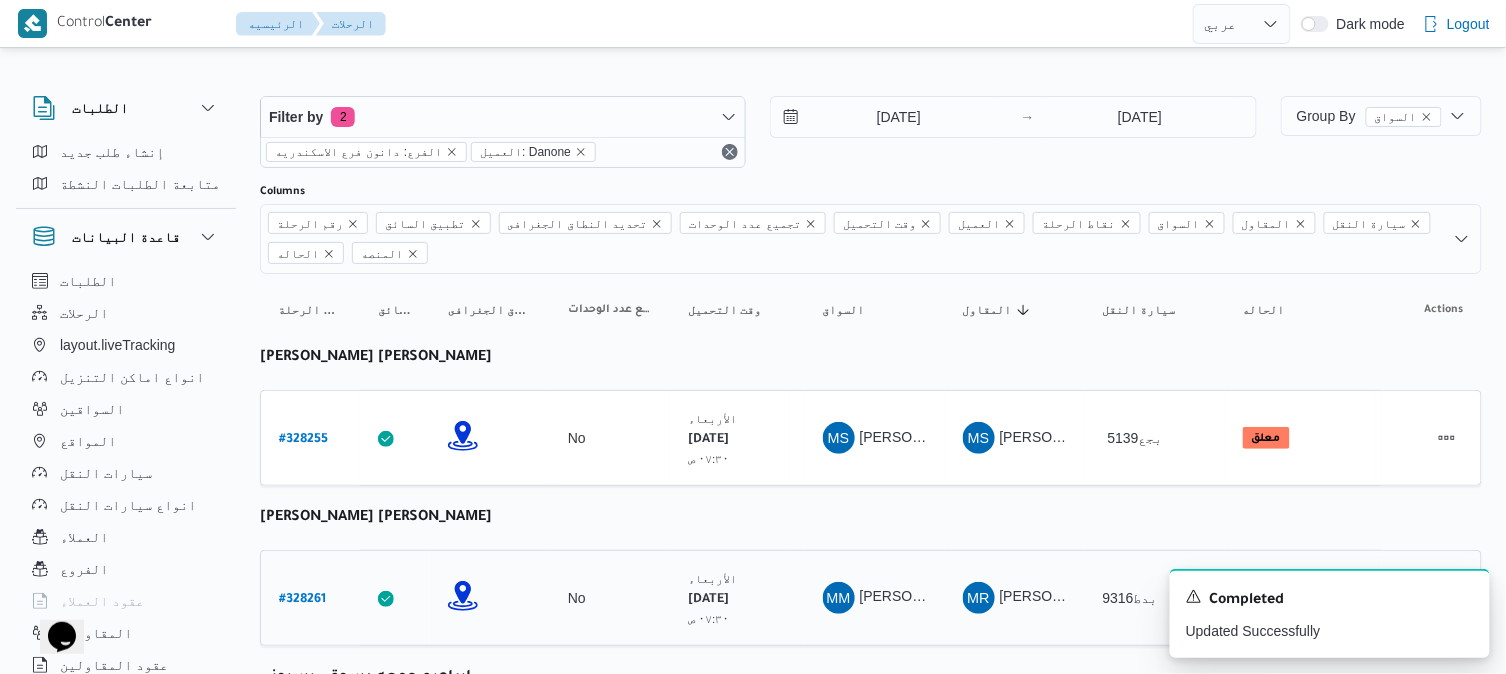 select on "ar" 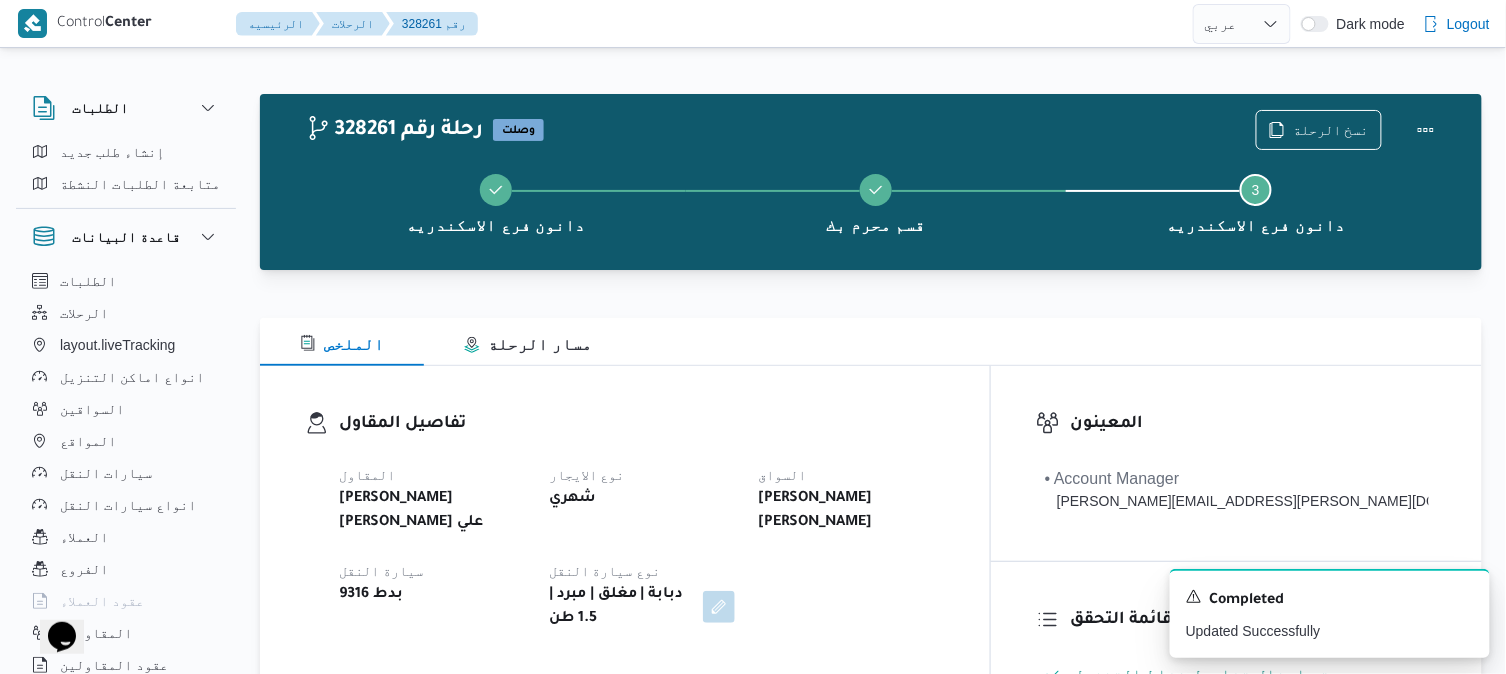 click on "بدط 9316" at bounding box center [432, 595] 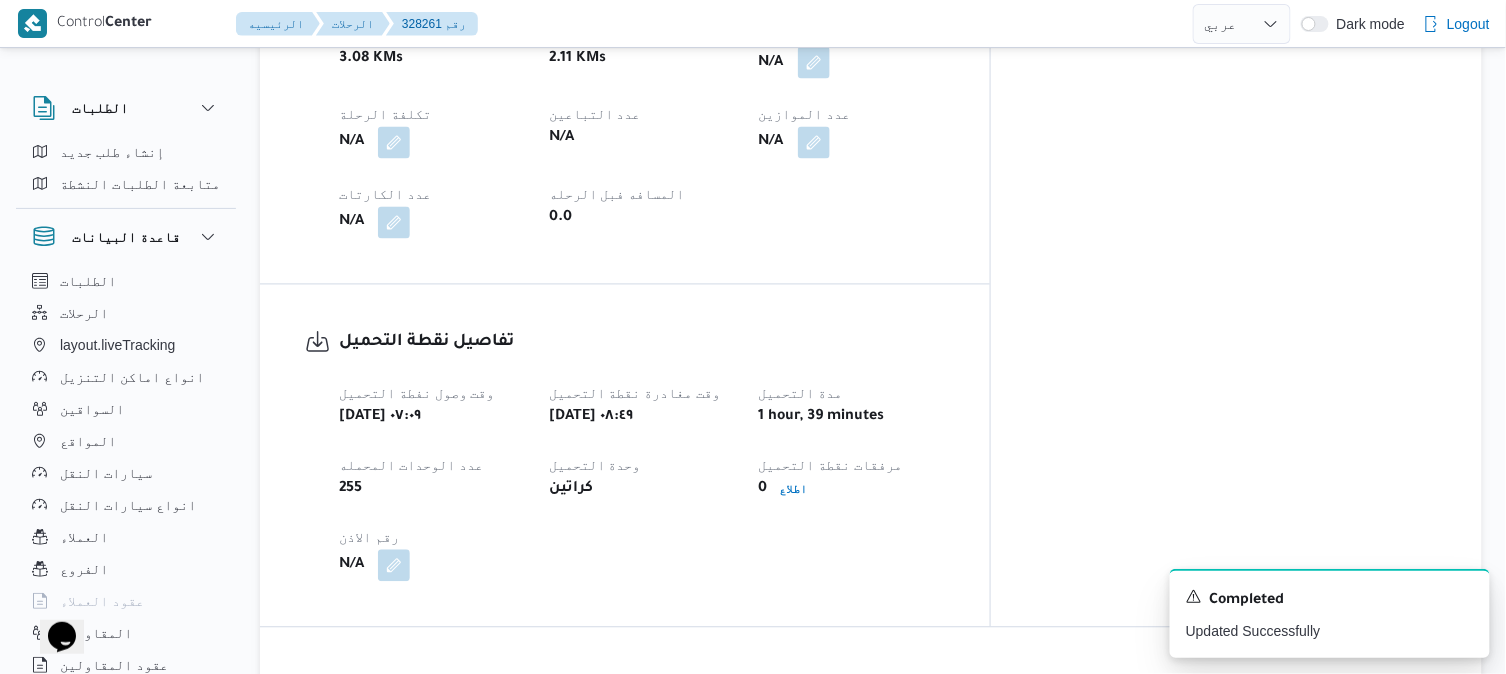 scroll, scrollTop: 1066, scrollLeft: 0, axis: vertical 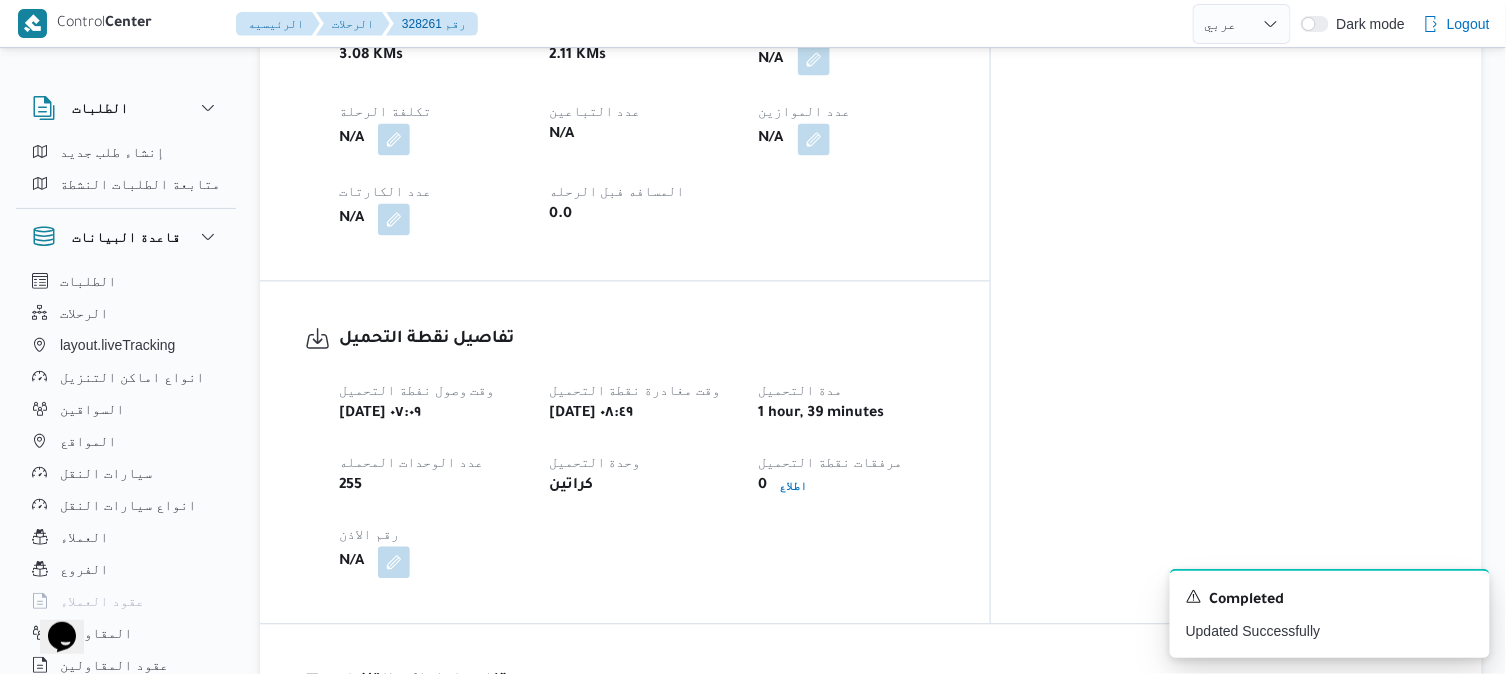 select on "ar" 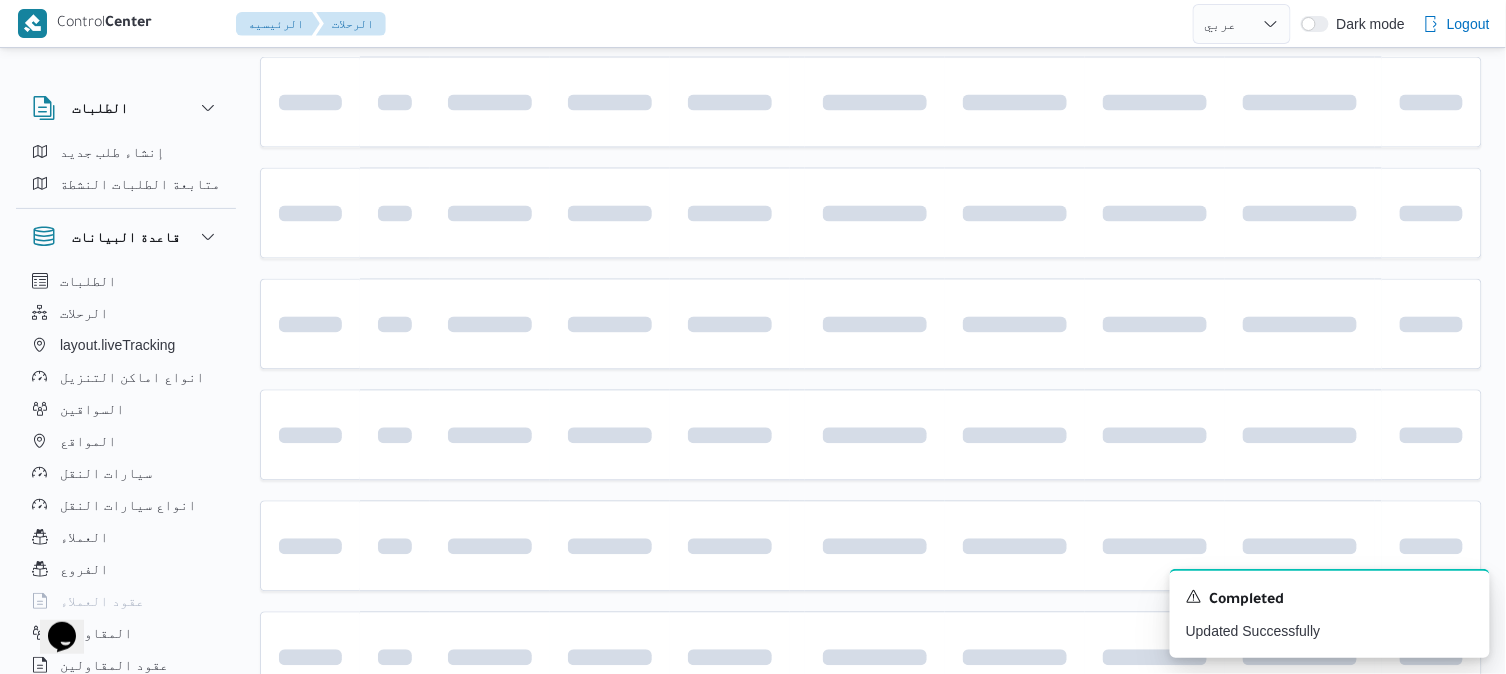 scroll, scrollTop: 0, scrollLeft: 0, axis: both 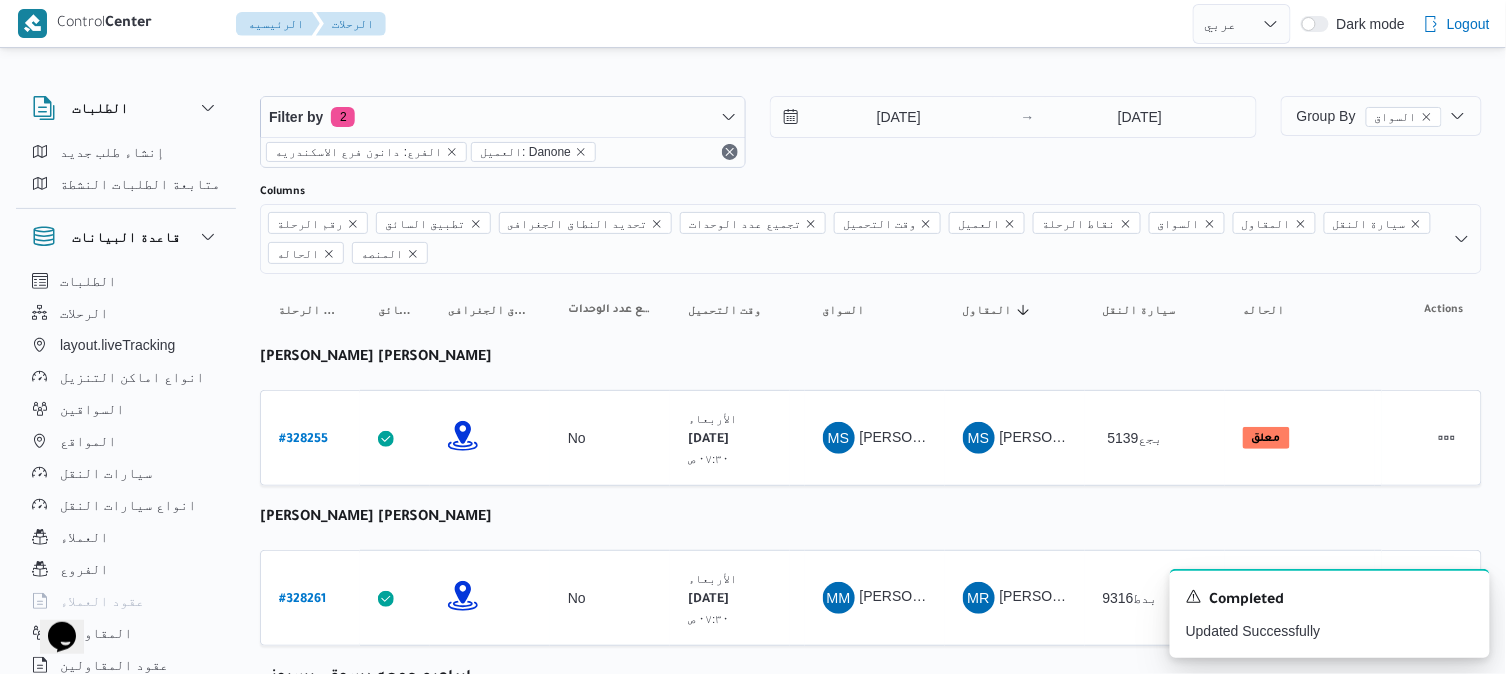 click on "رقم الرحلة Click to sort in ascending order تطبيق السائق Click to sort in ascending order تحديد النطاق الجغرافى Click to sort in ascending order تجميع عدد الوحدات وقت التحميل Click to sort in ascending order العميل Click to sort in ascending order نقاط الرحلة السواق Click to sort in ascending order المقاول Click to sort in ascending order سيارة النقل Click to sort in ascending order الحاله Click to sort in ascending order المنصه Click to sort in ascending order Actions [PERSON_NAME] [PERSON_NAME] رقم الرحلة # 328255 تطبيق السائق تحديد النطاق الجغرافى تجميع عدد الوحدات No وقت التحميل [DATE] ٠٧:٣٠ ص   العميل Danone نقاط الرحلة دانون فرع الاسكندريه  ٠٧:٤٨ م قسم  سيدى [PERSON_NAME] فرع ال[PERSON_NAME]" at bounding box center [871, 1350] 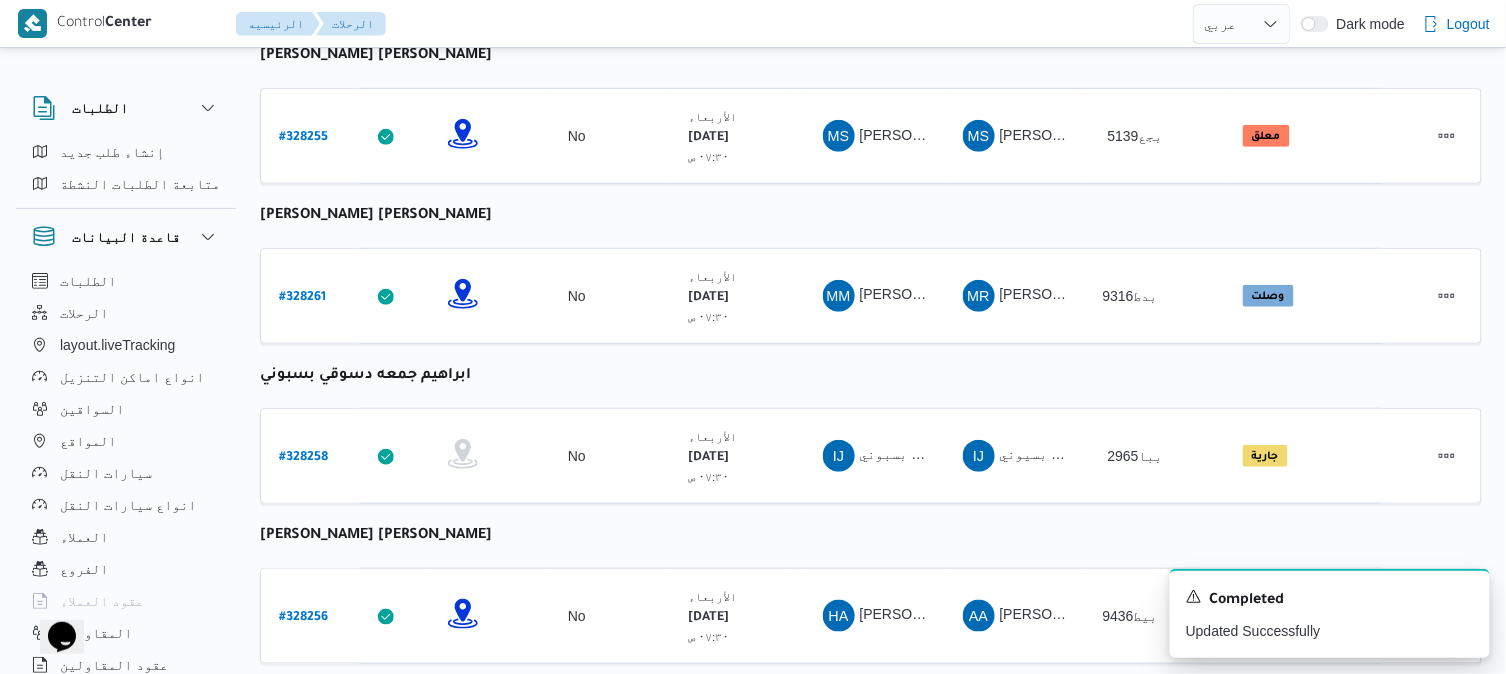 scroll, scrollTop: 444, scrollLeft: 0, axis: vertical 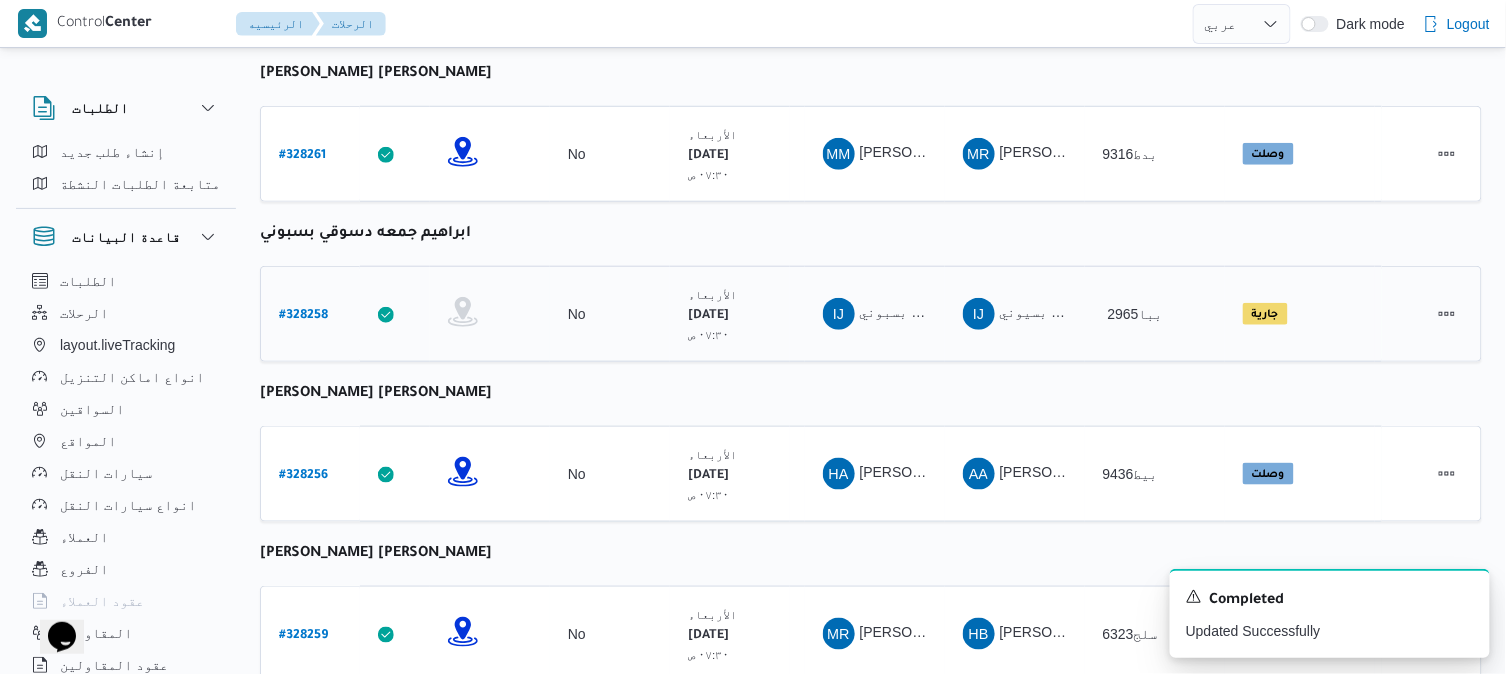 click on "# 328258" at bounding box center (303, 316) 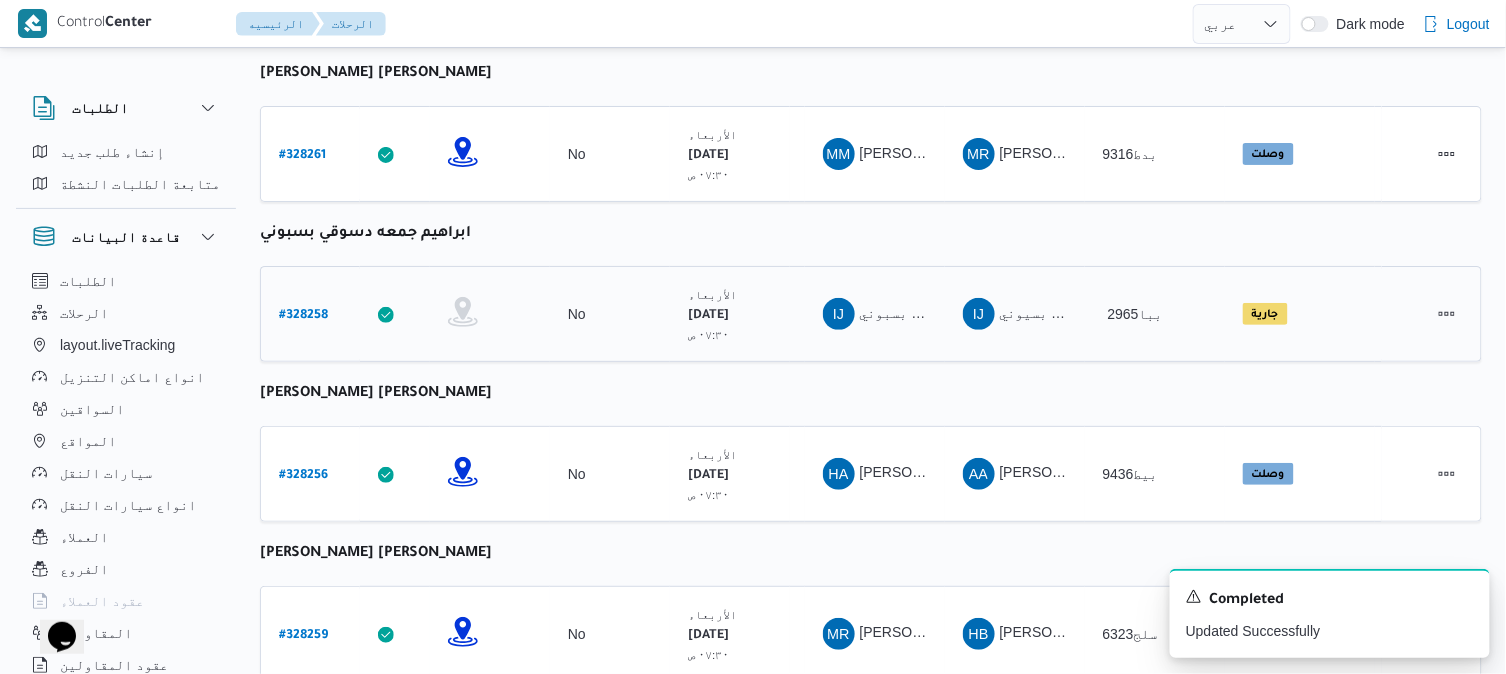 select on "ar" 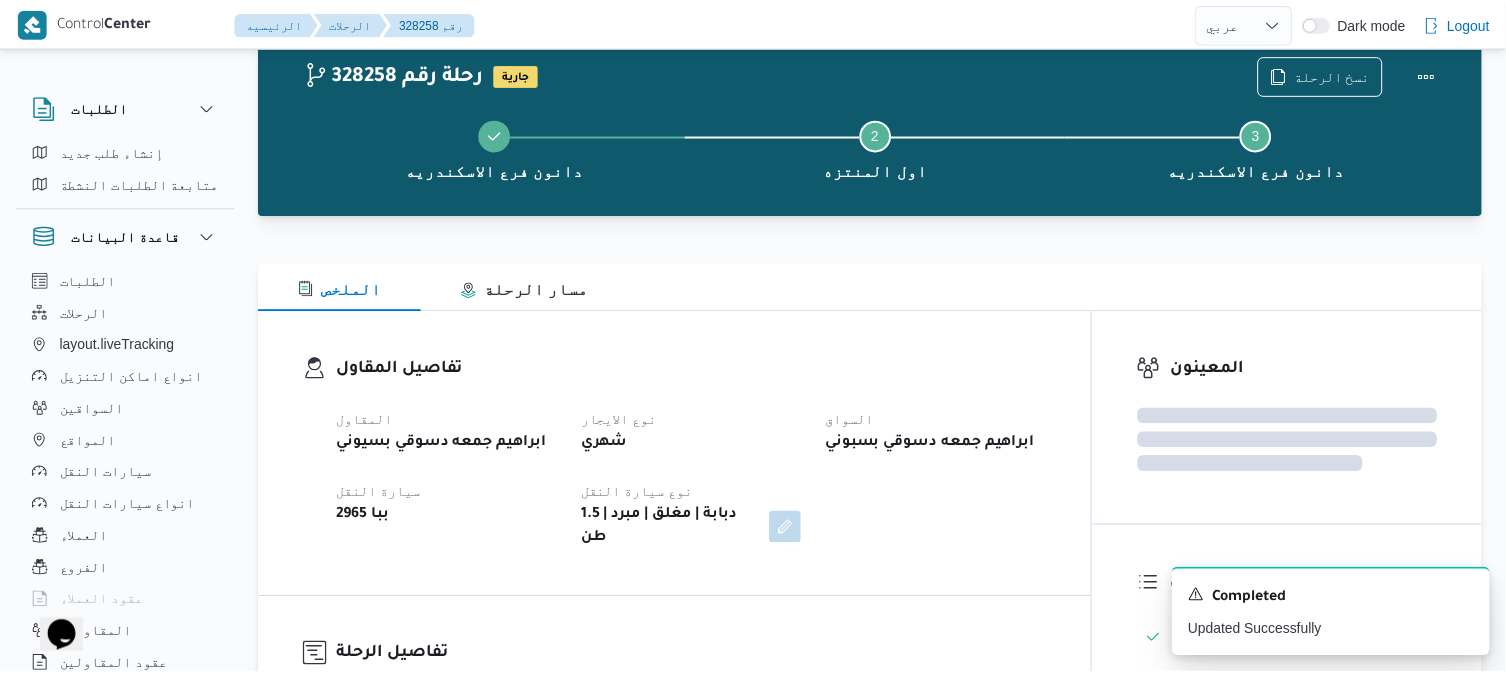 scroll, scrollTop: 444, scrollLeft: 0, axis: vertical 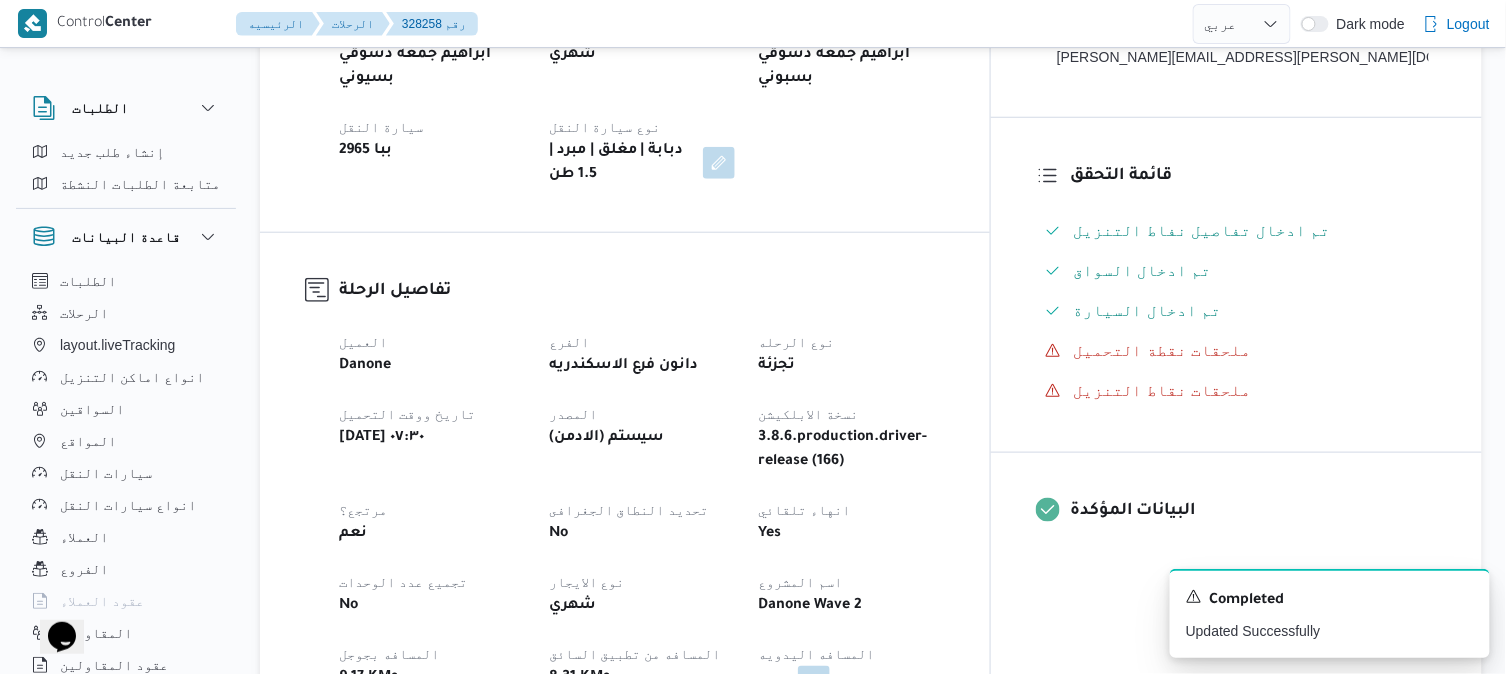 click on "العميل Danone الفرع دانون فرع الاسكندريه  نوع الرحله تجزئة تاريخ ووقت التحميل [DATE] ٠٧:٣٠ المصدر (سيستم (الادمن نسخة الابلكيشن 3.8.6.production.driver-release (166) مرتجع؟ نعم تحديد النطاق الجغرافى No انهاء تلقائي Yes تجميع عدد الوحدات No نوع الايجار شهري اسم المشروع Danone Wave 2 المسافه بجوجل 9.17 KMs المسافه من تطبيق السائق 8.31 KMs المسافه اليدويه N/A تكلفة الرحلة N/A عدد التباعين N/A عدد الموازين N/A عدد الكارتات N/A المسافه فبل الرحله 0.0" at bounding box center (642, 594) 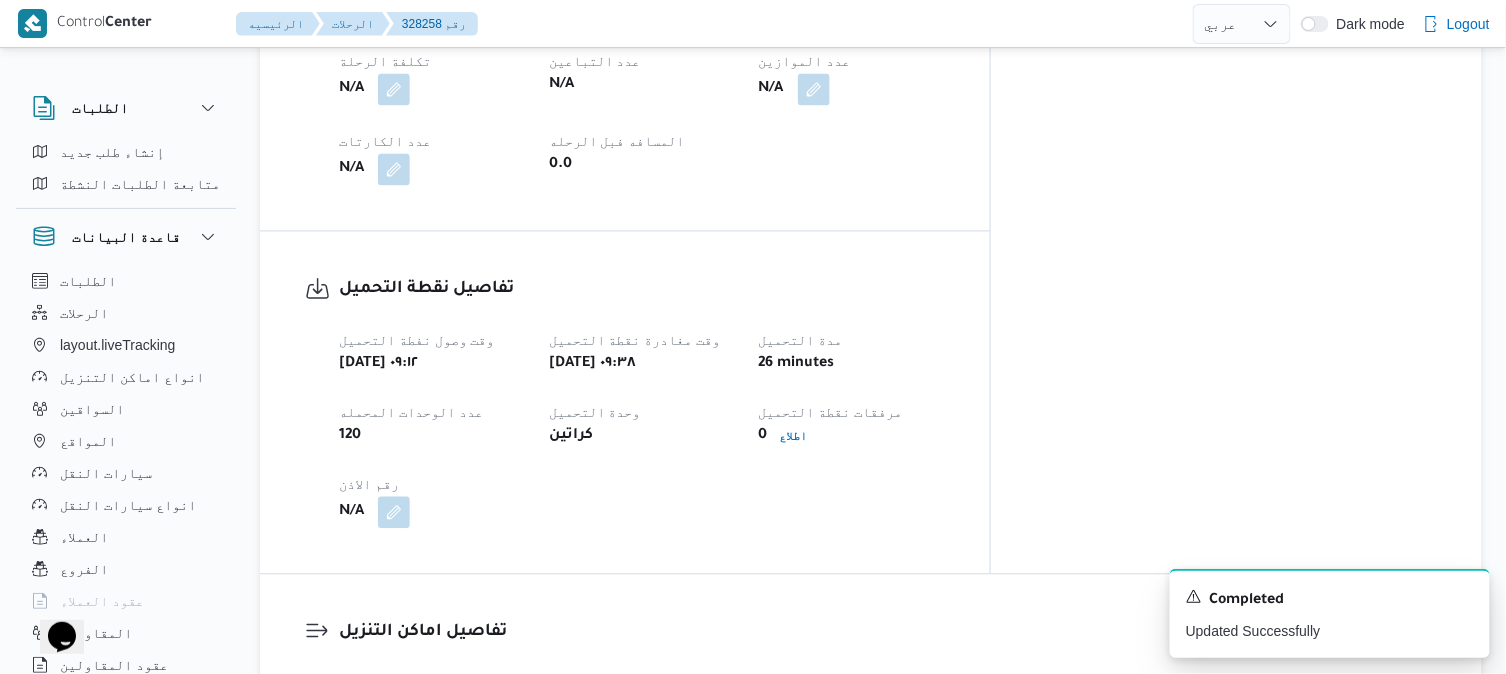 scroll, scrollTop: 1155, scrollLeft: 0, axis: vertical 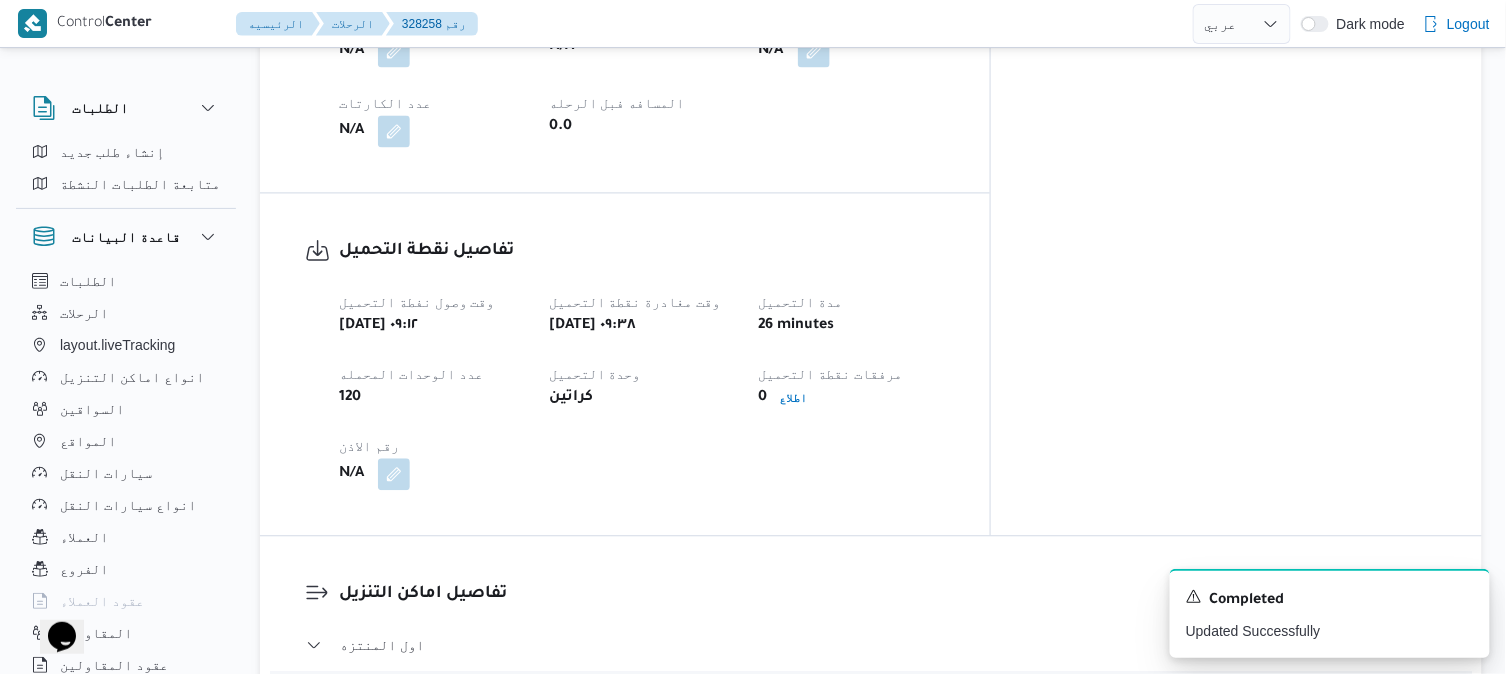 select on "ar" 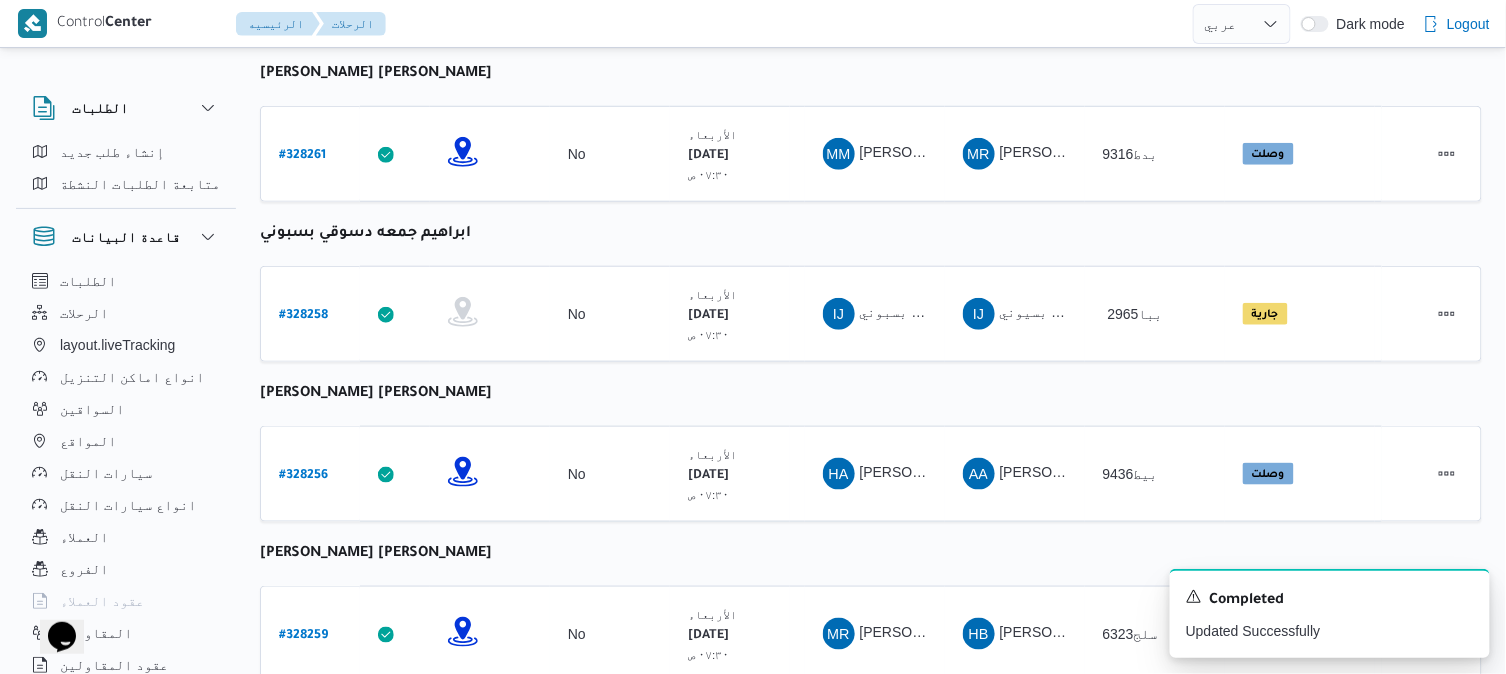 scroll, scrollTop: 535, scrollLeft: 0, axis: vertical 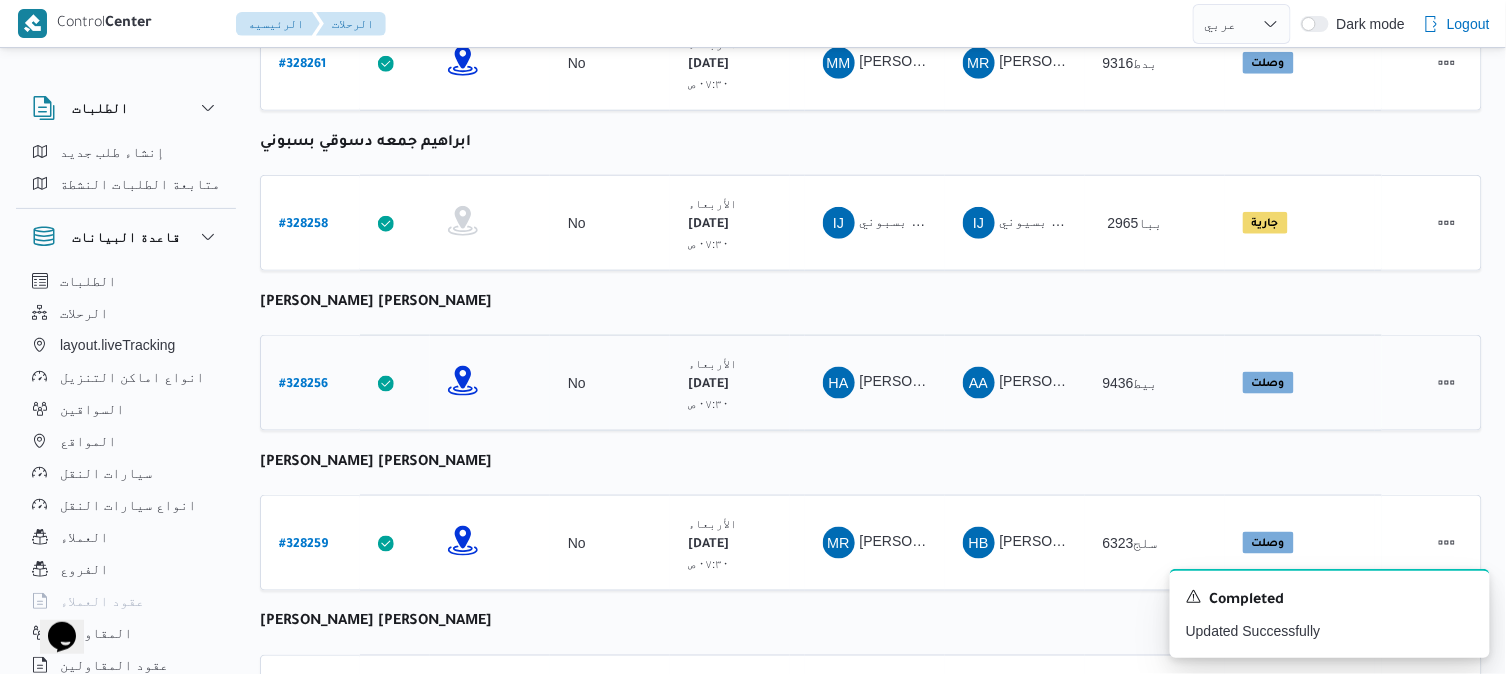 click on "# 328256" at bounding box center (303, 385) 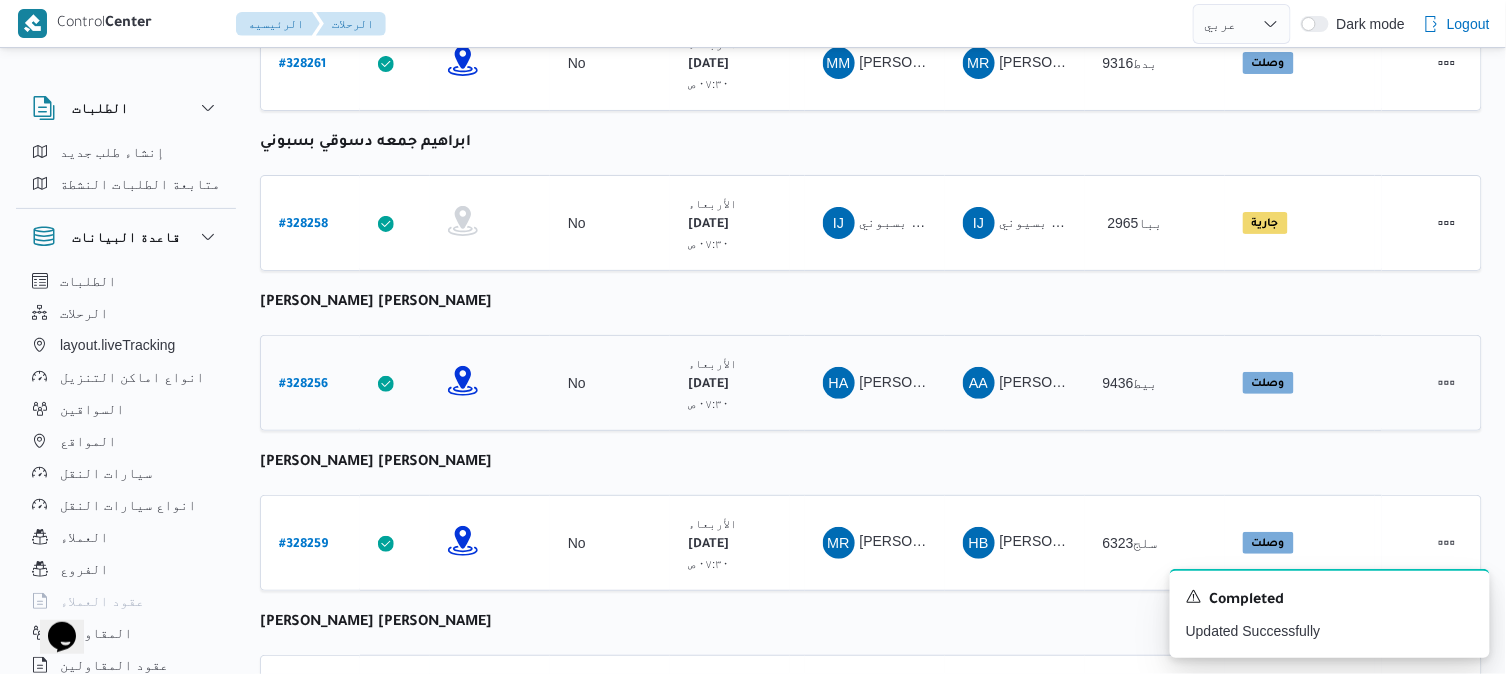 select on "ar" 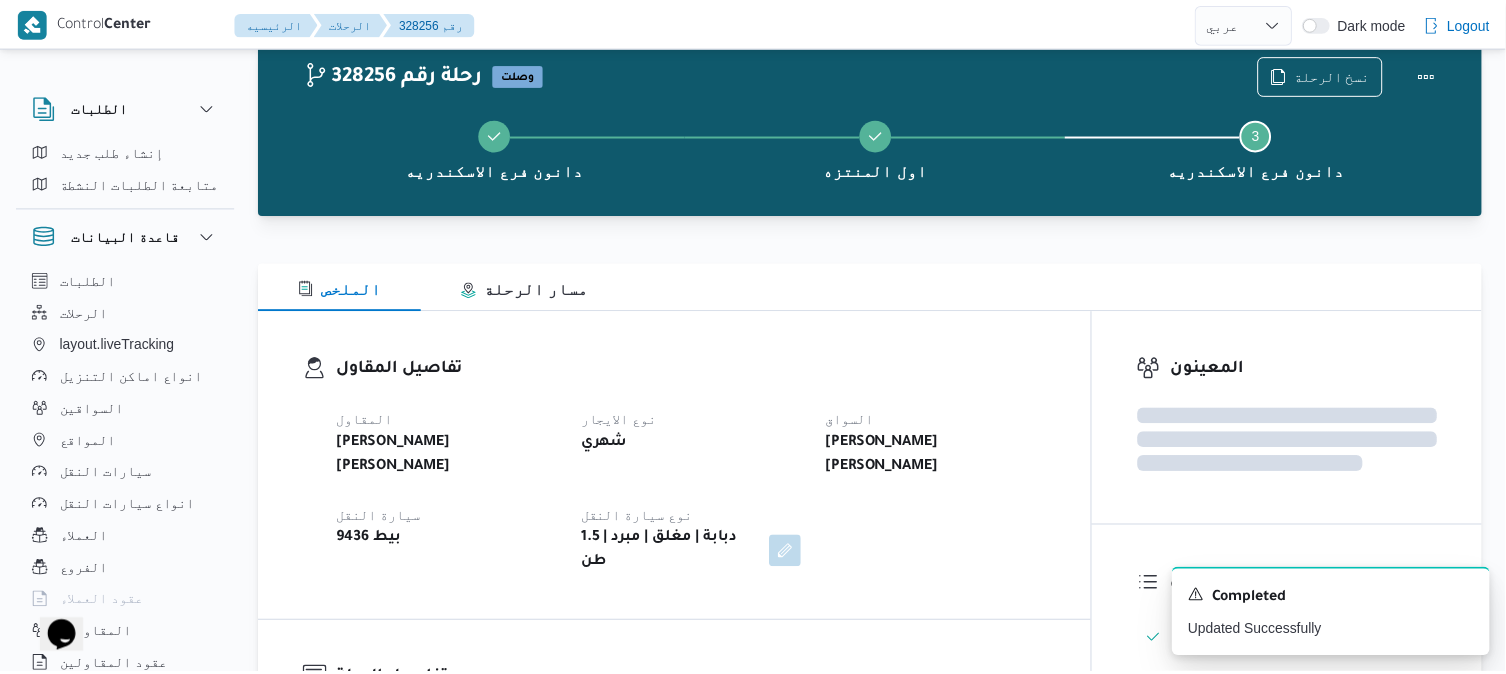 scroll, scrollTop: 535, scrollLeft: 0, axis: vertical 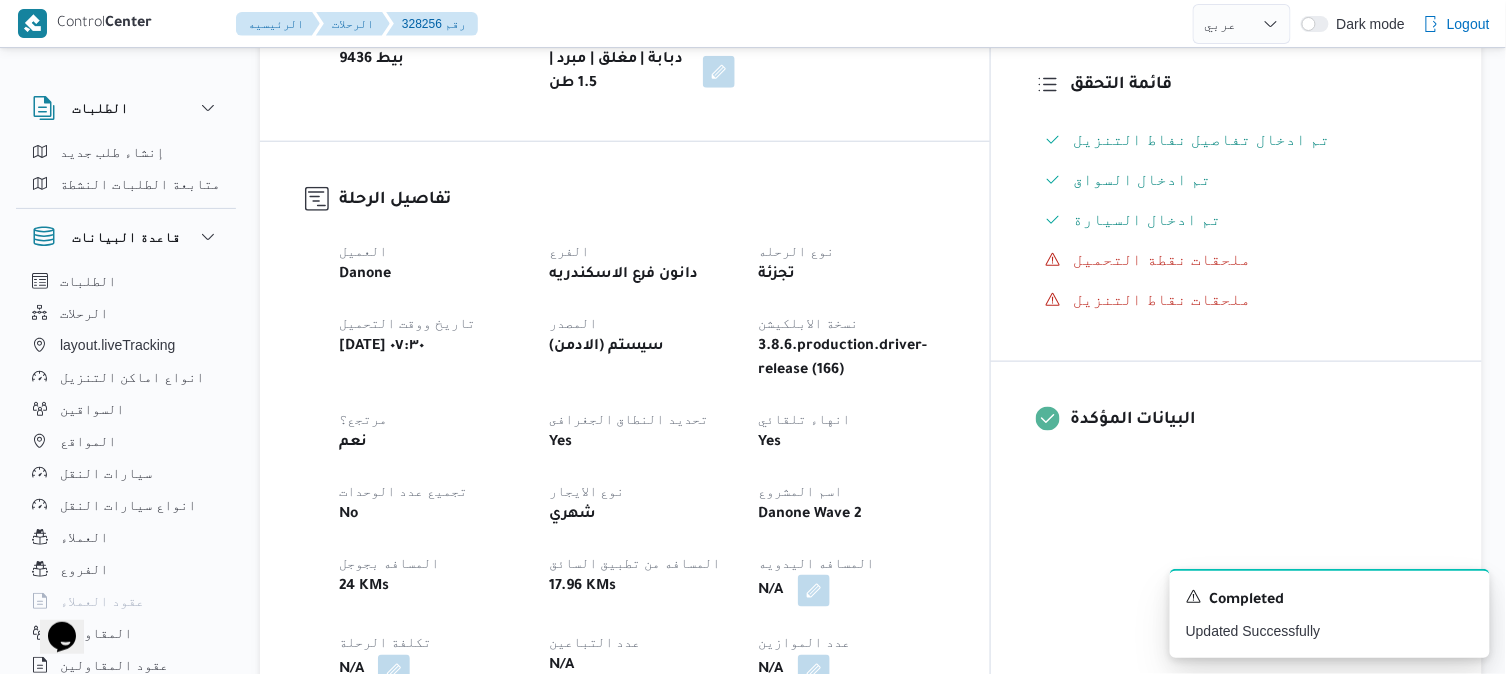 click on "تجميع عدد الوحدات" at bounding box center (432, 491) 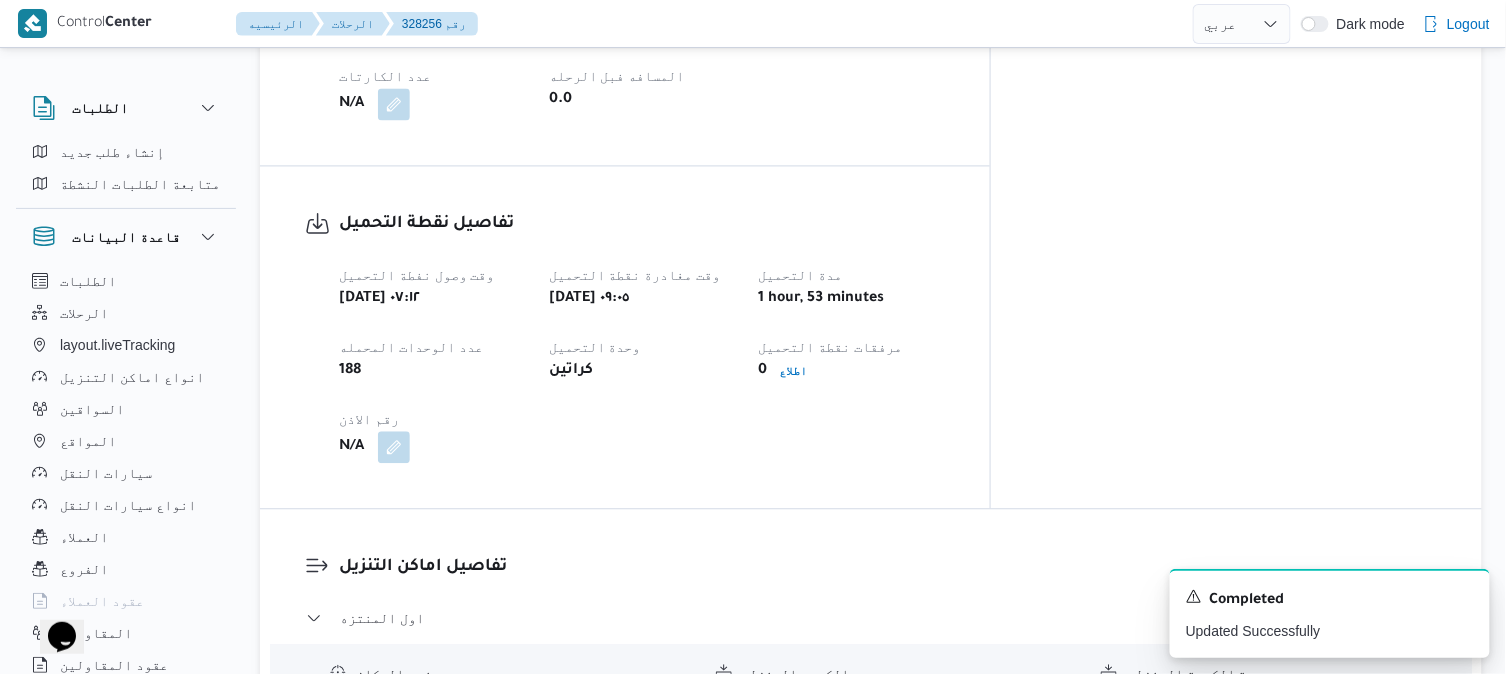 scroll, scrollTop: 1246, scrollLeft: 0, axis: vertical 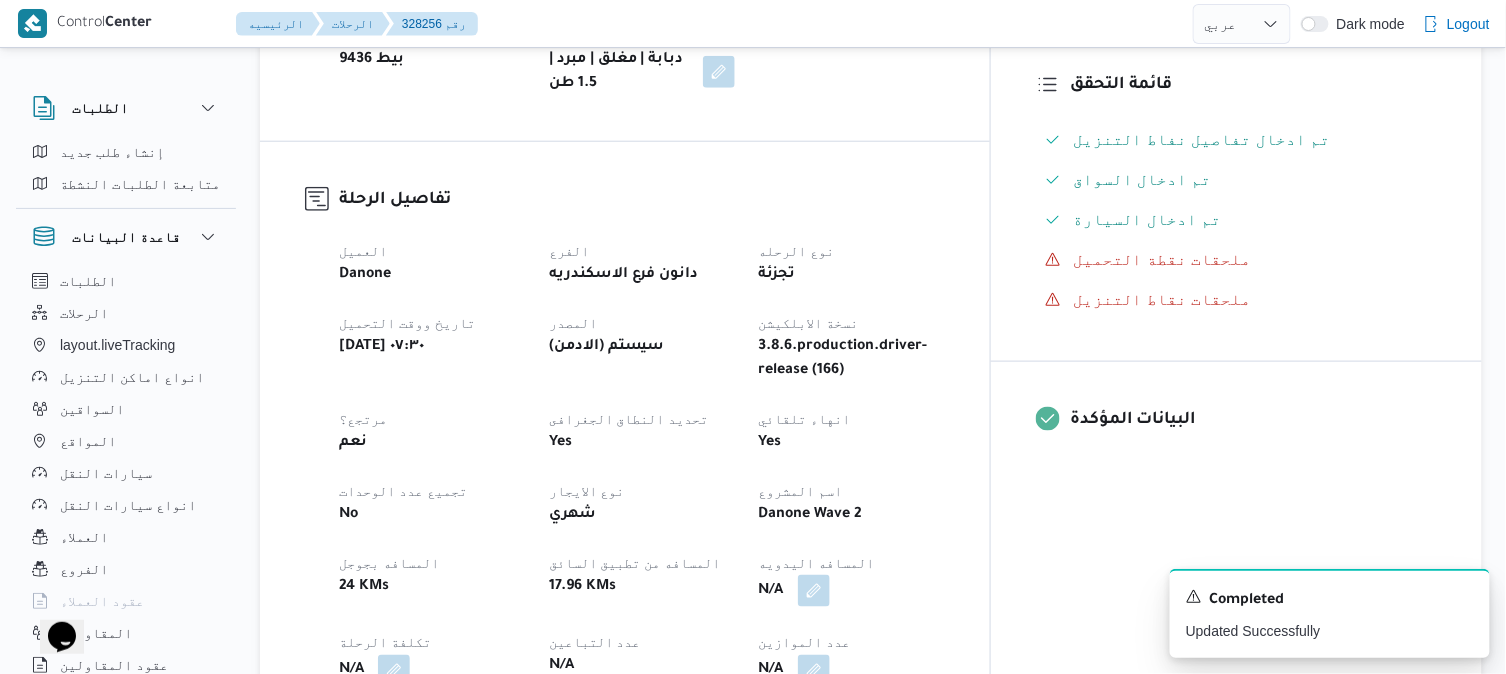 select on "ar" 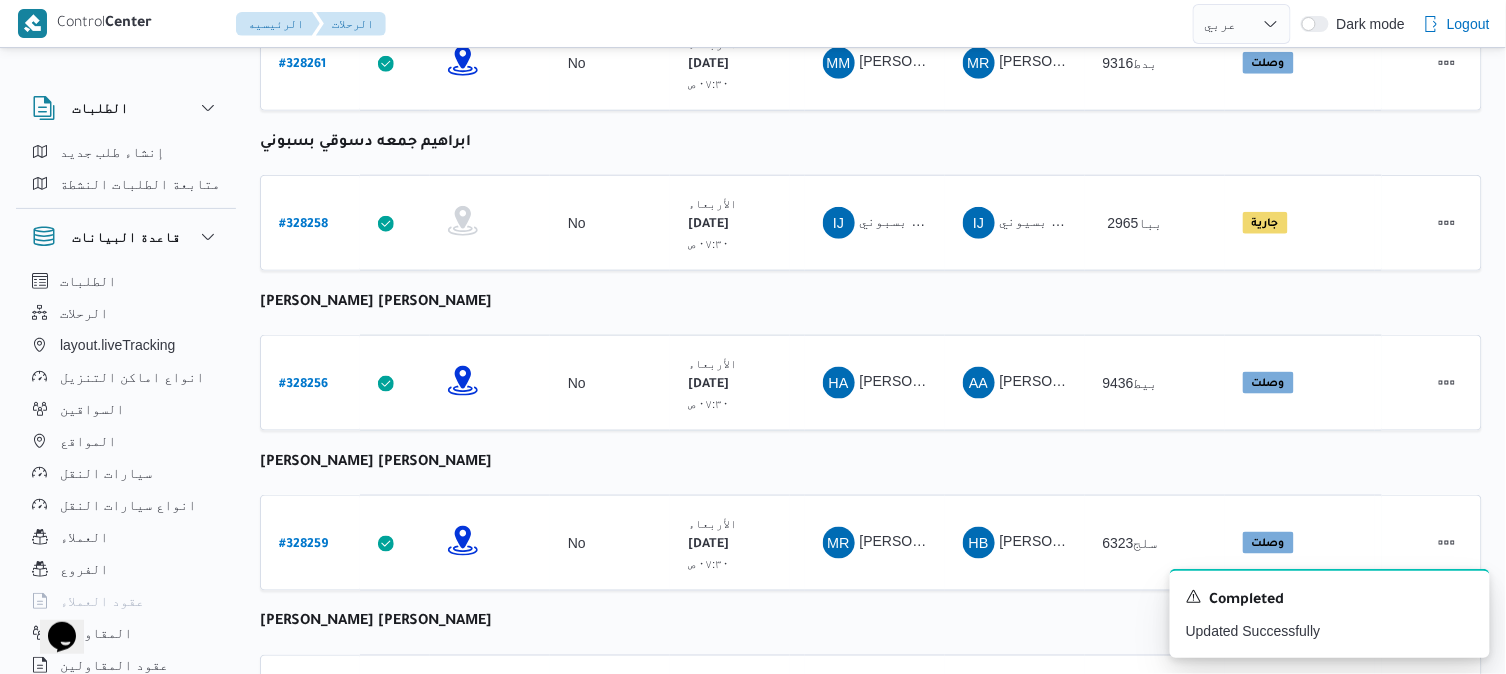 scroll, scrollTop: 626, scrollLeft: 0, axis: vertical 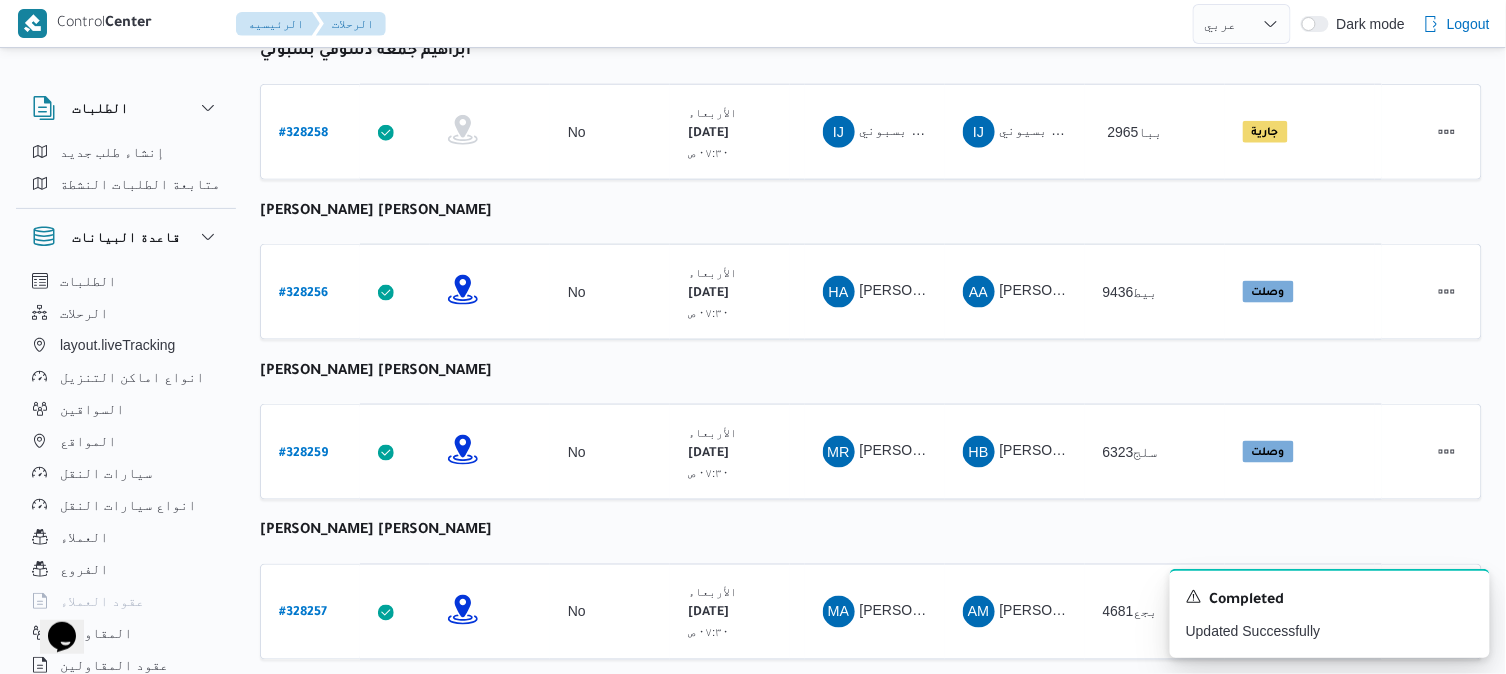click on "رقم الرحلة Click to sort in ascending order تطبيق السائق Click to sort in ascending order تحديد النطاق الجغرافى Click to sort in ascending order تجميع عدد الوحدات وقت التحميل Click to sort in ascending order العميل Click to sort in ascending order نقاط الرحلة السواق Click to sort in ascending order المقاول Click to sort in ascending order سيارة النقل Click to sort in ascending order الحاله Click to sort in ascending order المنصه Click to sort in ascending order Actions [PERSON_NAME] [PERSON_NAME] رقم الرحلة # 328255 تطبيق السائق تحديد النطاق الجغرافى تجميع عدد الوحدات No وقت التحميل [DATE] ٠٧:٣٠ ص   العميل Danone نقاط الرحلة دانون فرع الاسكندريه  ٠٧:٤٨ م قسم  سيدى [PERSON_NAME] فرع ال[PERSON_NAME]" at bounding box center [871, 724] 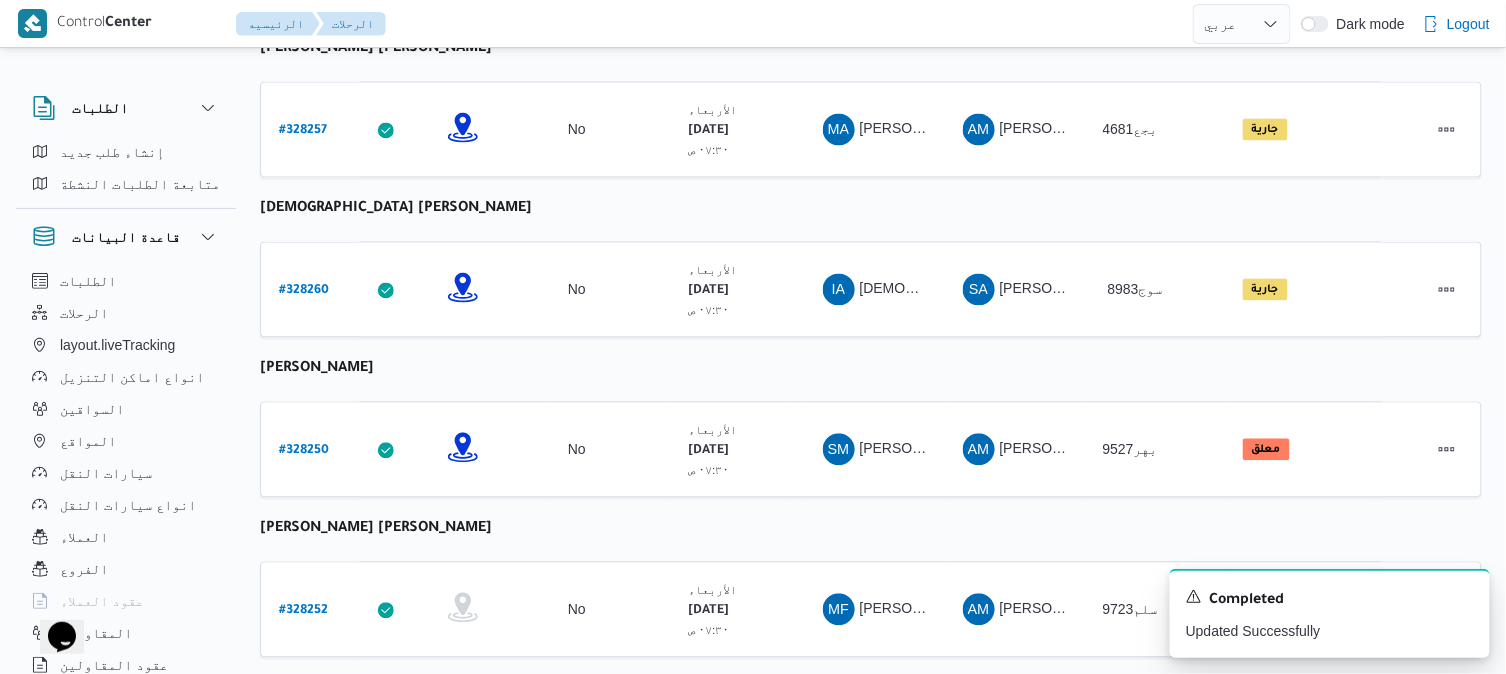 scroll, scrollTop: 1160, scrollLeft: 0, axis: vertical 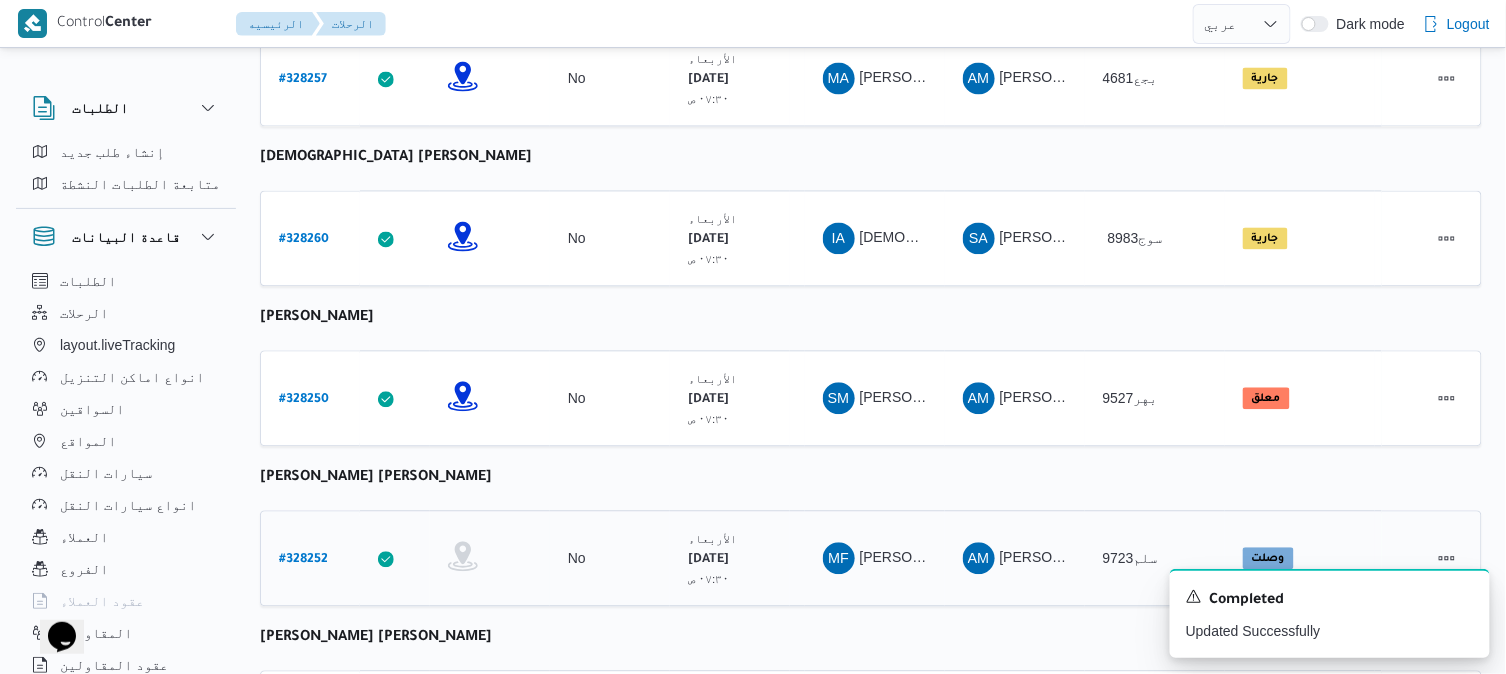 click on "# 328252" at bounding box center [303, 560] 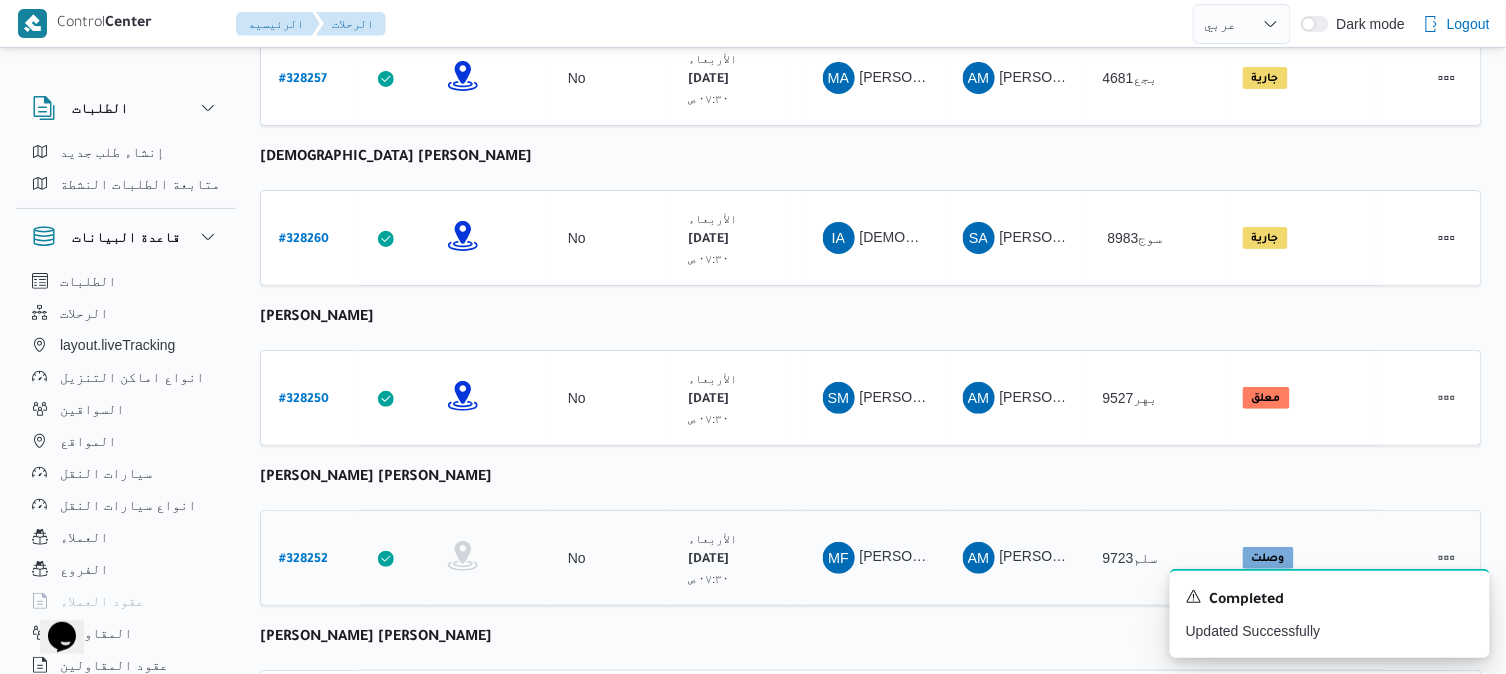 select on "ar" 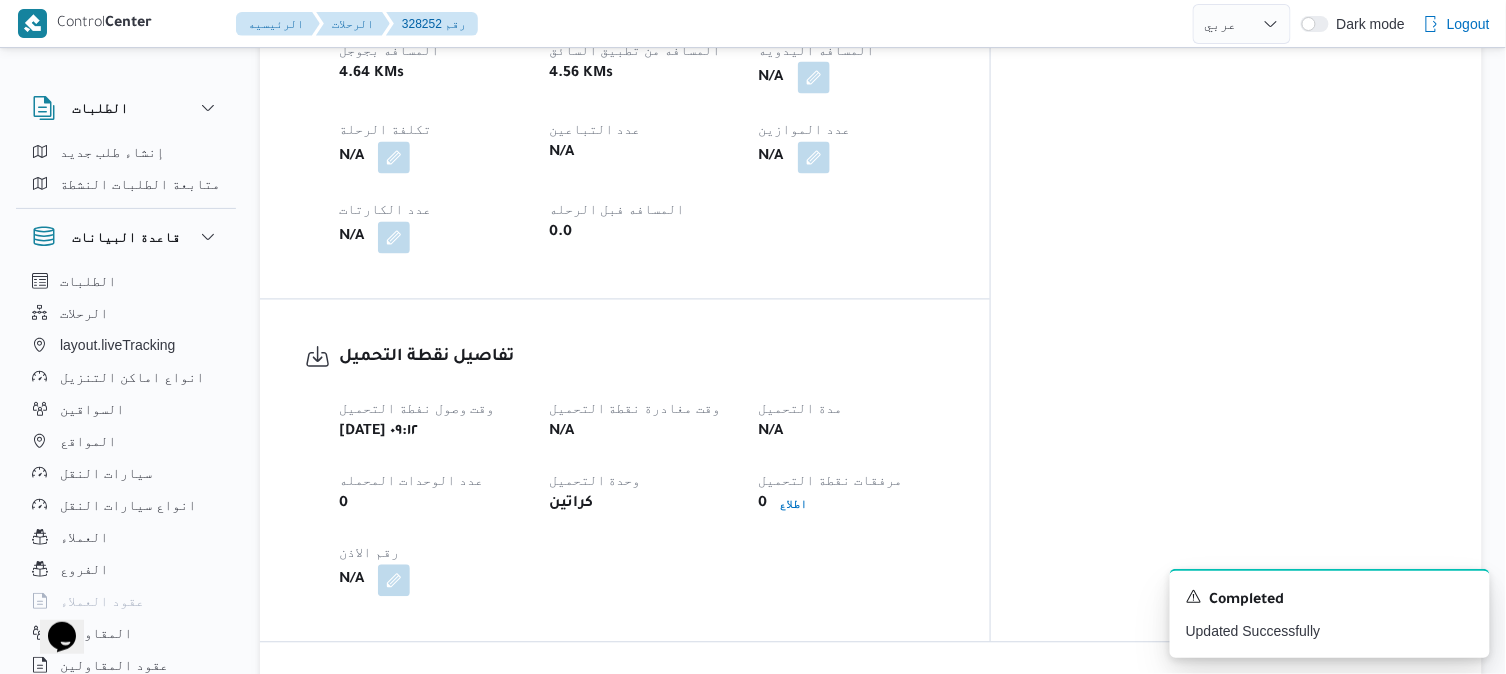 scroll, scrollTop: 937, scrollLeft: 0, axis: vertical 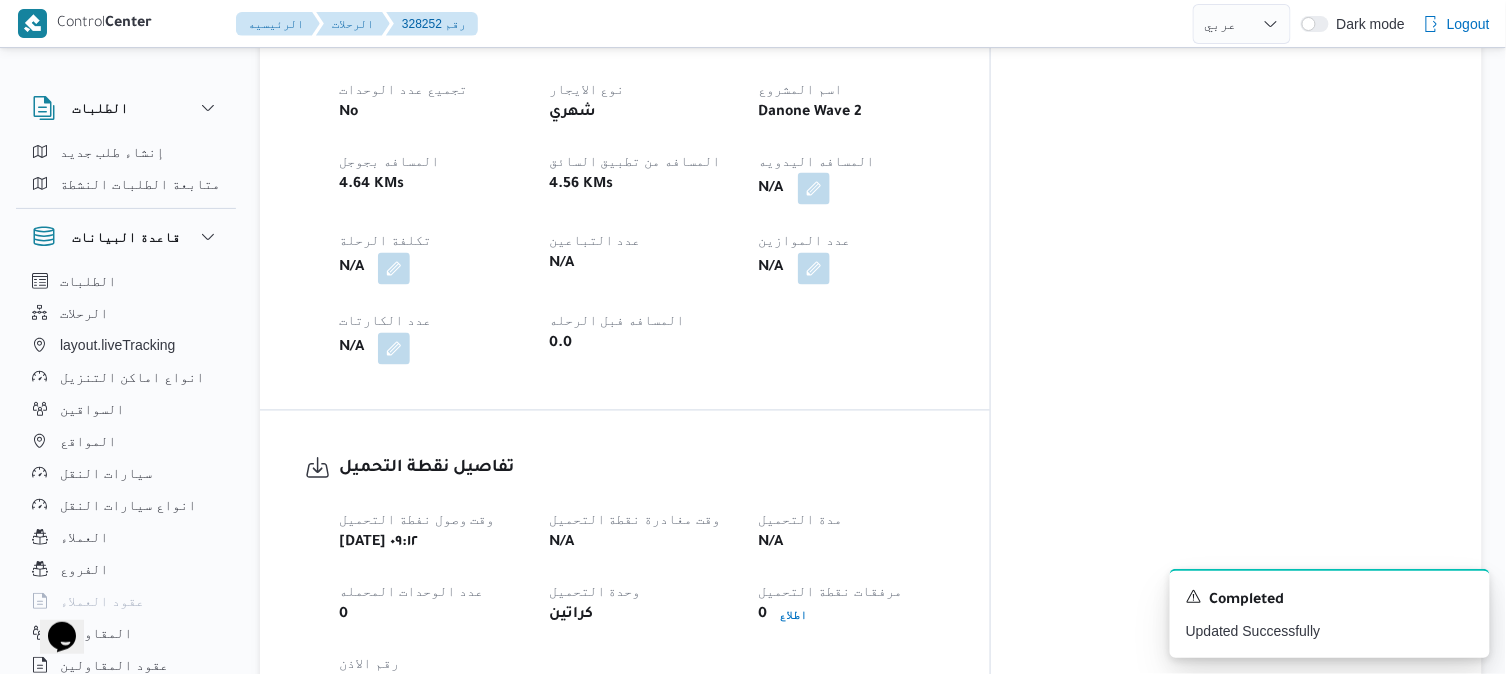 select on "ar" 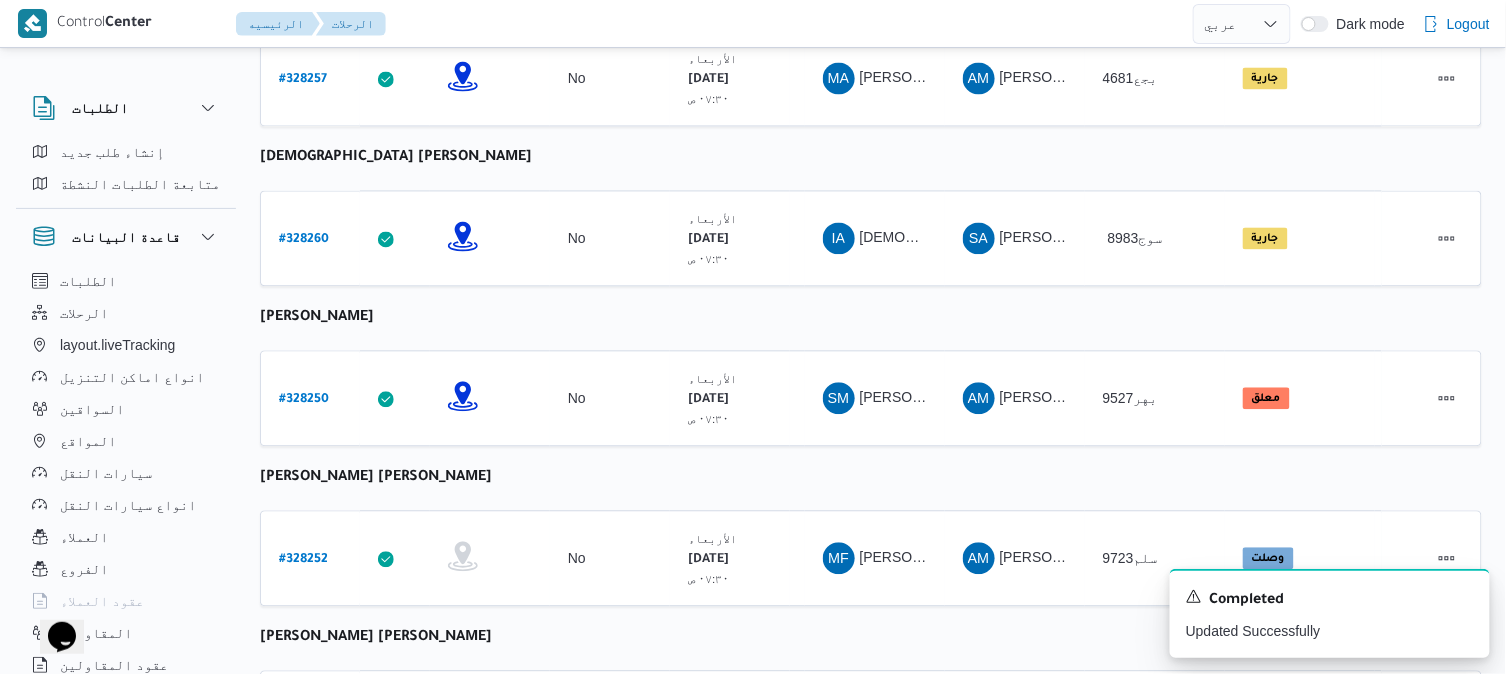 scroll, scrollTop: 1532, scrollLeft: 0, axis: vertical 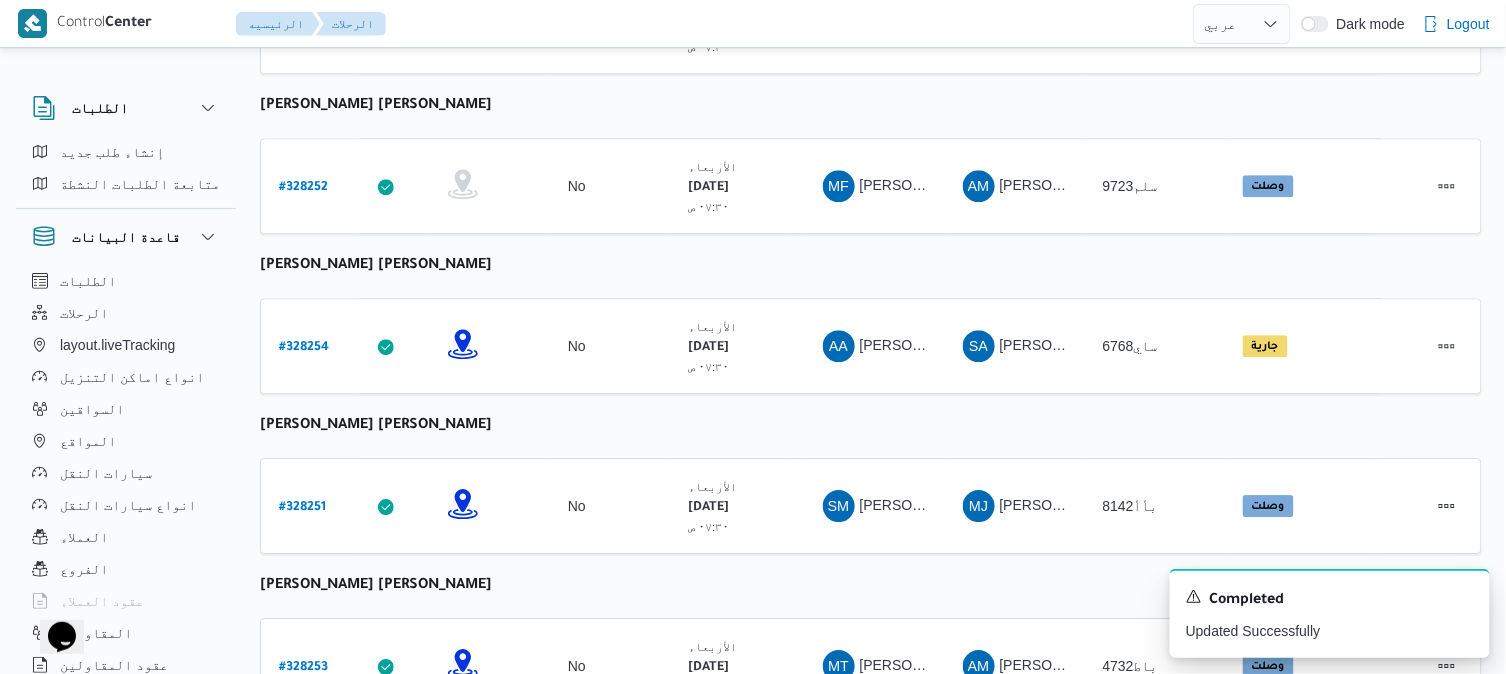 click on "رقم الرحلة Click to sort in ascending order تطبيق السائق Click to sort in ascending order تحديد النطاق الجغرافى Click to sort in ascending order تجميع عدد الوحدات وقت التحميل Click to sort in ascending order العميل Click to sort in ascending order نقاط الرحلة السواق Click to sort in ascending order المقاول Click to sort in ascending order سيارة النقل Click to sort in ascending order الحاله Click to sort in ascending order المنصه Click to sort in ascending order Actions [PERSON_NAME] [PERSON_NAME] رقم الرحلة # 328255 تطبيق السائق تحديد النطاق الجغرافى تجميع عدد الوحدات No وقت التحميل [DATE] ٠٧:٣٠ ص   العميل Danone نقاط الرحلة دانون فرع الاسكندريه  ٠٧:٤٨ م قسم  سيدى [PERSON_NAME] فرع ال[PERSON_NAME]" at bounding box center [871, -182] 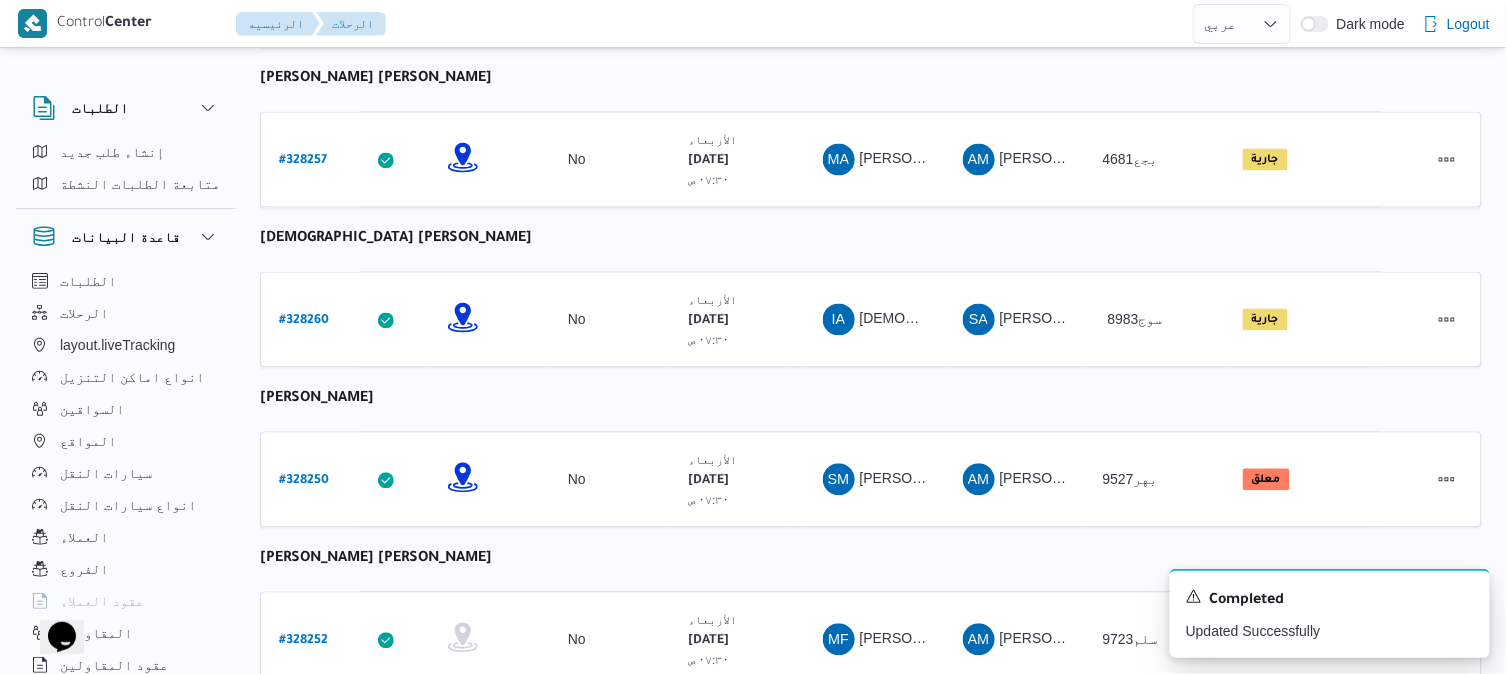 scroll, scrollTop: 998, scrollLeft: 0, axis: vertical 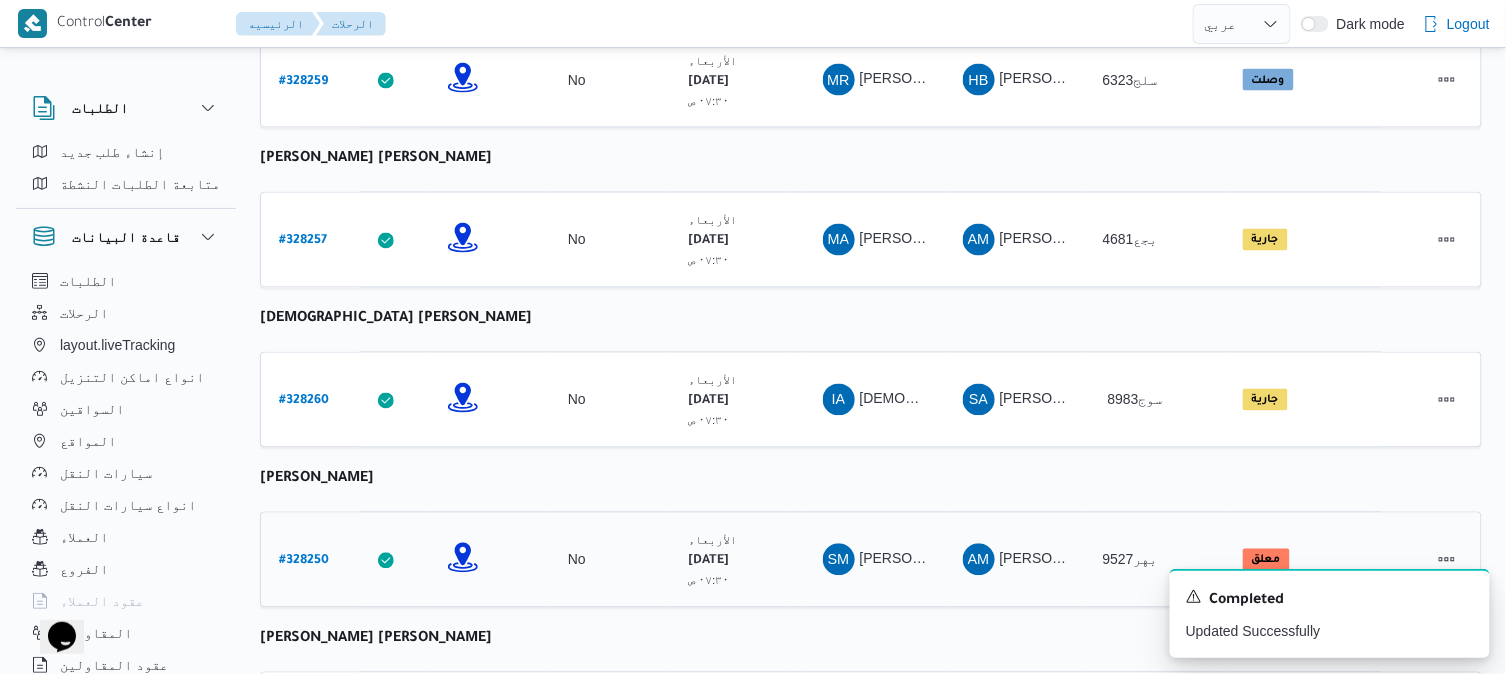 click on "# 328250" at bounding box center [304, 562] 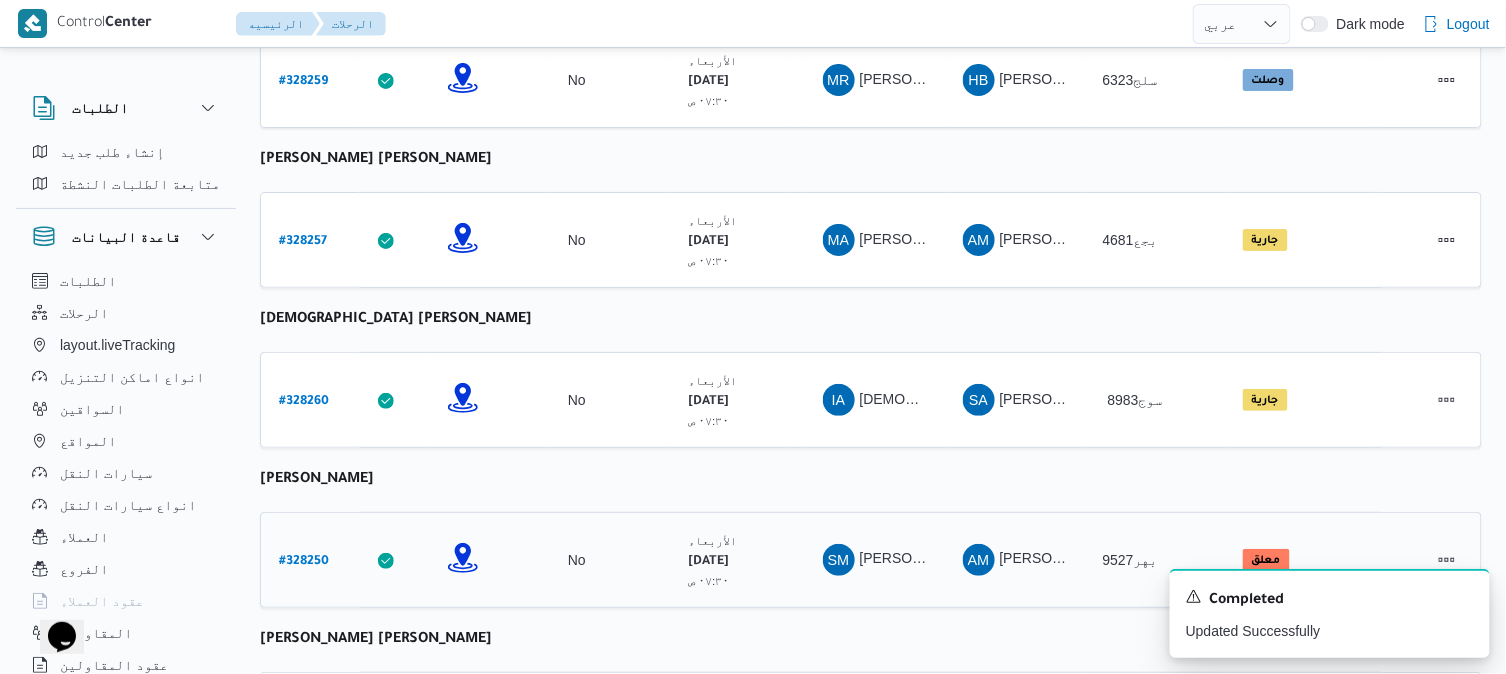 select on "ar" 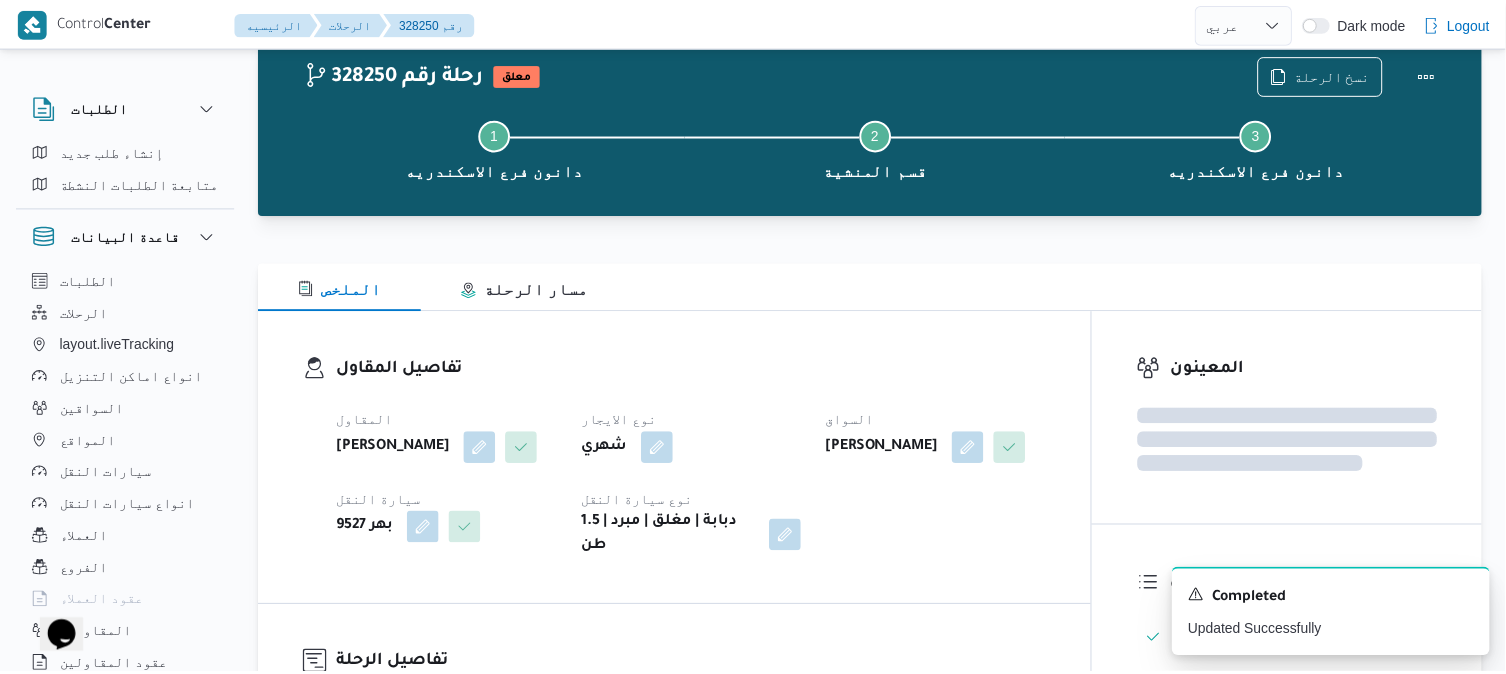 scroll, scrollTop: 998, scrollLeft: 0, axis: vertical 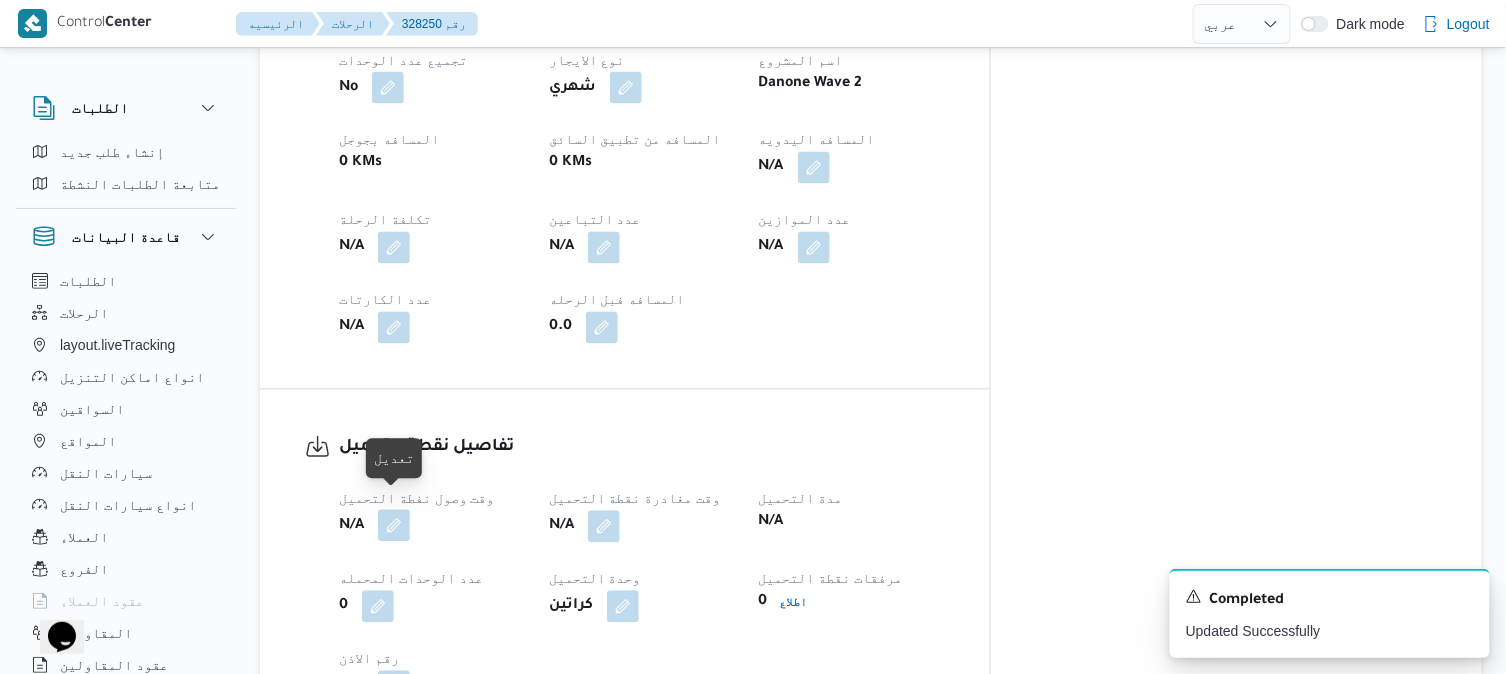 click at bounding box center (394, 526) 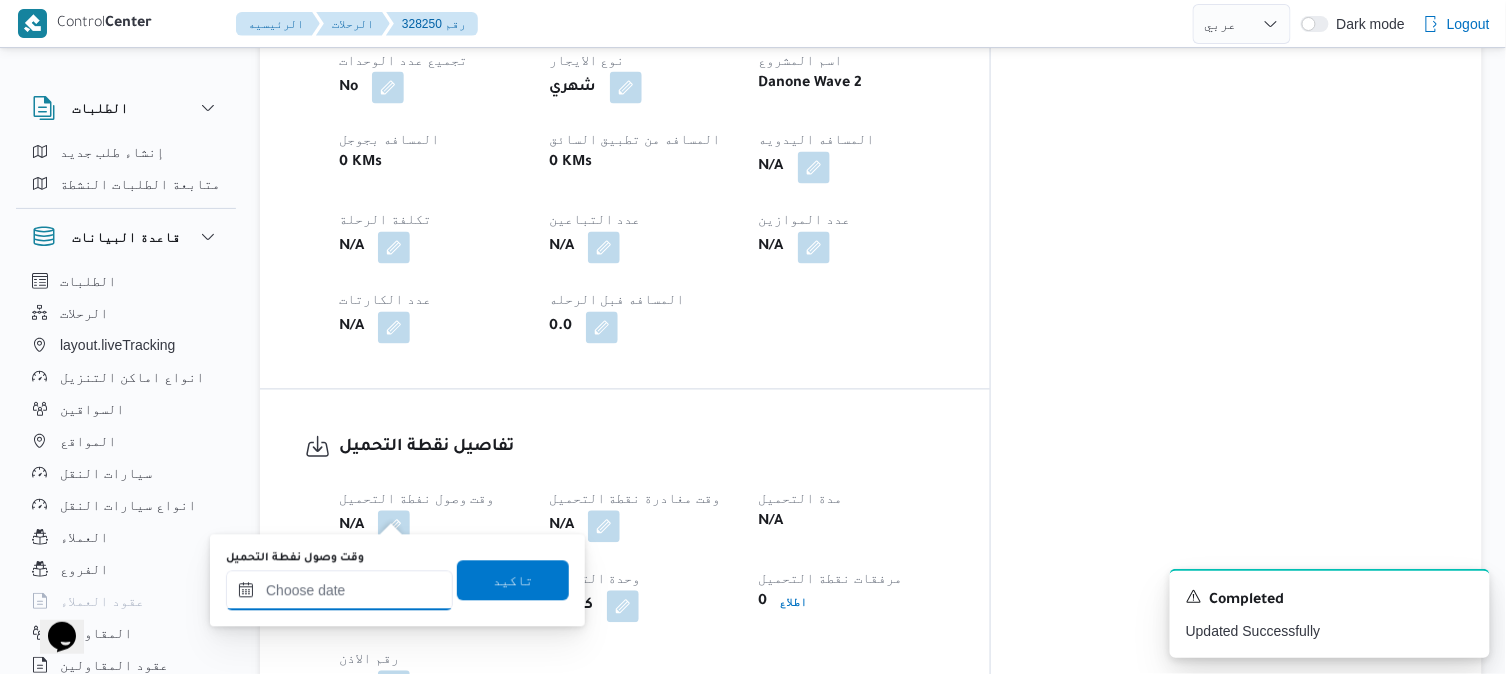 click on "وقت وصول نفطة التحميل" at bounding box center [339, 591] 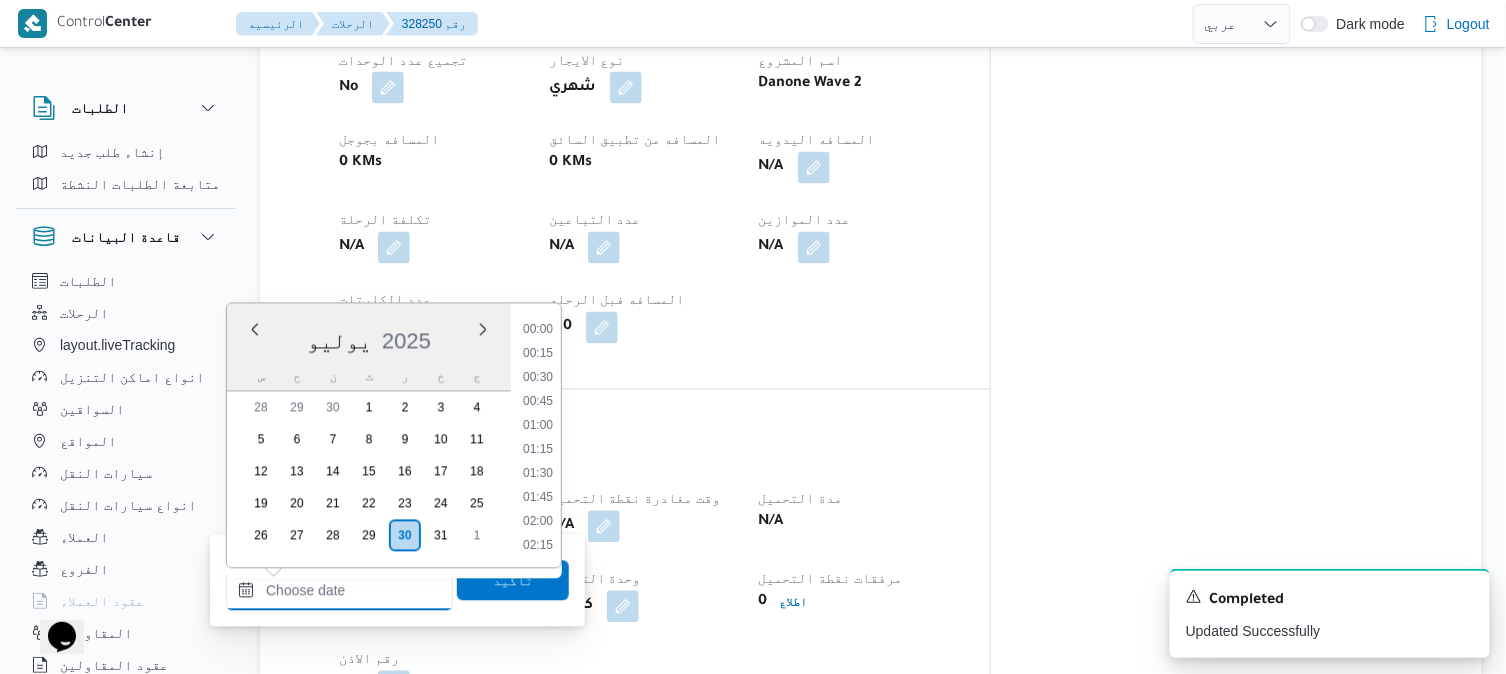 scroll, scrollTop: 816, scrollLeft: 0, axis: vertical 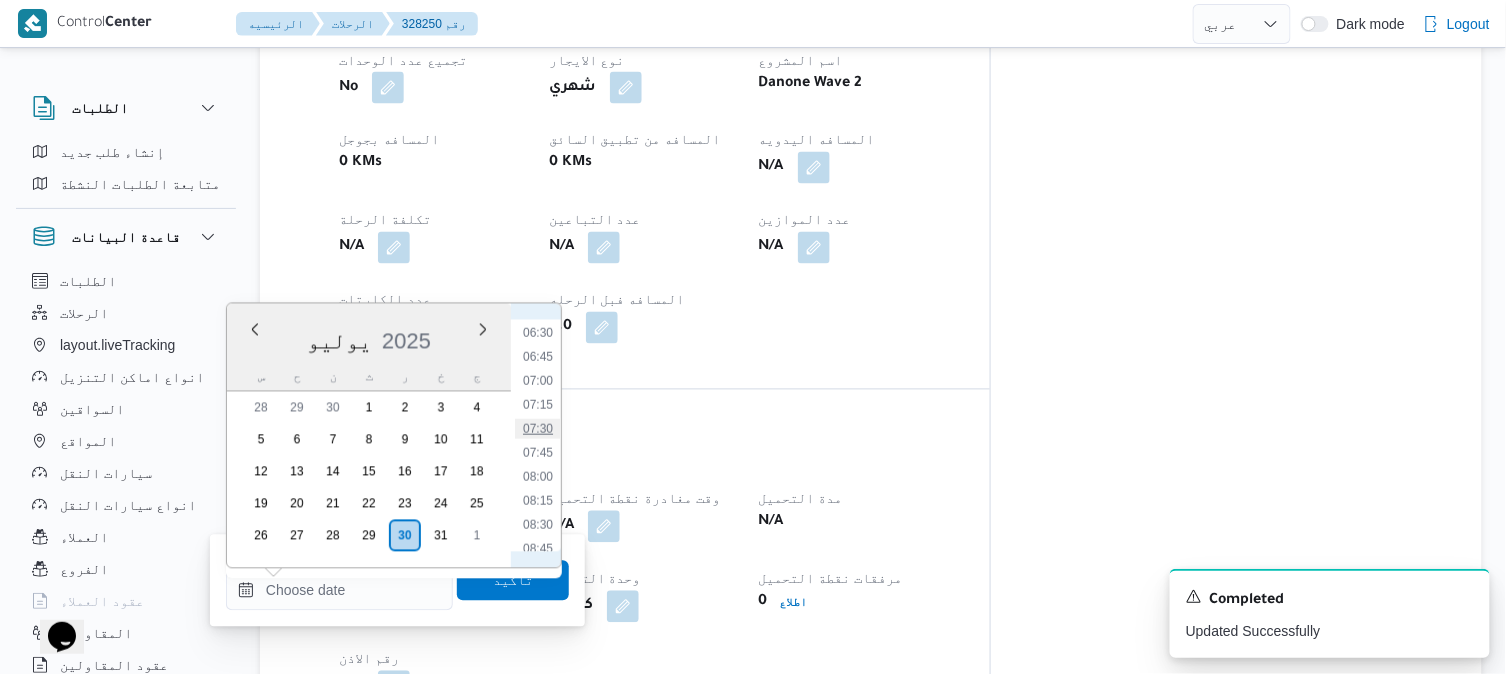 click on "07:30" at bounding box center [538, 429] 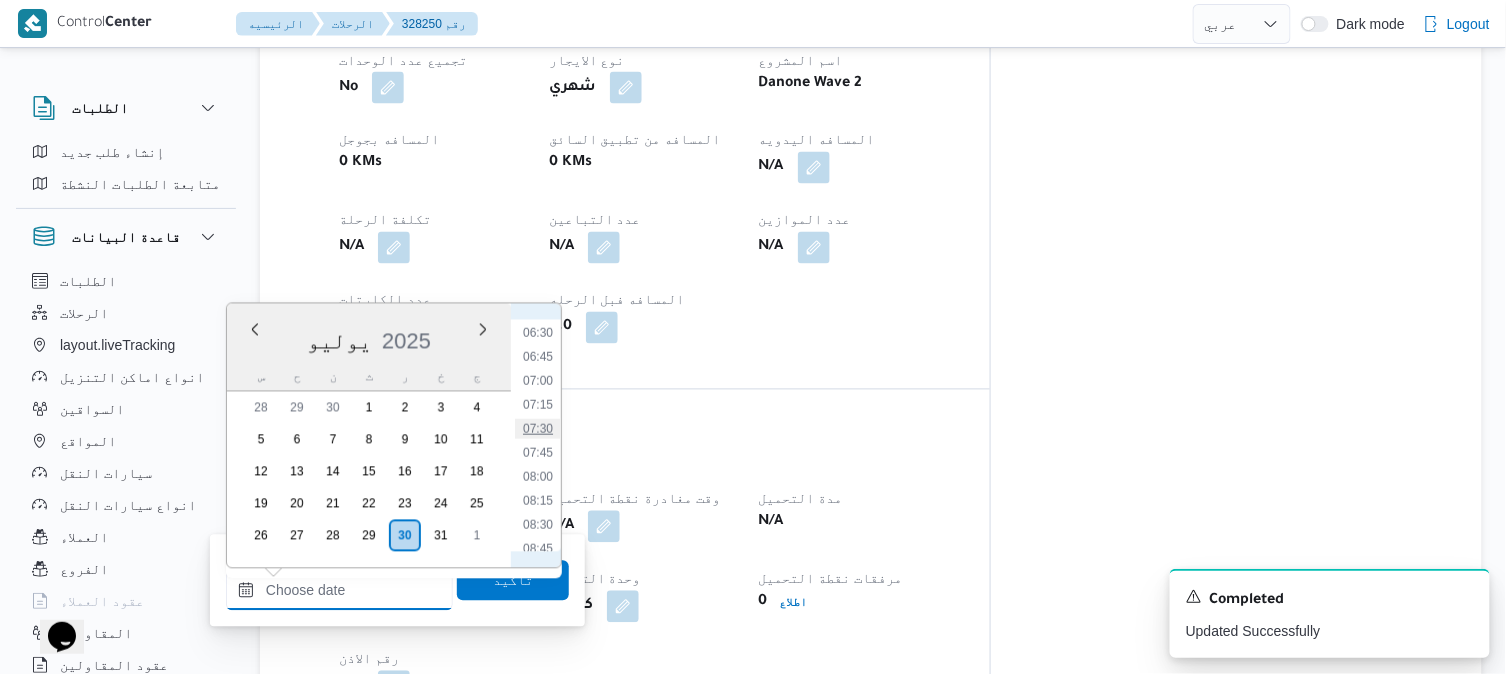 type on "[DATE] ٠٧:٣٠" 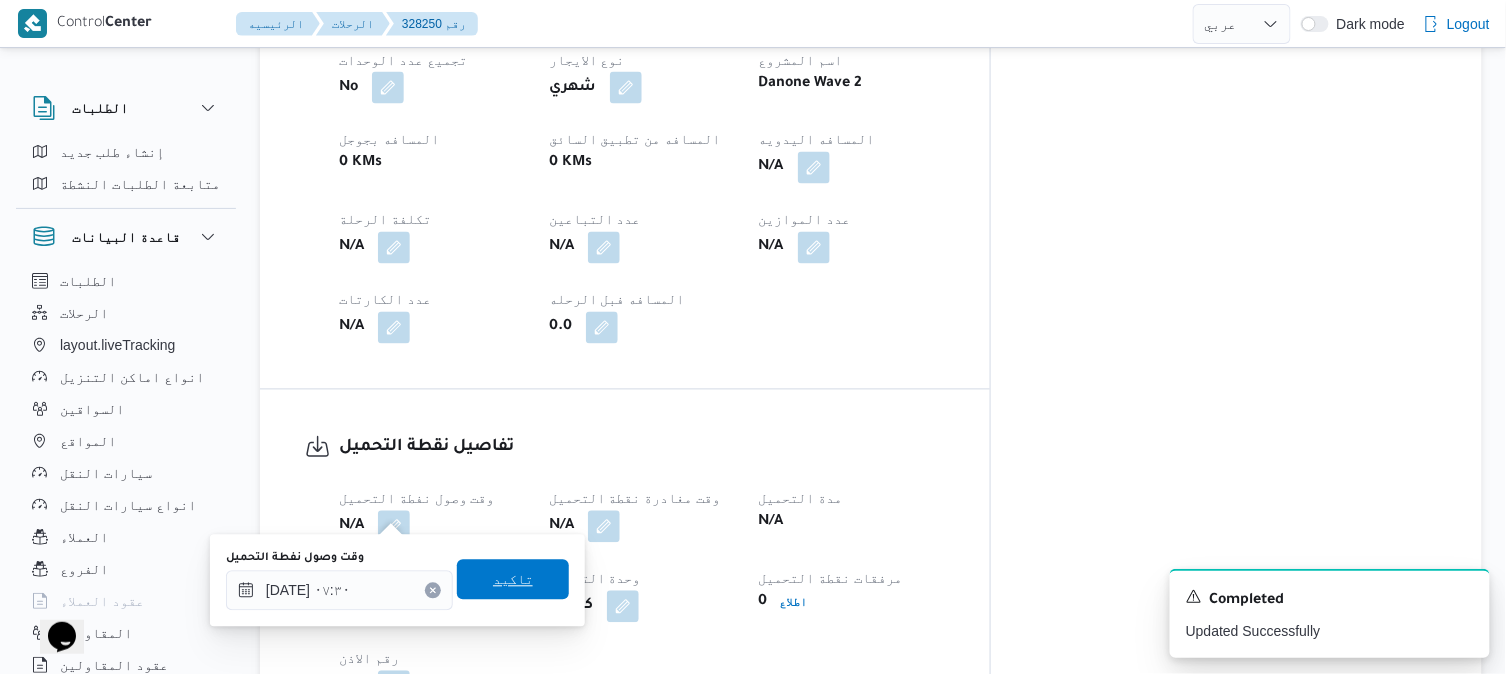 click on "تاكيد" at bounding box center [513, 580] 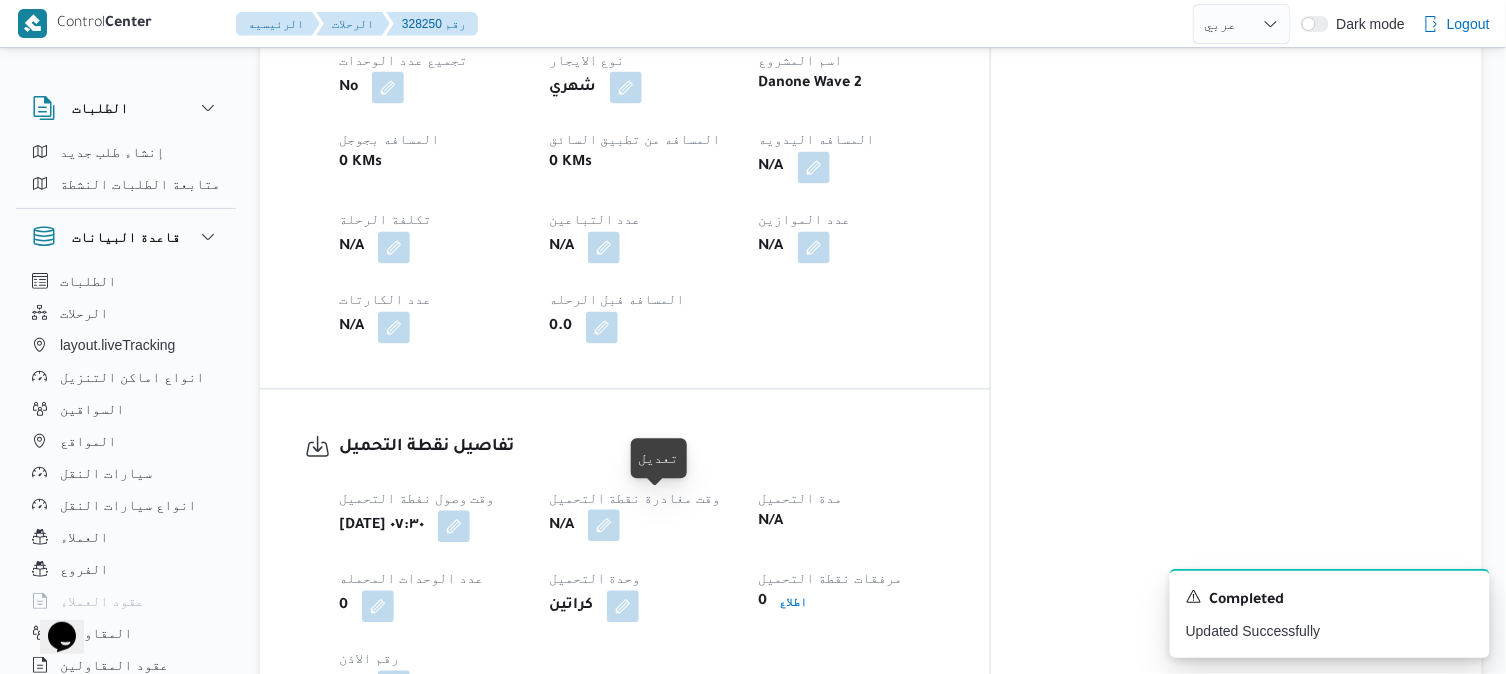 click at bounding box center (604, 526) 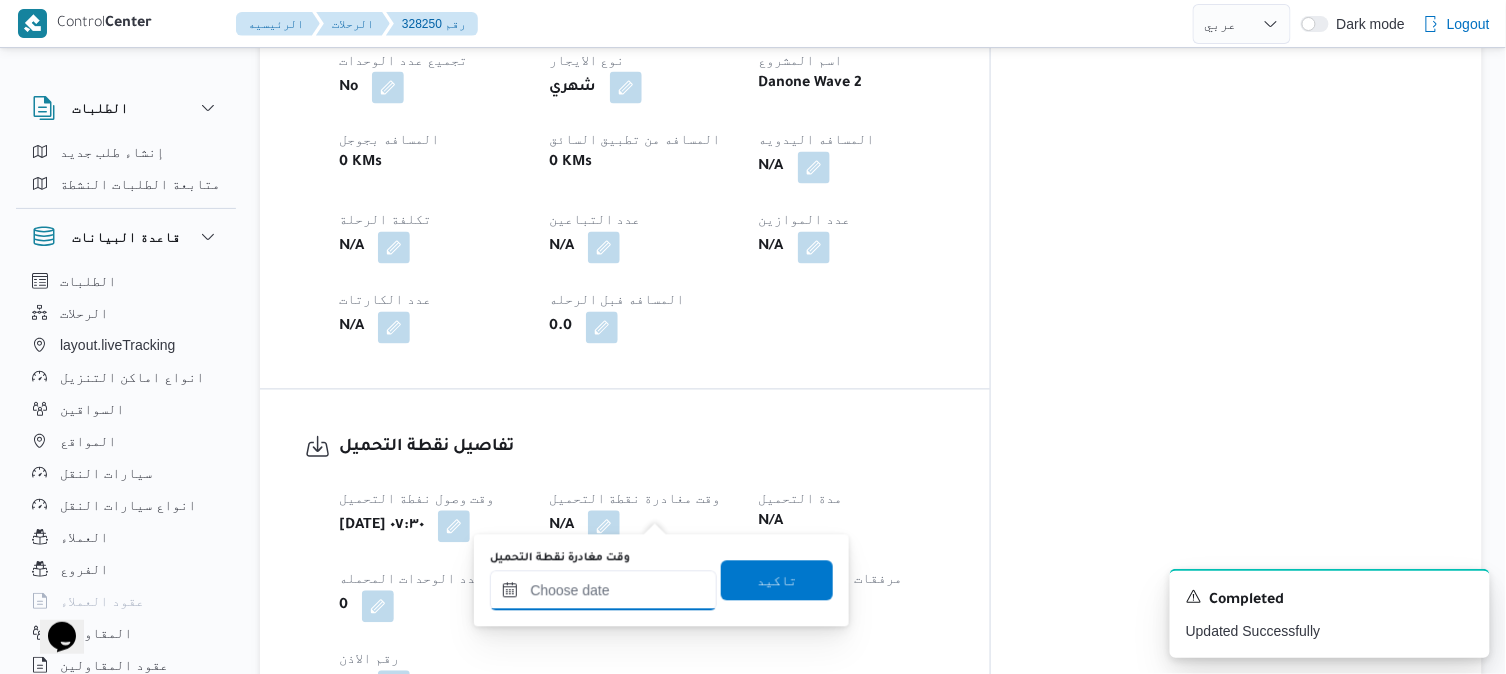 click on "وقت مغادرة نقطة التحميل" at bounding box center [603, 591] 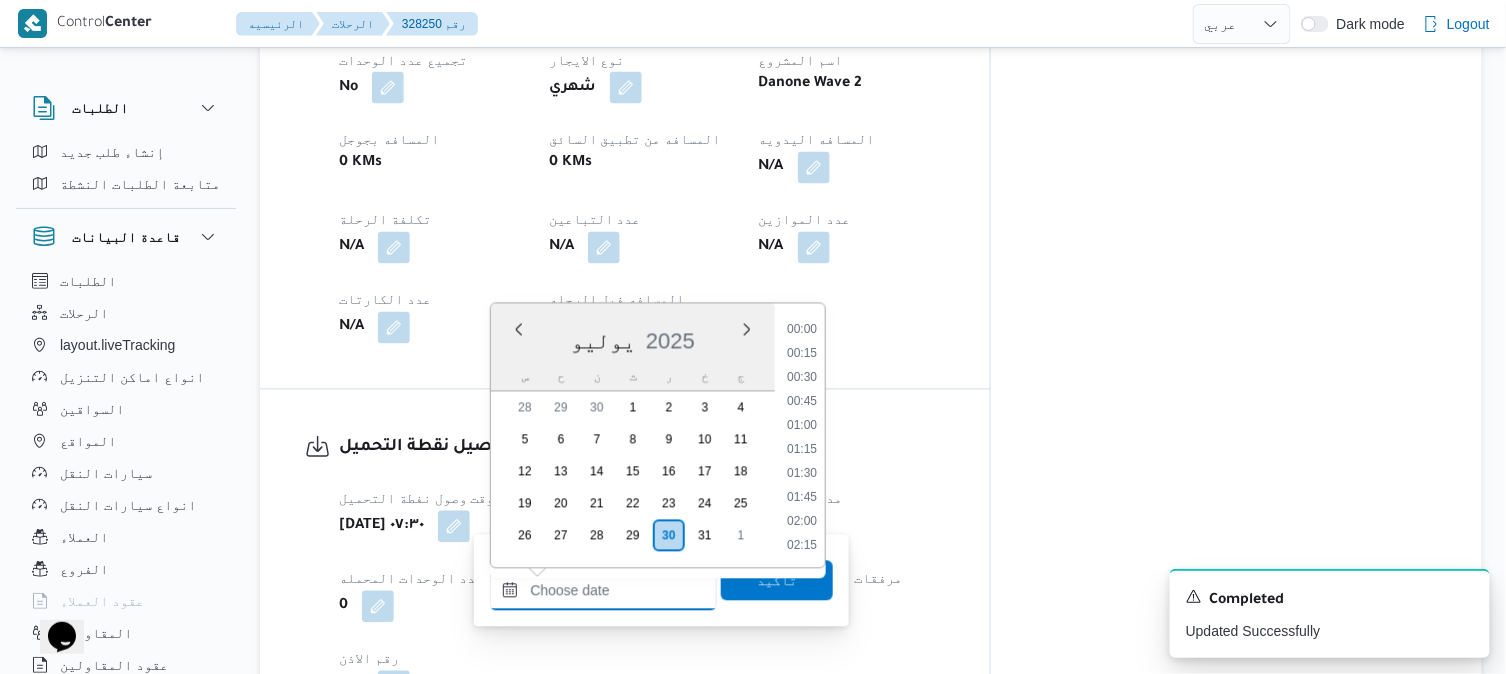 scroll, scrollTop: 816, scrollLeft: 0, axis: vertical 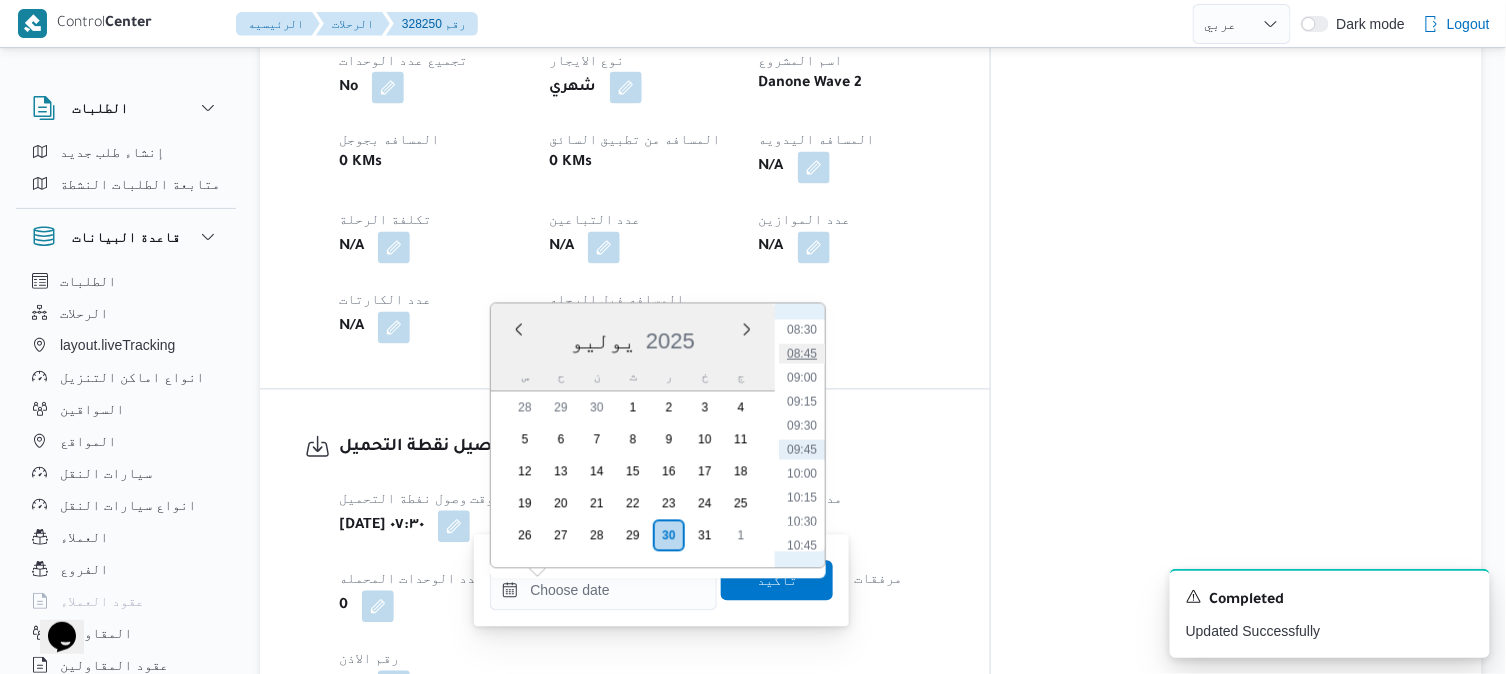 click on "08:45" at bounding box center [802, 354] 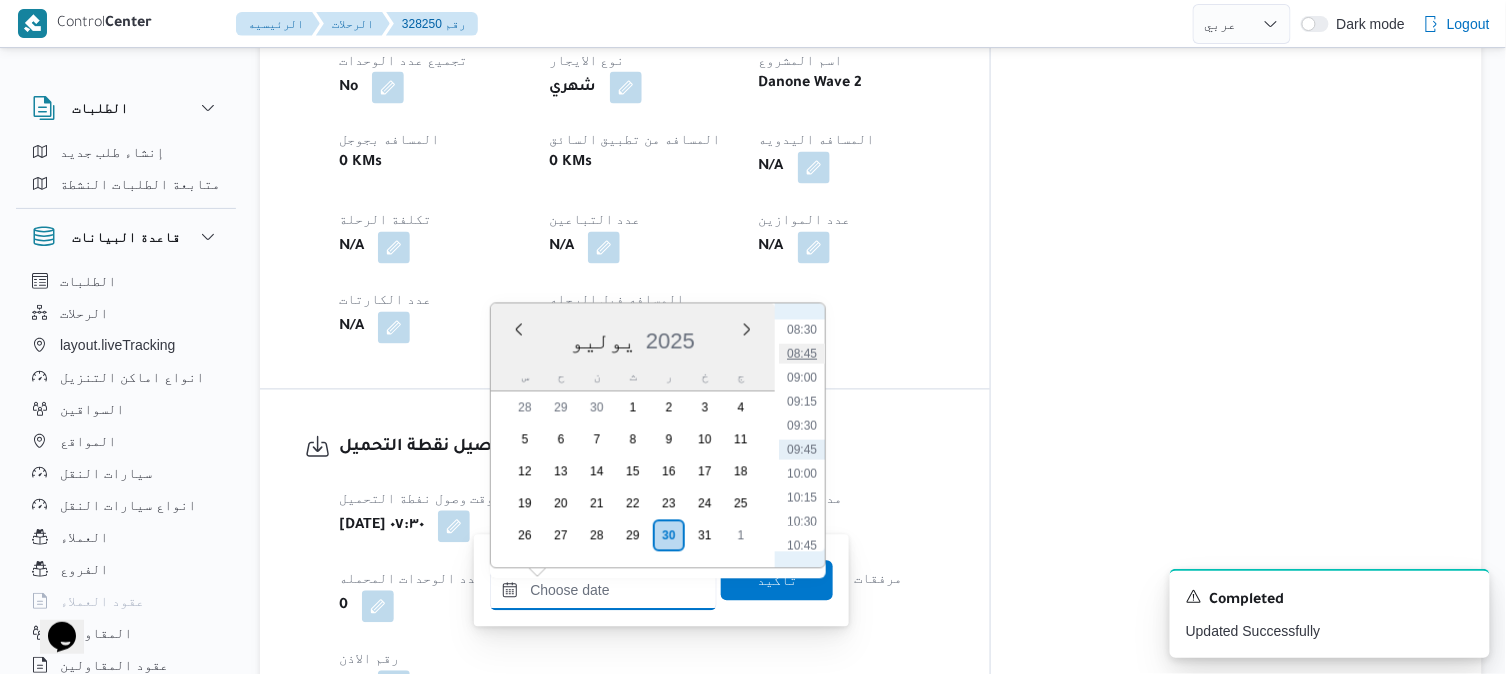 type on "[DATE] ٠٨:٤٥" 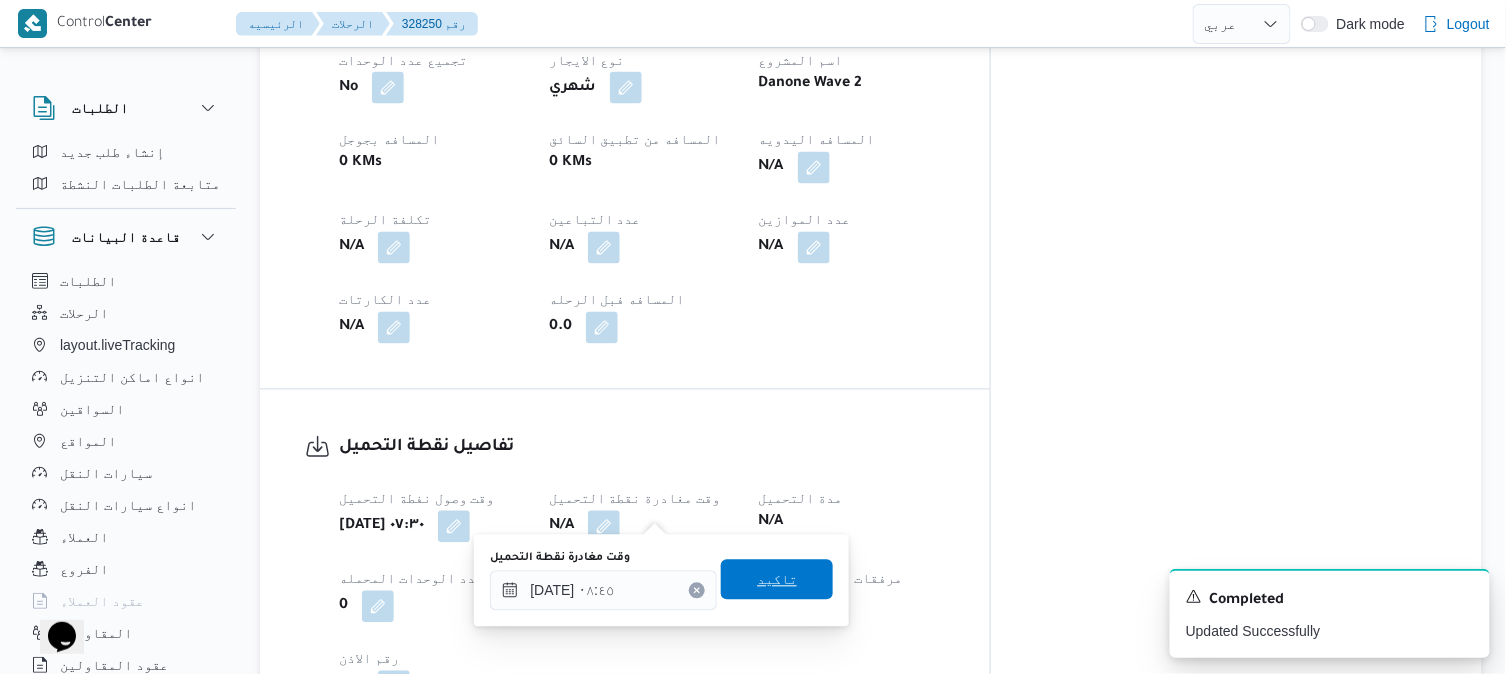click on "تاكيد" at bounding box center [777, 580] 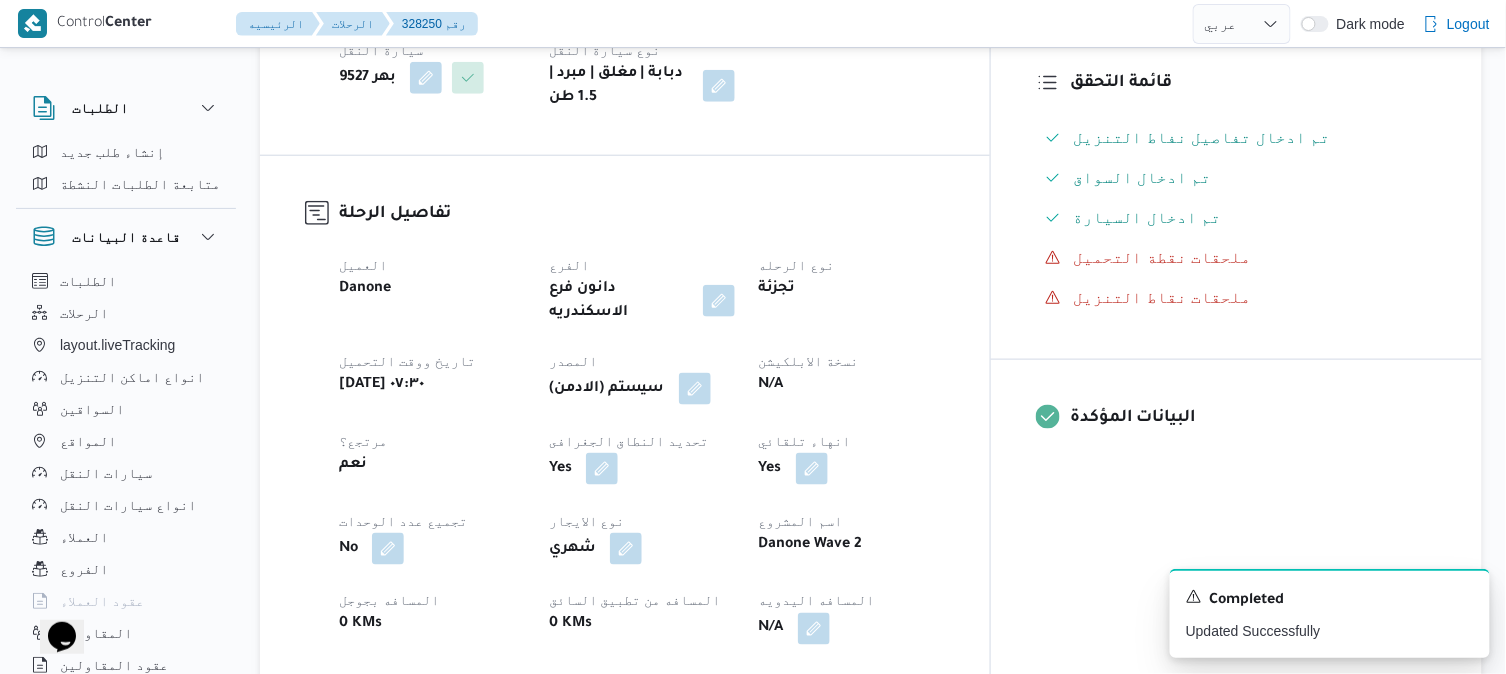scroll, scrollTop: 510, scrollLeft: 0, axis: vertical 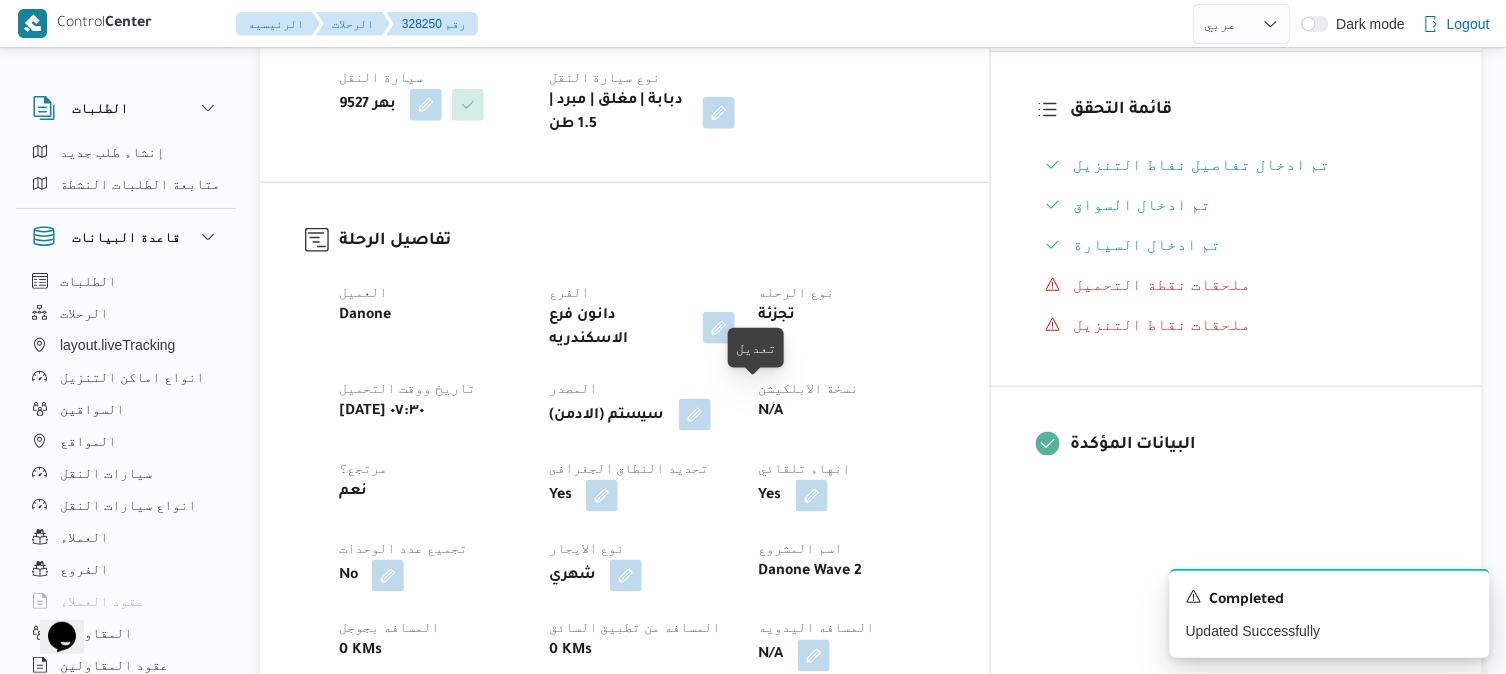 click at bounding box center [695, 415] 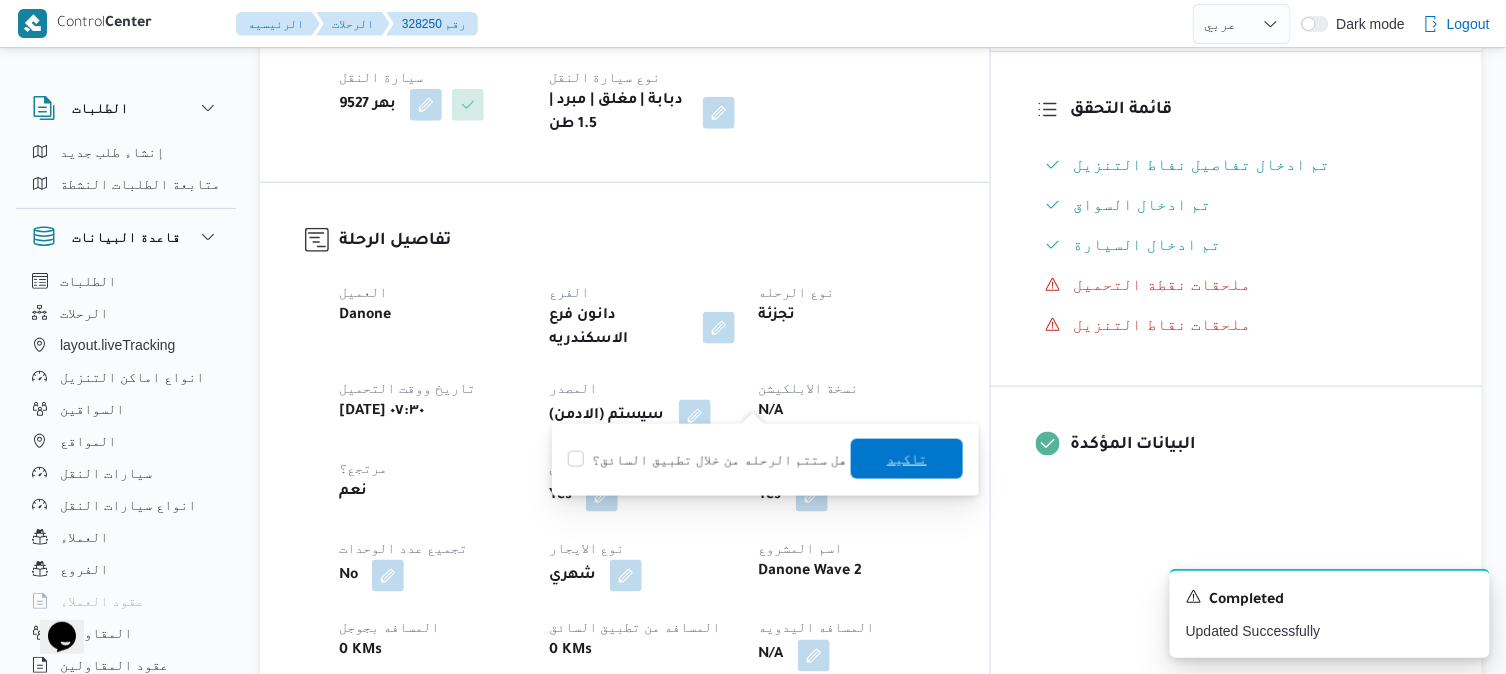 click on "تاكيد" at bounding box center [907, 459] 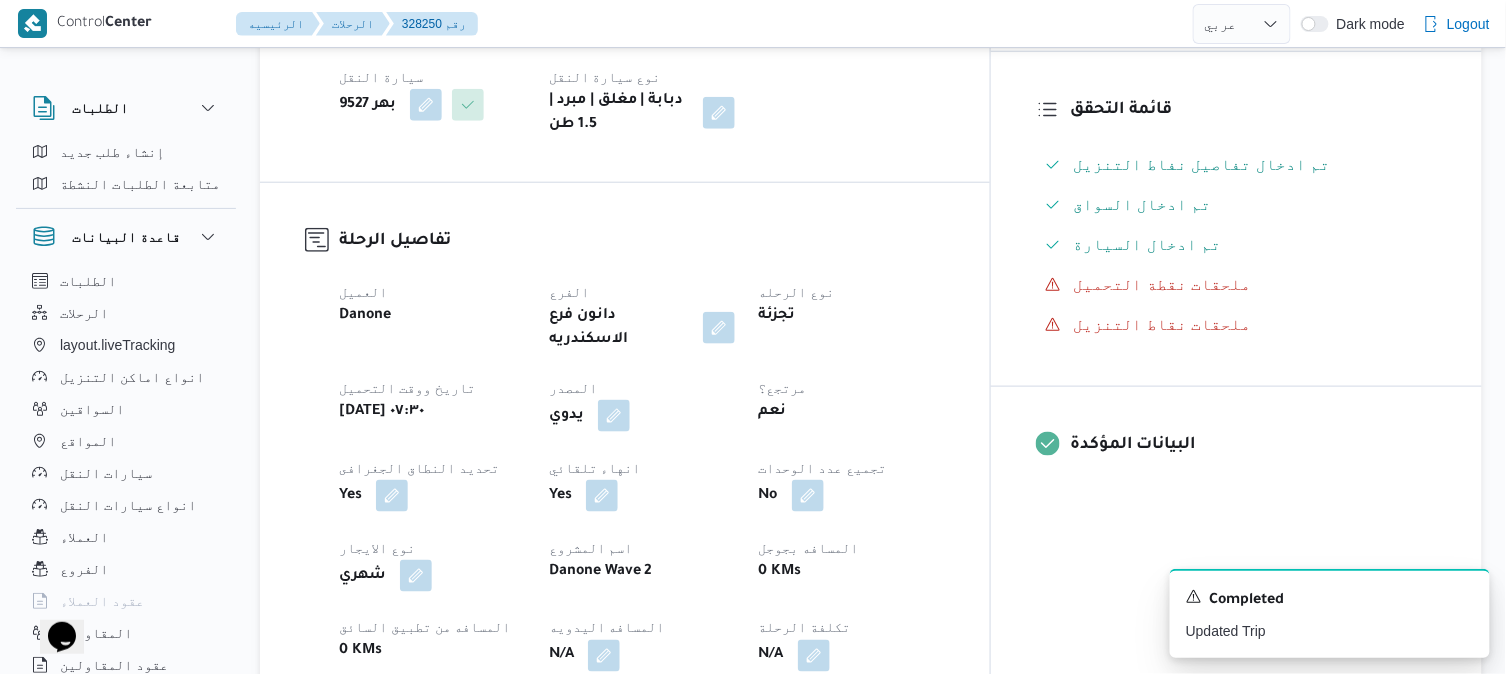 select on "ar" 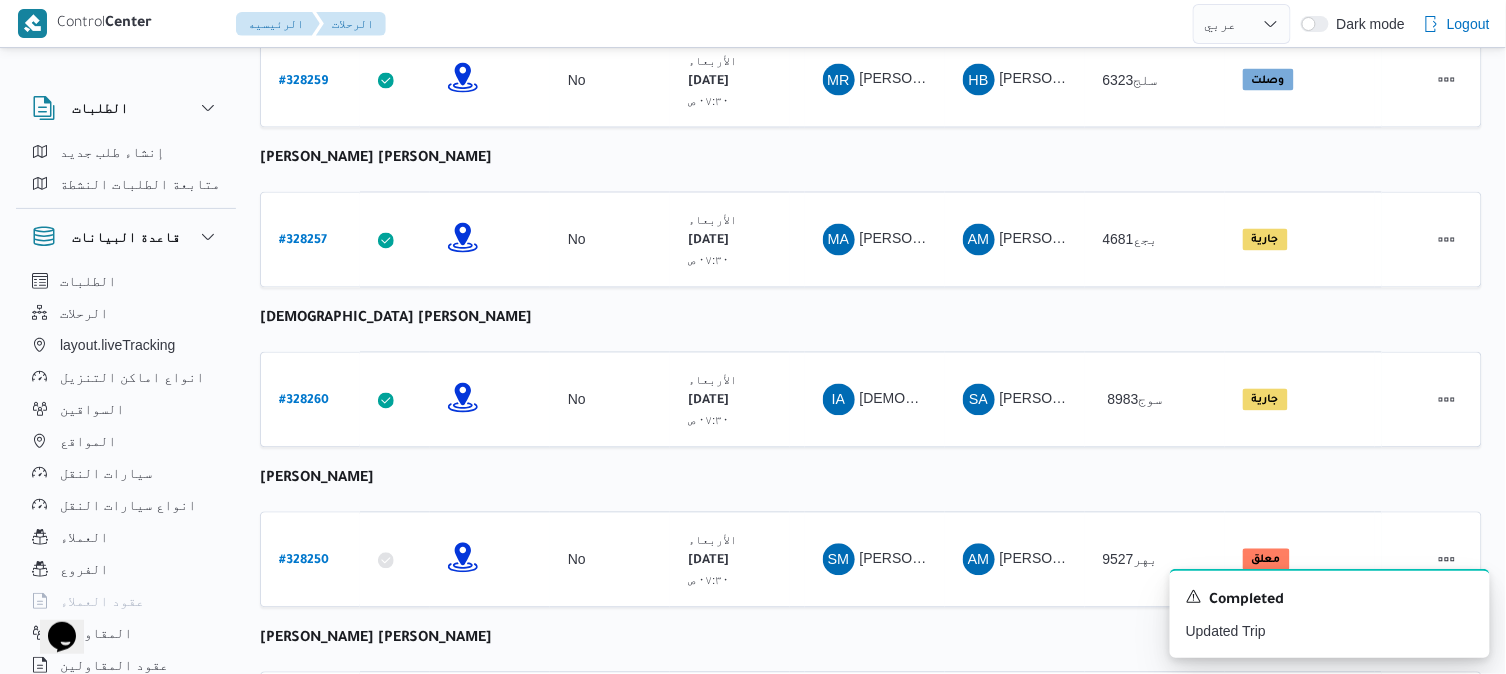 scroll, scrollTop: 1327, scrollLeft: 0, axis: vertical 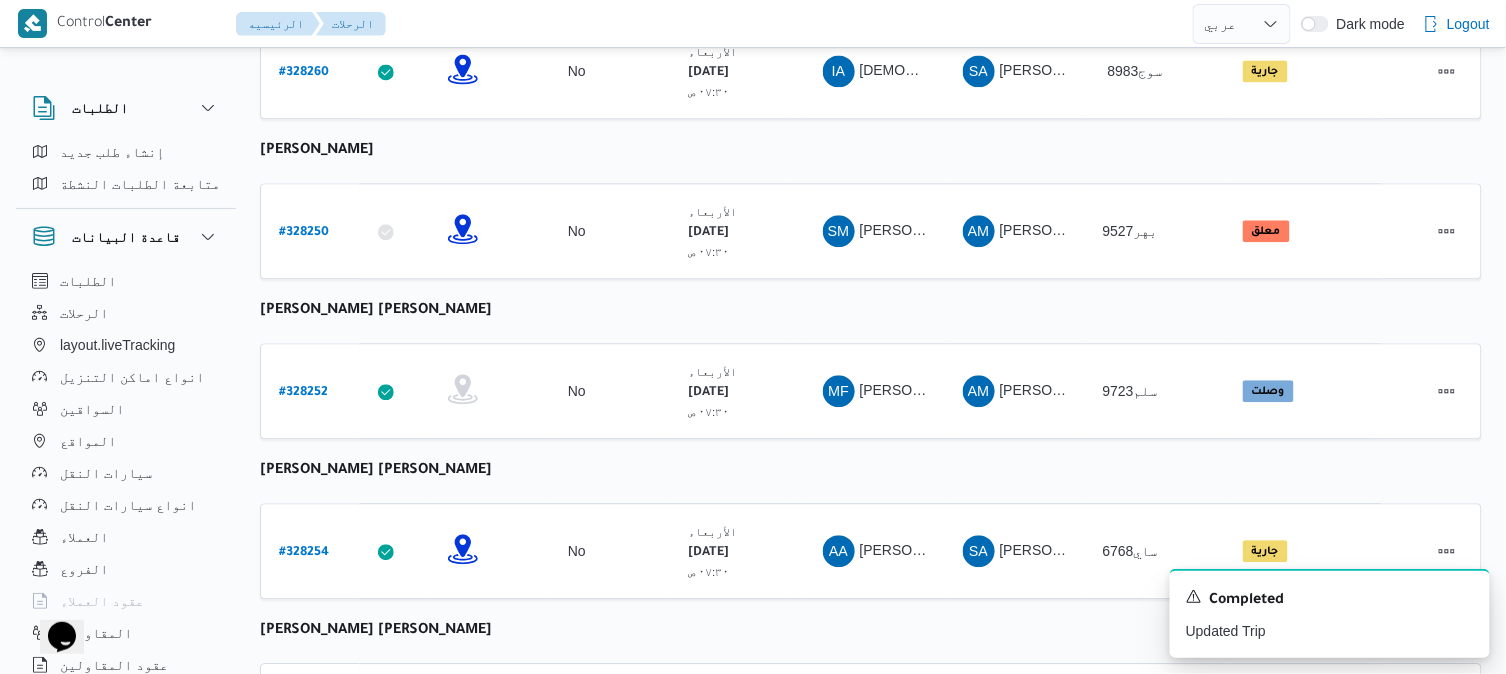 click on "رقم الرحلة Click to sort in ascending order تطبيق السائق Click to sort in ascending order تحديد النطاق الجغرافى Click to sort in ascending order تجميع عدد الوحدات وقت التحميل Click to sort in ascending order العميل Click to sort in ascending order نقاط الرحلة السواق Click to sort in ascending order المقاول Click to sort in ascending order سيارة النقل Click to sort in ascending order الحاله Click to sort in ascending order المنصه Click to sort in ascending order Actions [PERSON_NAME] [PERSON_NAME] رقم الرحلة # 328255 تطبيق السائق تحديد النطاق الجغرافى تجميع عدد الوحدات No وقت التحميل [DATE] ٠٧:٣٠ ص   العميل Danone نقاط الرحلة دانون فرع الاسكندريه  ٠٧:٤٨ م قسم  سيدى [PERSON_NAME] فرع ال[PERSON_NAME]" at bounding box center [871, 23] 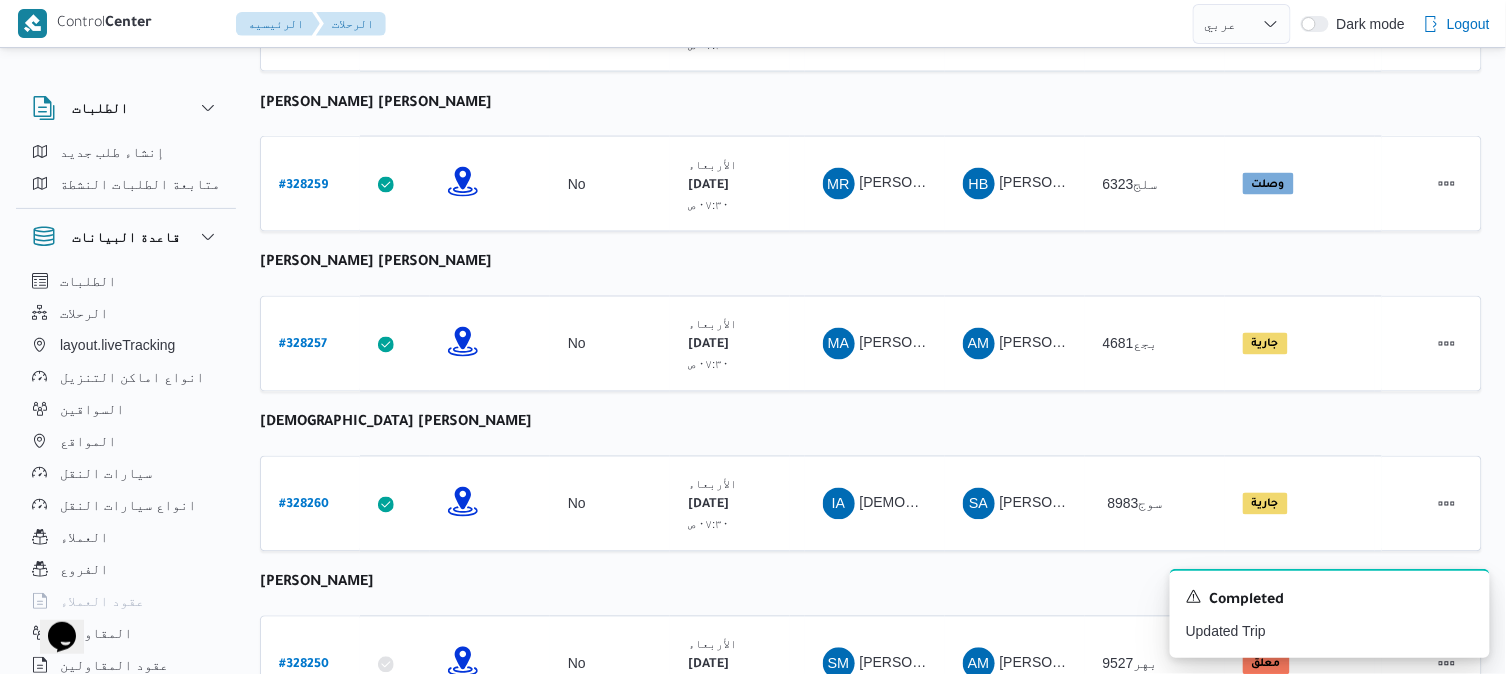 scroll, scrollTop: 850, scrollLeft: 0, axis: vertical 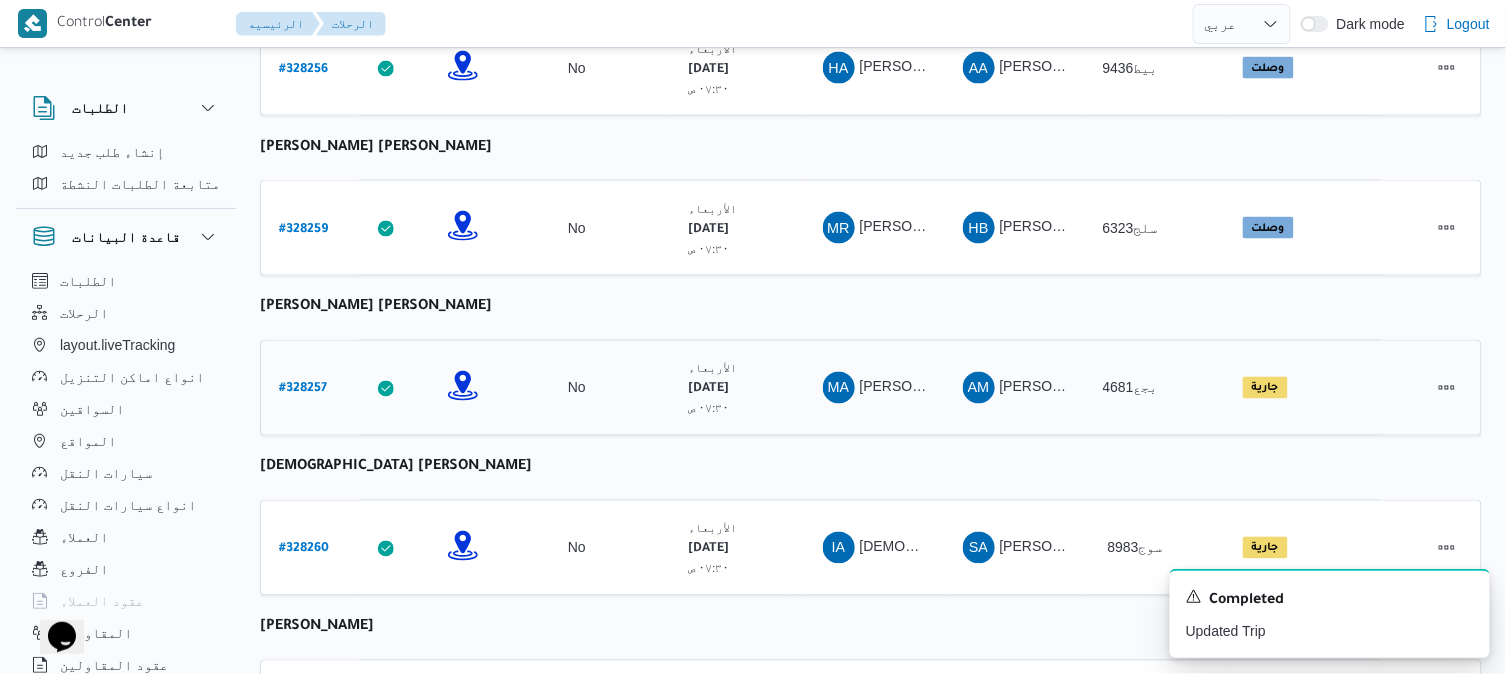 click on "# 328257" at bounding box center (303, 390) 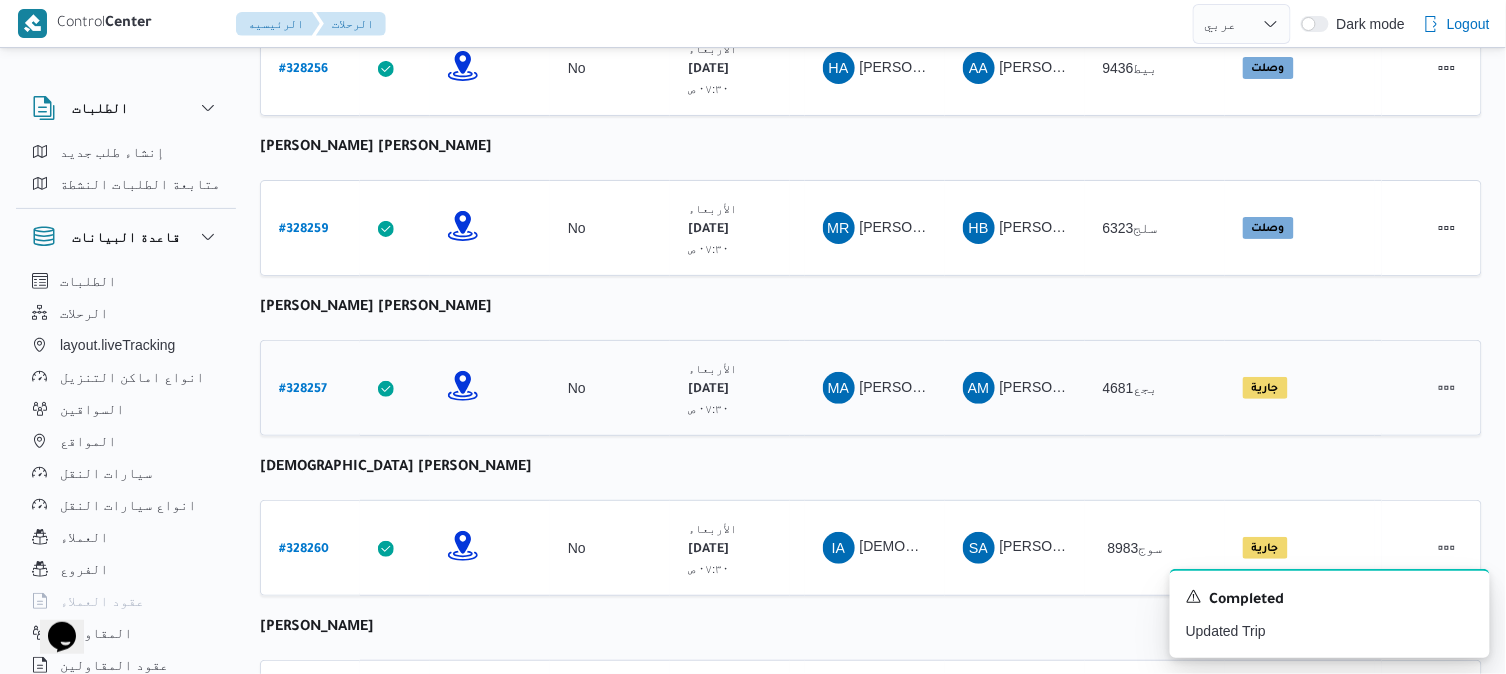 select on "ar" 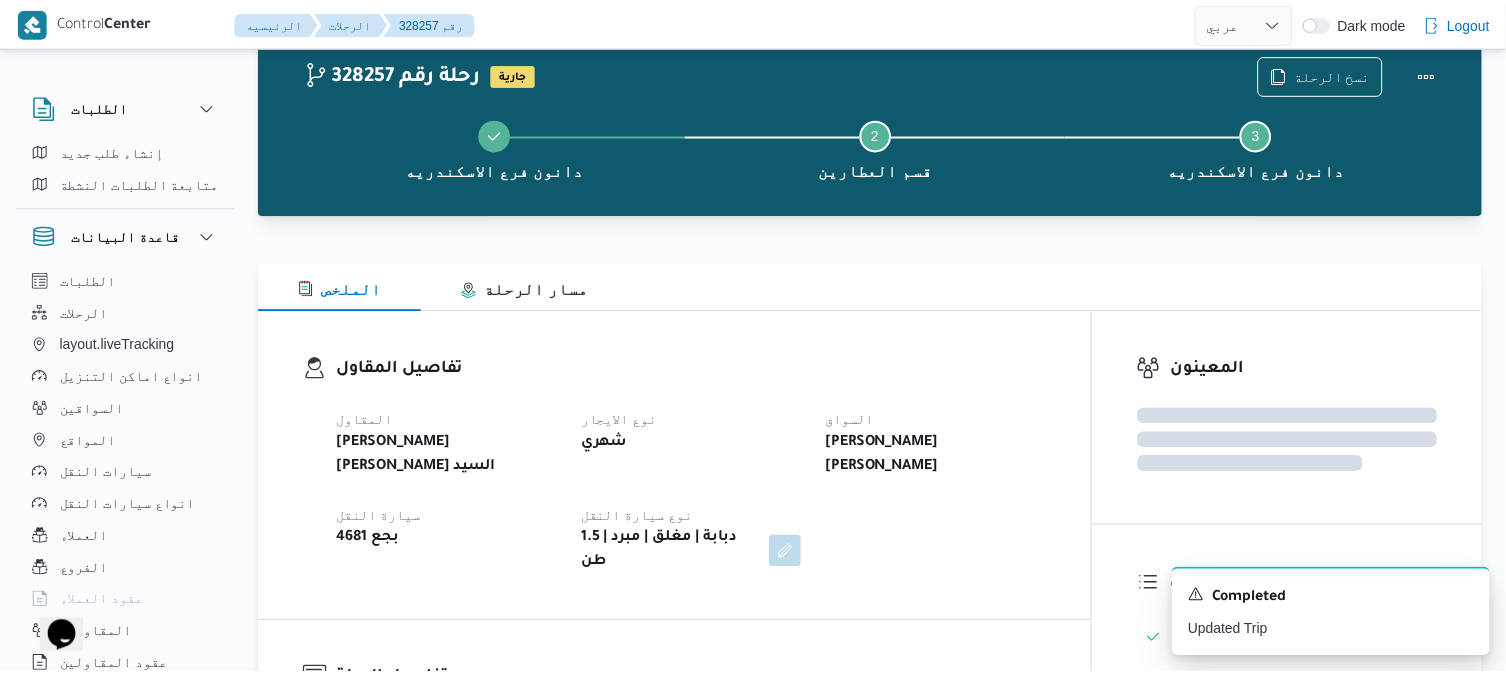 scroll, scrollTop: 850, scrollLeft: 0, axis: vertical 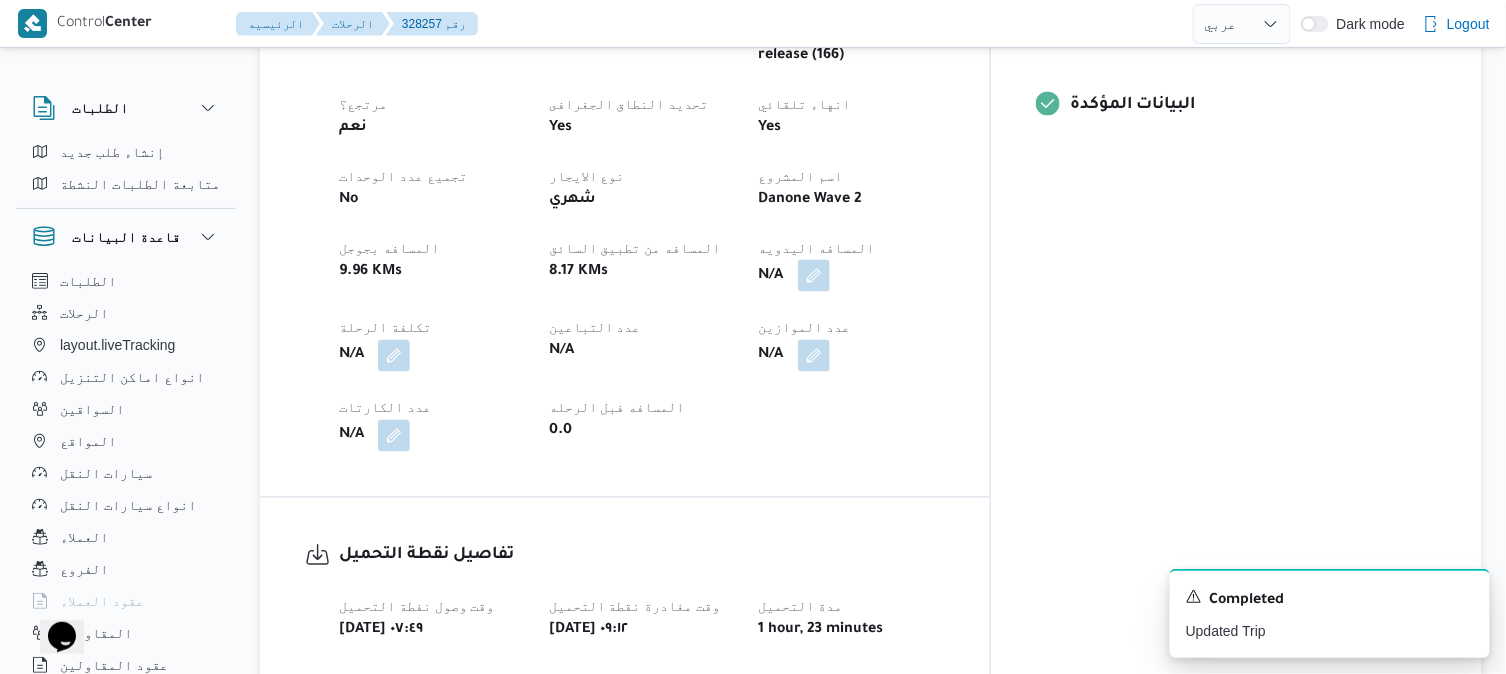 drag, startPoint x: 494, startPoint y: 313, endPoint x: 602, endPoint y: 368, distance: 121.19818 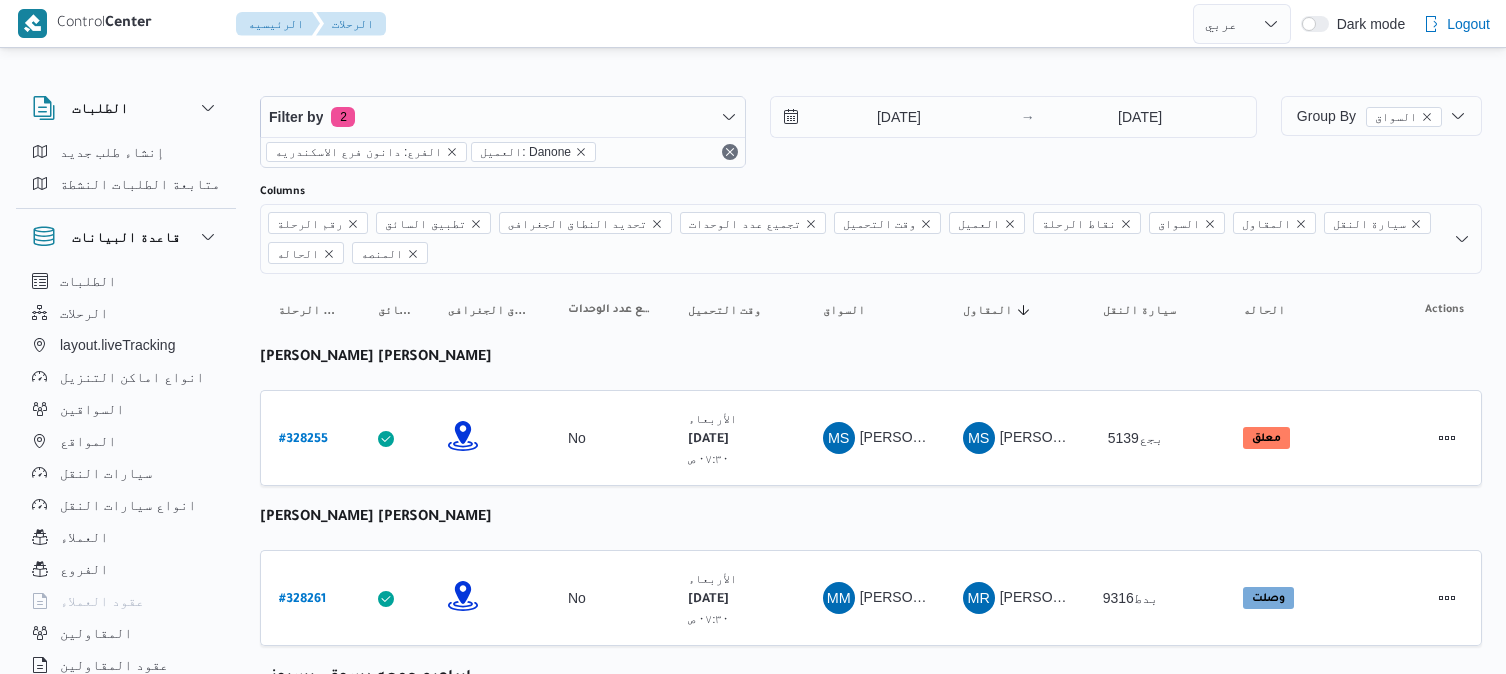 select on "ar" 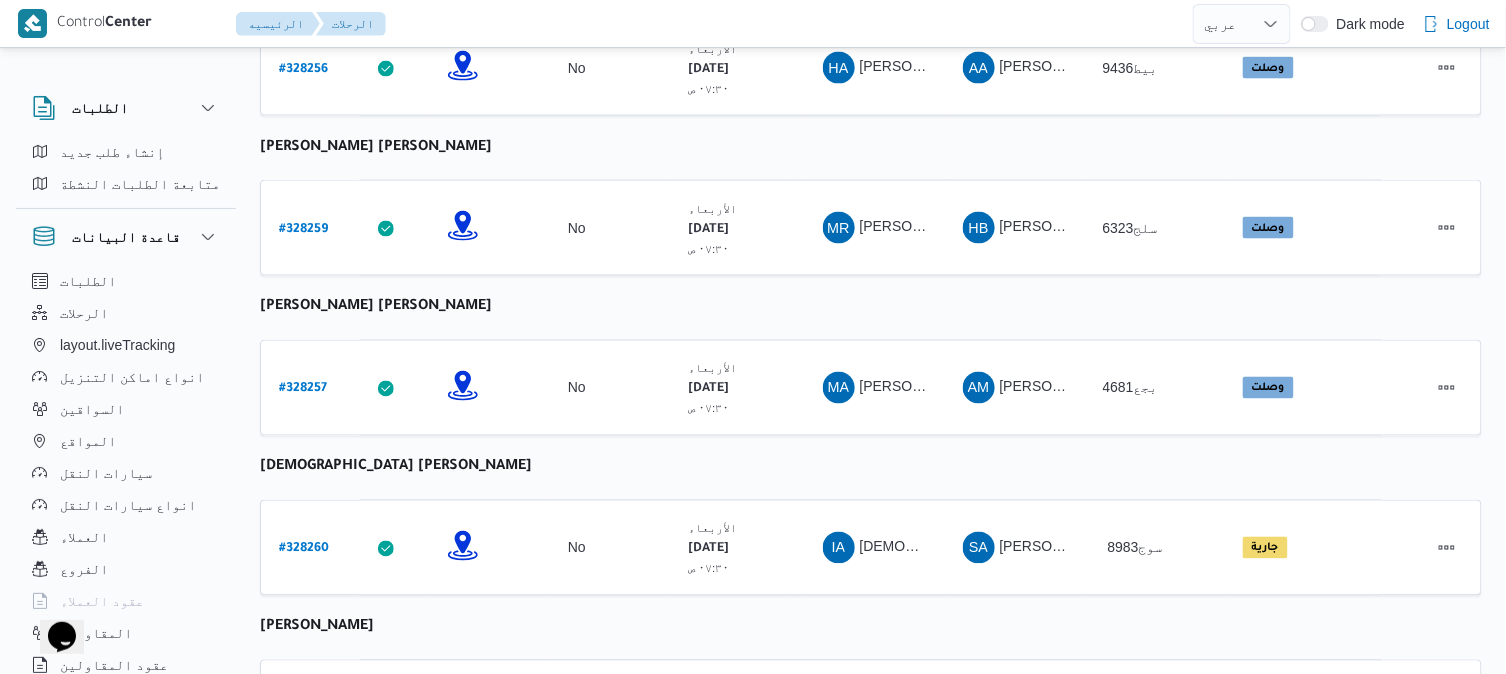scroll, scrollTop: 0, scrollLeft: 0, axis: both 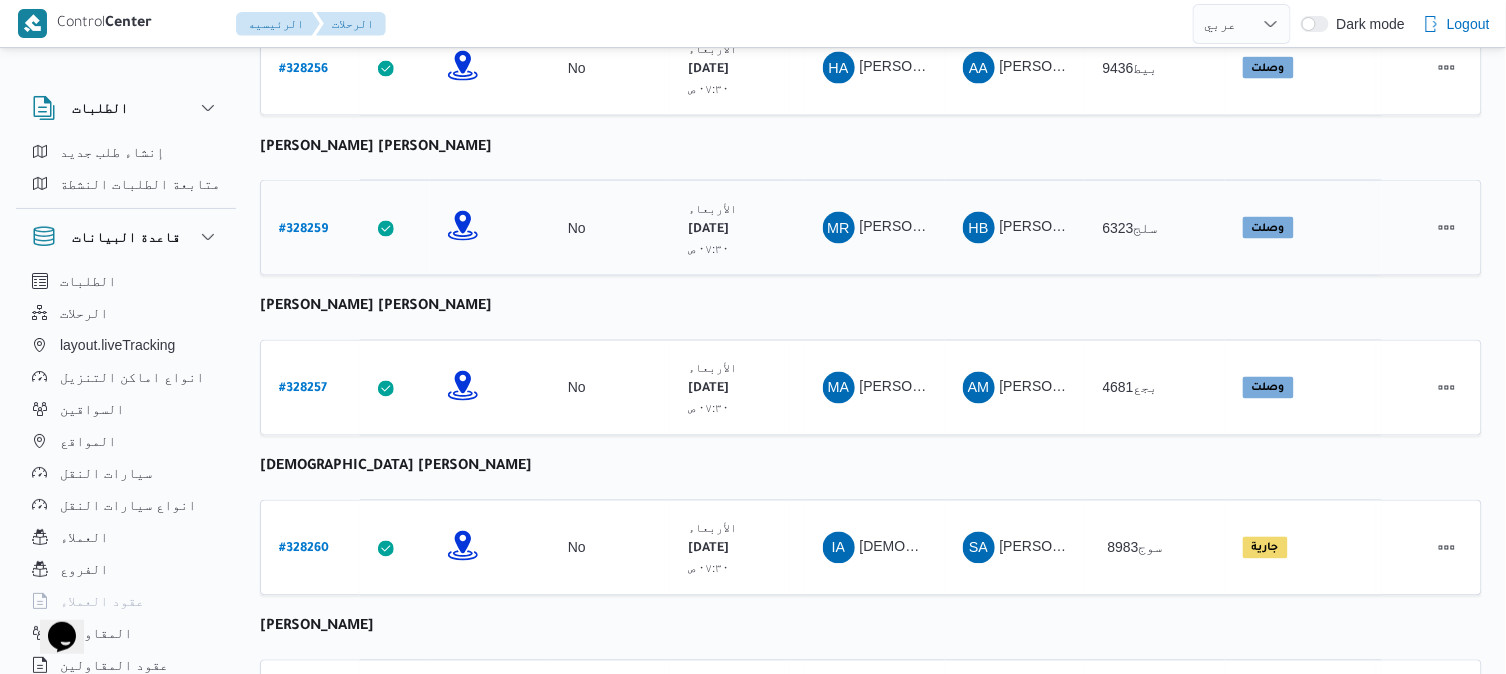 click on "# 328259" at bounding box center [303, 228] 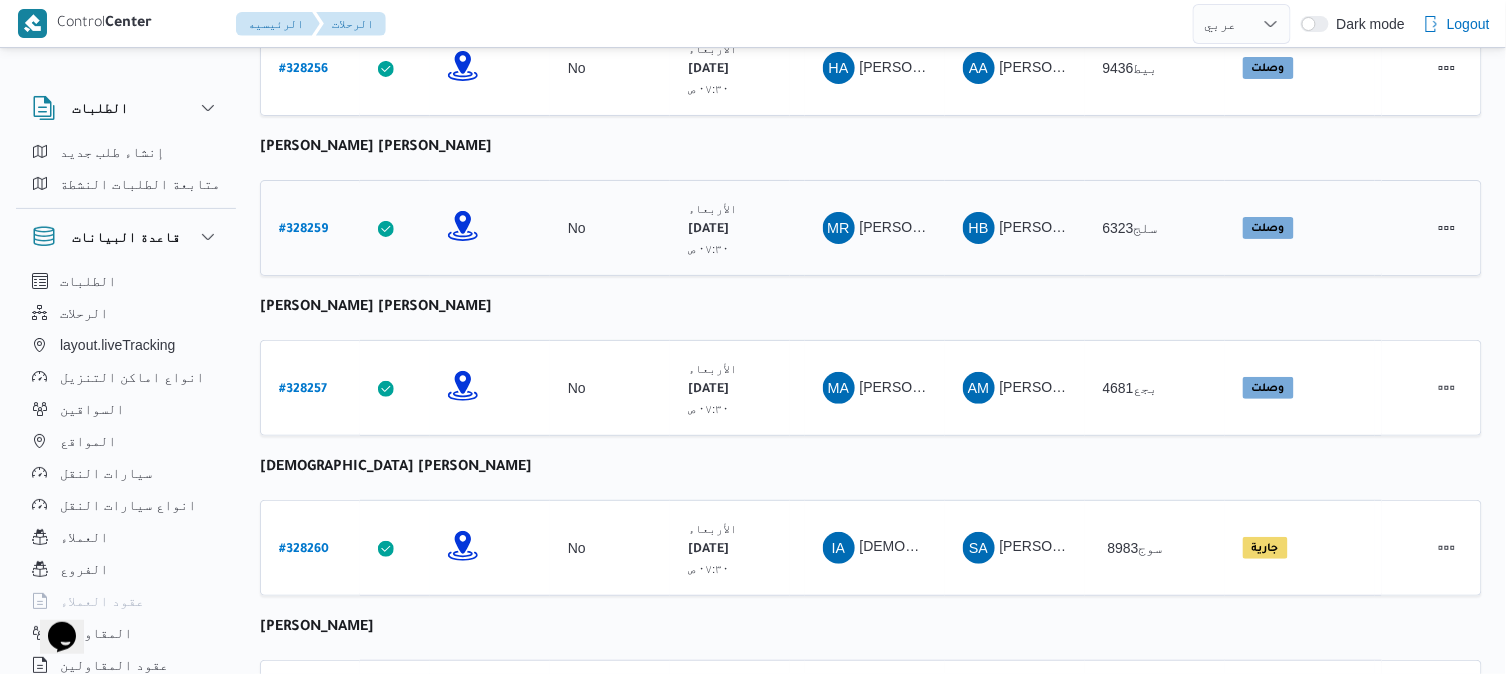 select on "ar" 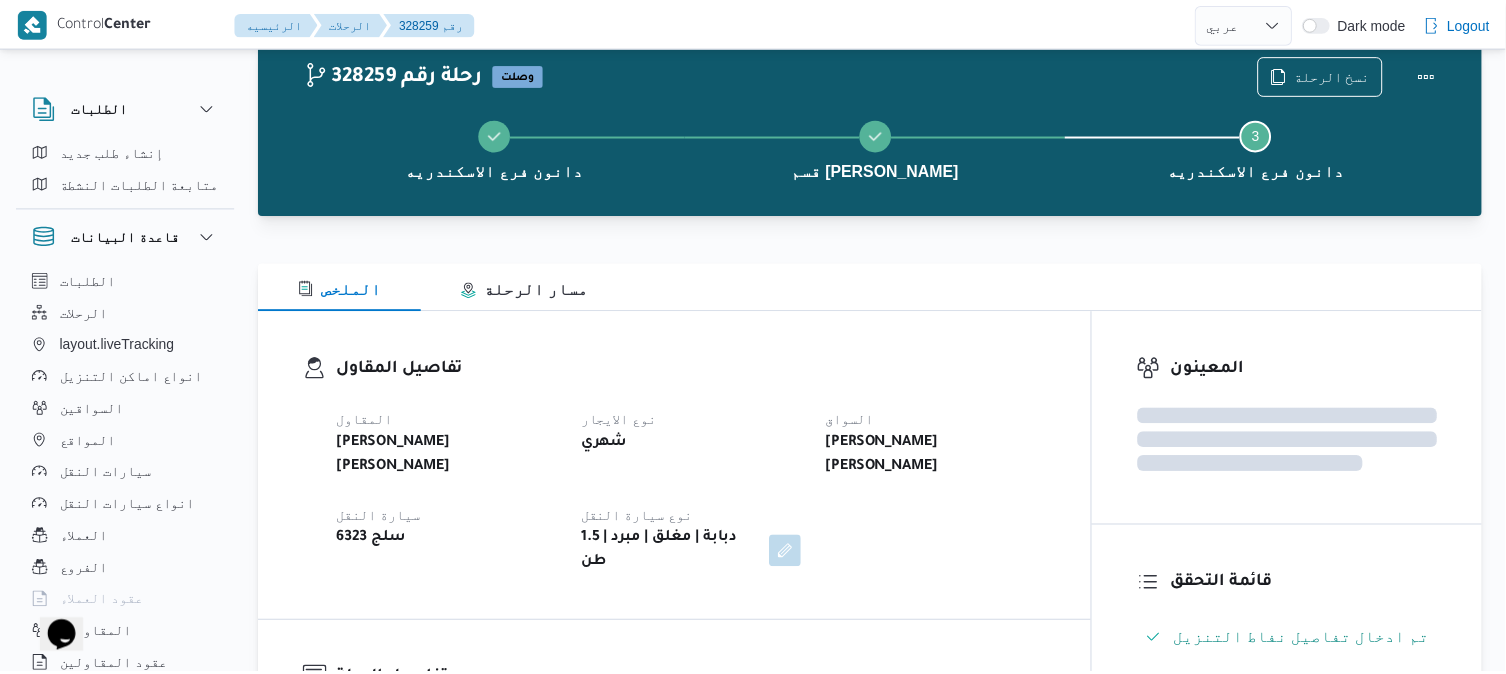 scroll, scrollTop: 850, scrollLeft: 0, axis: vertical 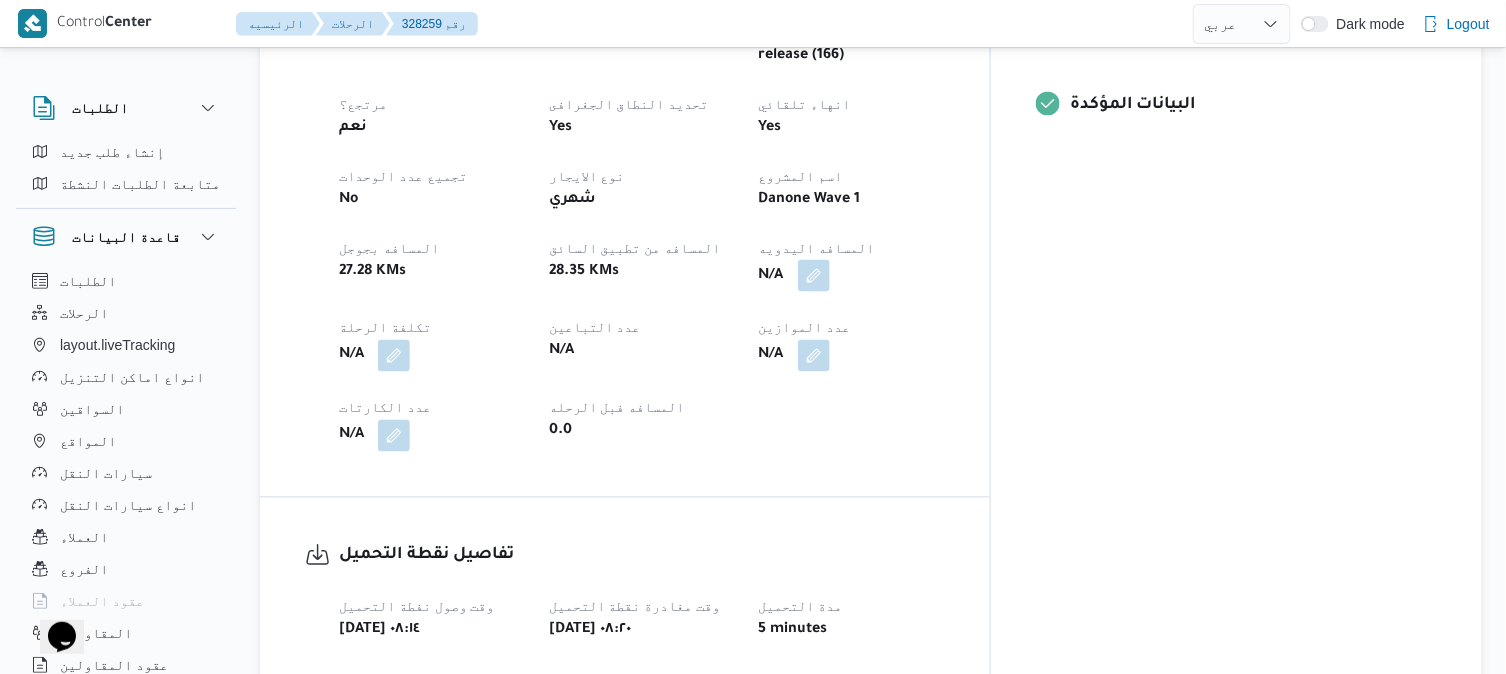 click on "العميل Danone الفرع دانون فرع الاسكندريه  نوع الرحله تجزئة تاريخ ووقت التحميل أربعاء ٣٠ يوليو ٢٠٢٥ ٠٧:٣٠ المصدر (سيستم (الادمن نسخة الابلكيشن 3.8.6.production.driver-release (166) مرتجع؟ نعم تحديد النطاق الجغرافى Yes انهاء تلقائي Yes تجميع عدد الوحدات No نوع الايجار شهري اسم المشروع Danone Wave 1 المسافه بجوجل 27.28 KMs المسافه من تطبيق السائق 28.35 KMs المسافه اليدويه N/A تكلفة الرحلة N/A عدد التباعين N/A عدد الموازين N/A عدد الكارتات N/A المسافه فبل الرحله 0.0" at bounding box center [642, 188] 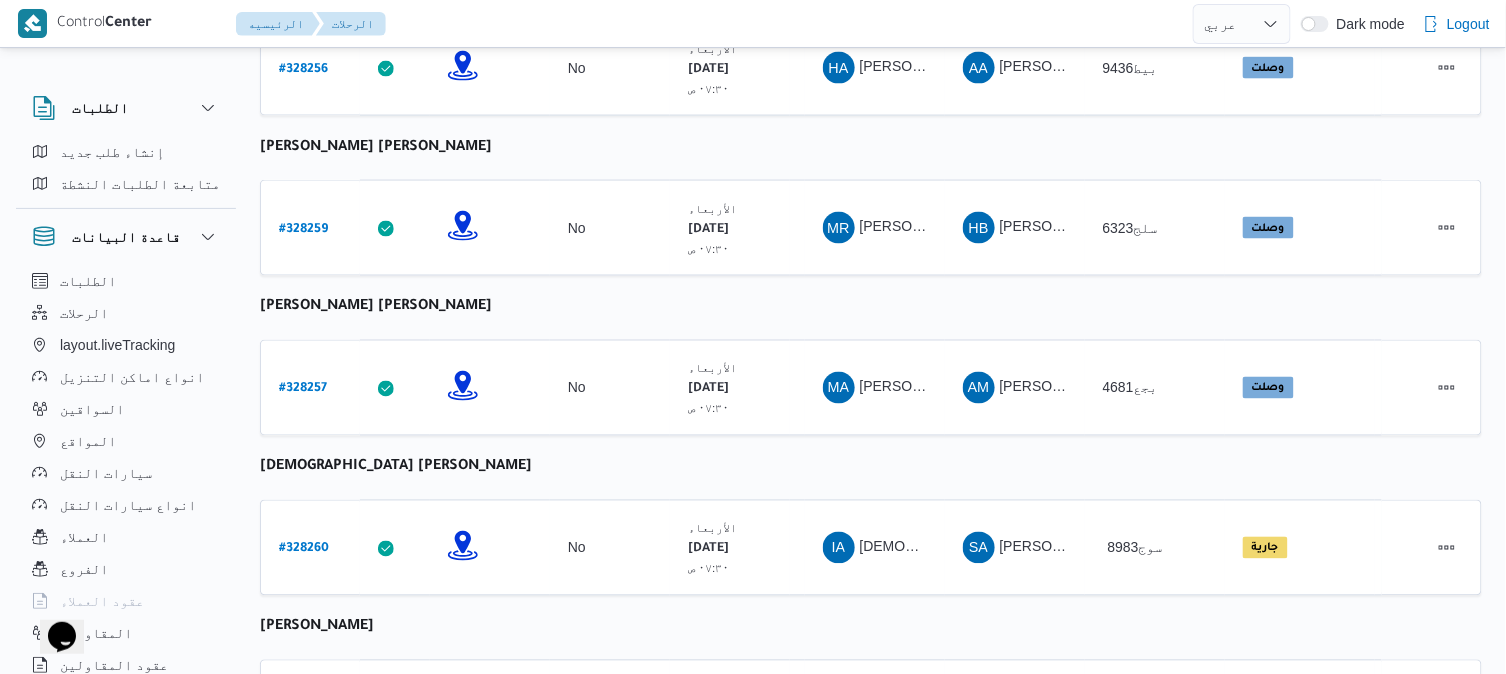 click on "رقم الرحلة Click to sort in ascending order تطبيق السائق Click to sort in ascending order تحديد النطاق الجغرافى Click to sort in ascending order تجميع عدد الوحدات وقت التحميل Click to sort in ascending order العميل Click to sort in ascending order نقاط الرحلة السواق Click to sort in ascending order المقاول Click to sort in ascending order سيارة النقل Click to sort in ascending order الحاله Click to sort in ascending order المنصه Click to sort in ascending order Actions [PERSON_NAME] [PERSON_NAME] رقم الرحلة # 328255 تطبيق السائق تحديد النطاق الجغرافى تجميع عدد الوحدات No وقت التحميل [DATE] ٠٧:٣٠ ص   العميل Danone نقاط الرحلة دانون فرع الاسكندريه  ٠٧:٤٨ م قسم  سيدى [PERSON_NAME] فرع ال[PERSON_NAME]" at bounding box center (871, 500) 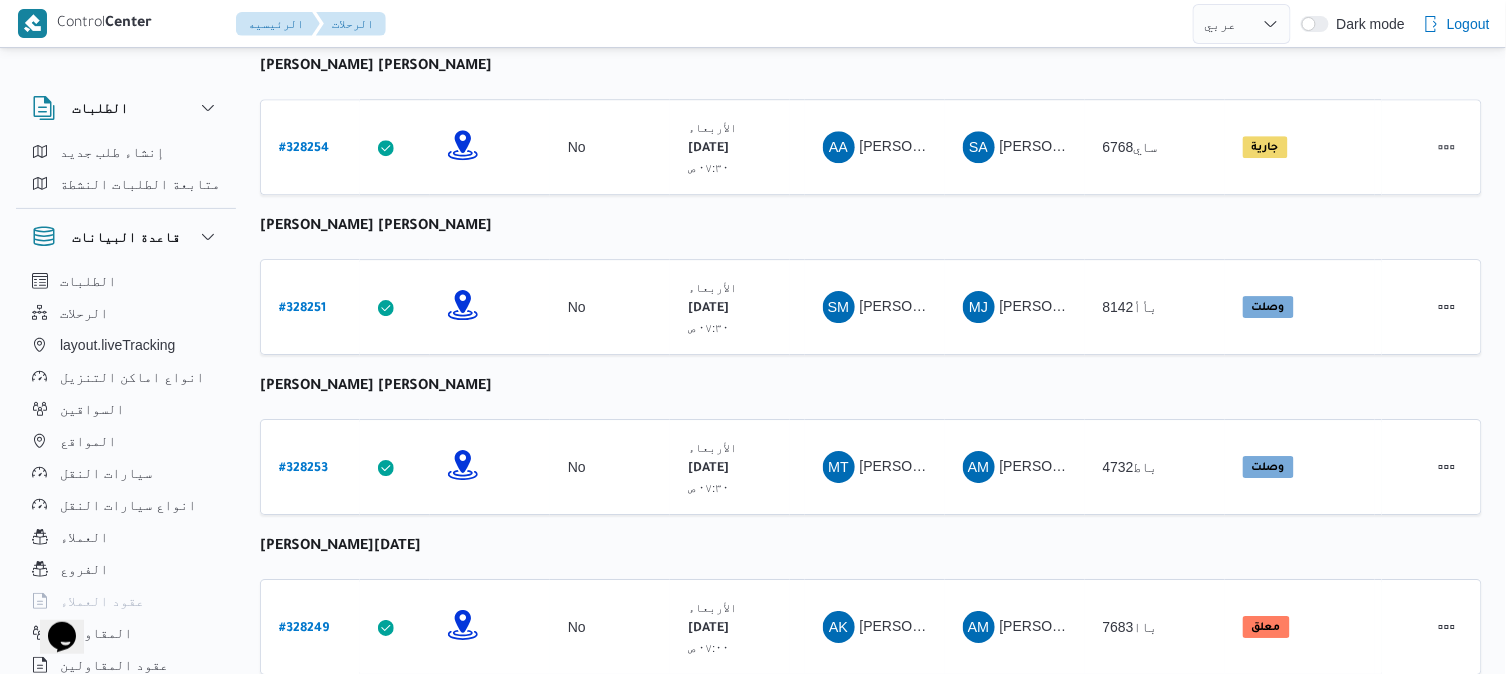 scroll, scrollTop: 1783, scrollLeft: 0, axis: vertical 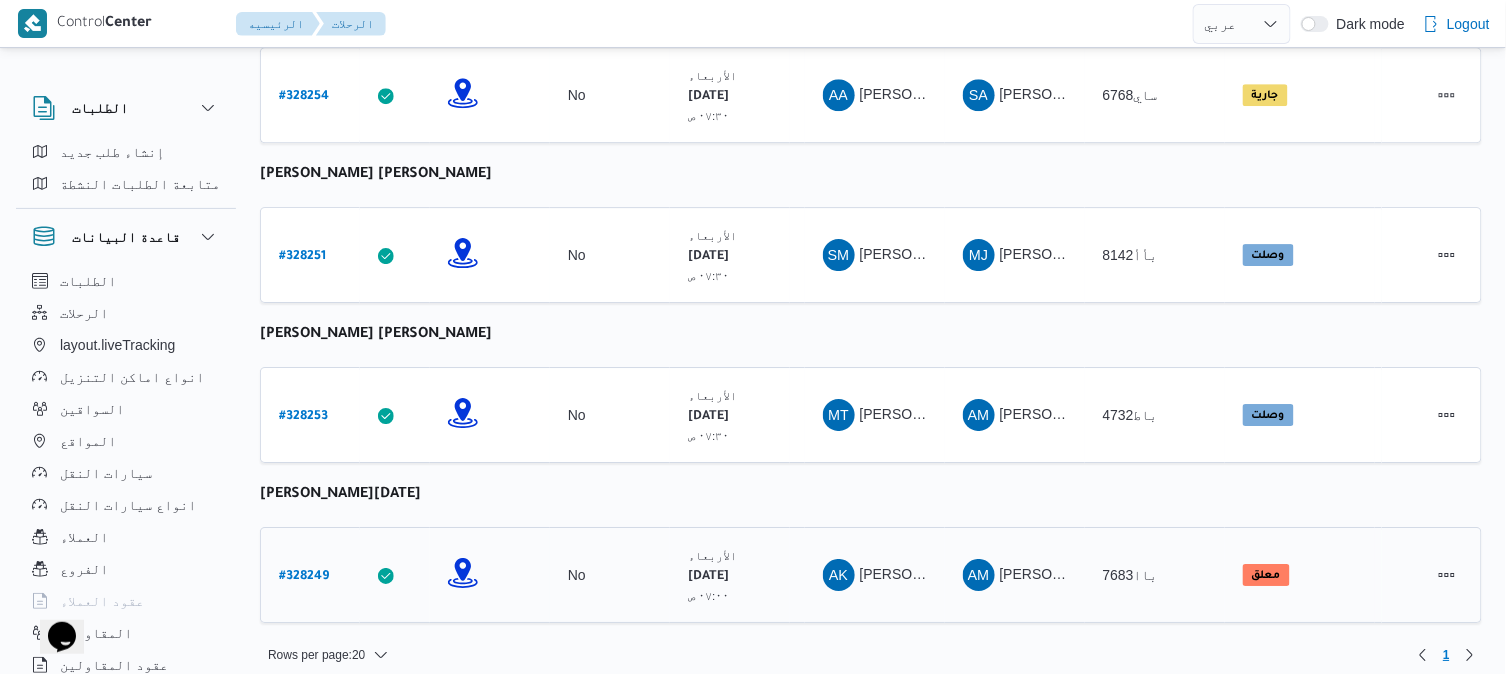 click on "# 328249" at bounding box center (304, 577) 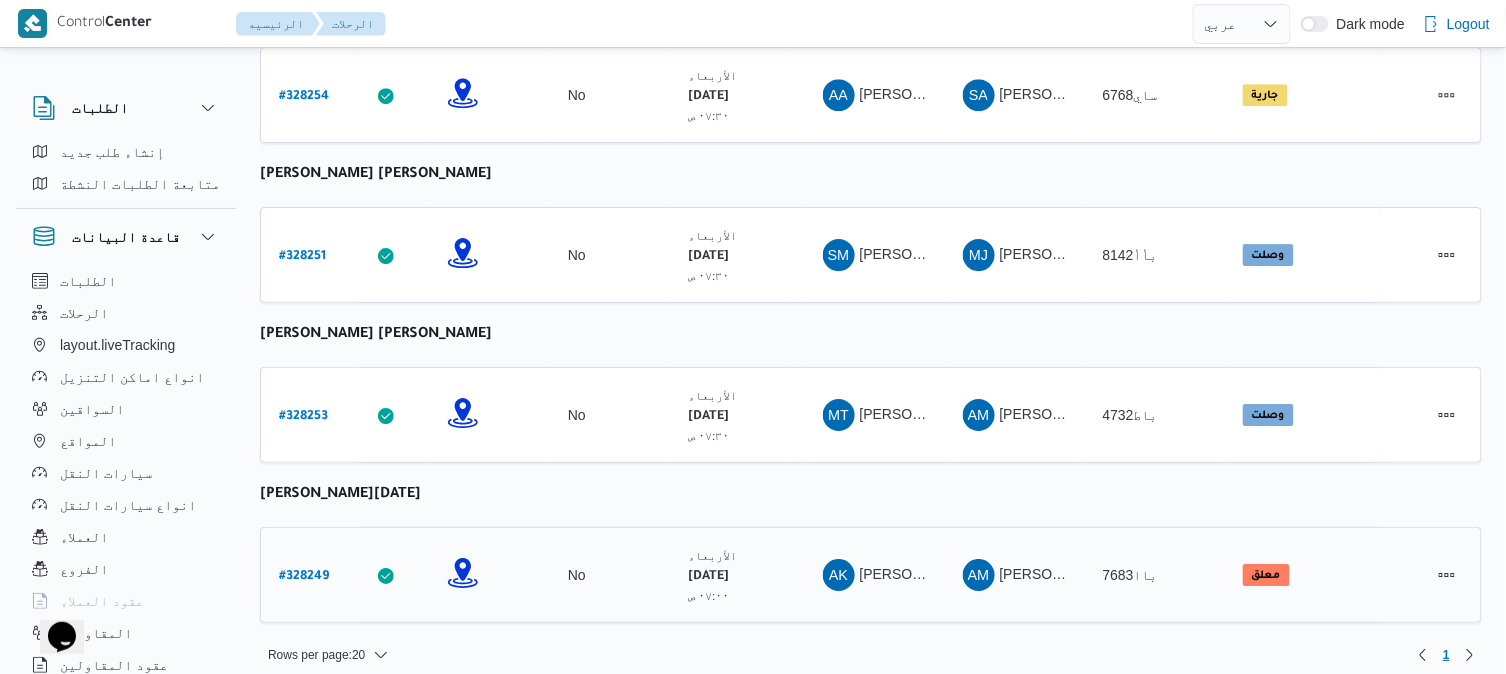 select on "ar" 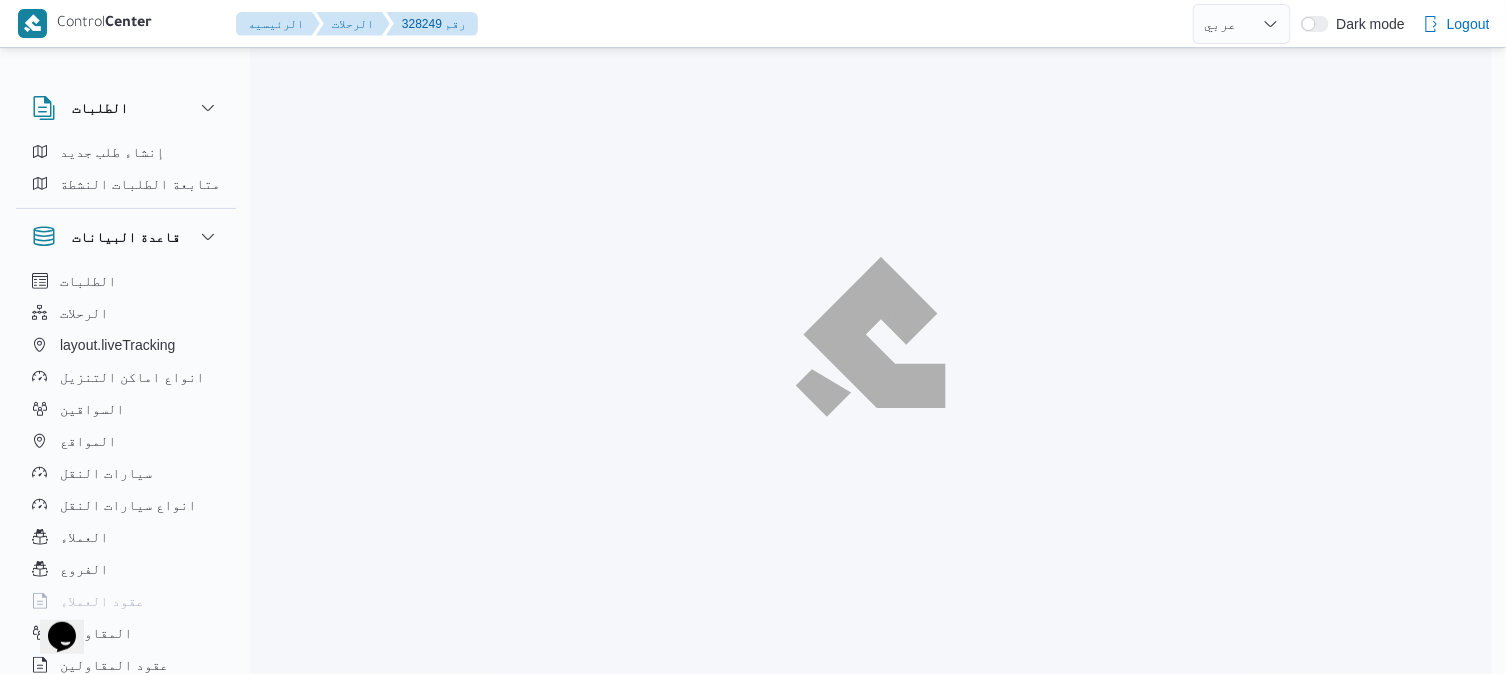 scroll, scrollTop: 0, scrollLeft: 0, axis: both 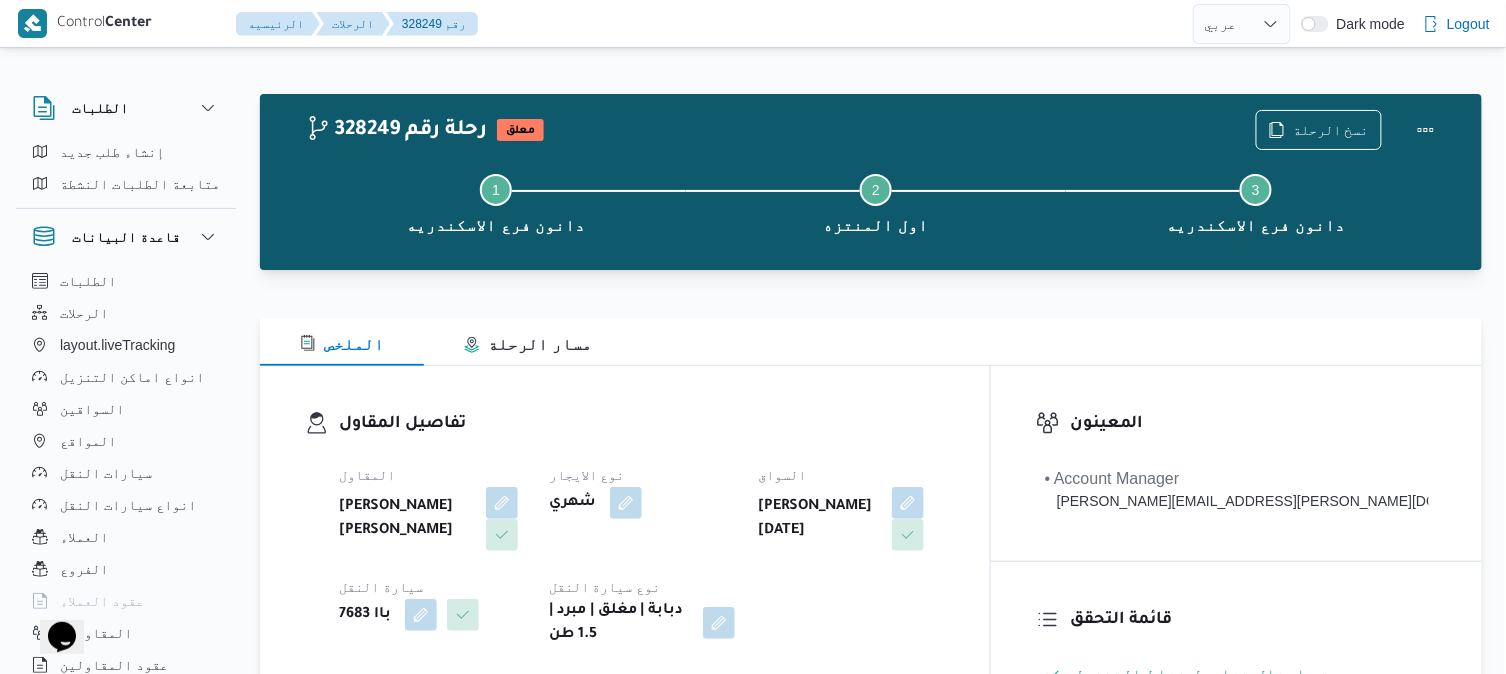 click on "تفاصيل المقاول المقاول احمد محمد عبدالعاطي عطاالله نصر الله نوع الايجار شهري السواق عبدالهادي خميس نعيم عبدالهادي سيارة النقل باا 7683 نوع سيارة النقل دبابة | مغلق | مبرد | 1.5 طن" at bounding box center [625, 529] 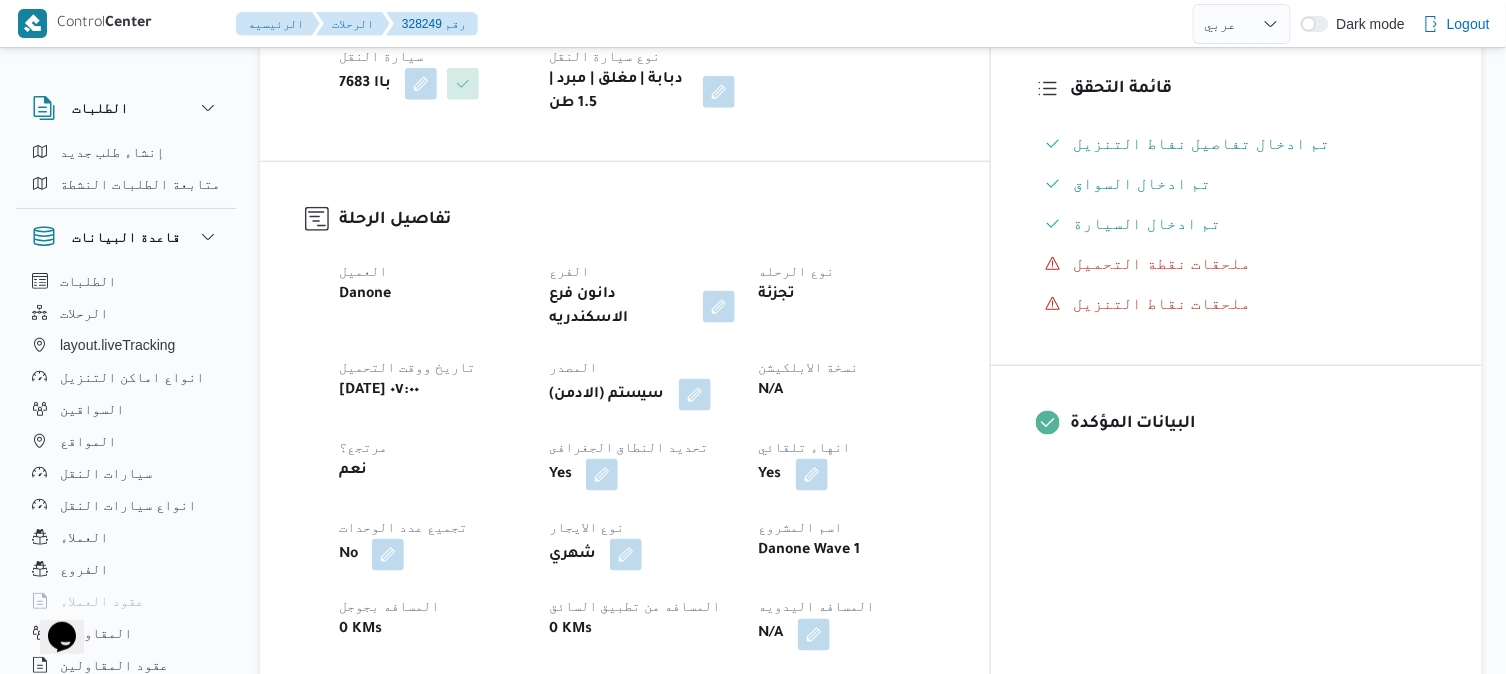 scroll, scrollTop: 533, scrollLeft: 0, axis: vertical 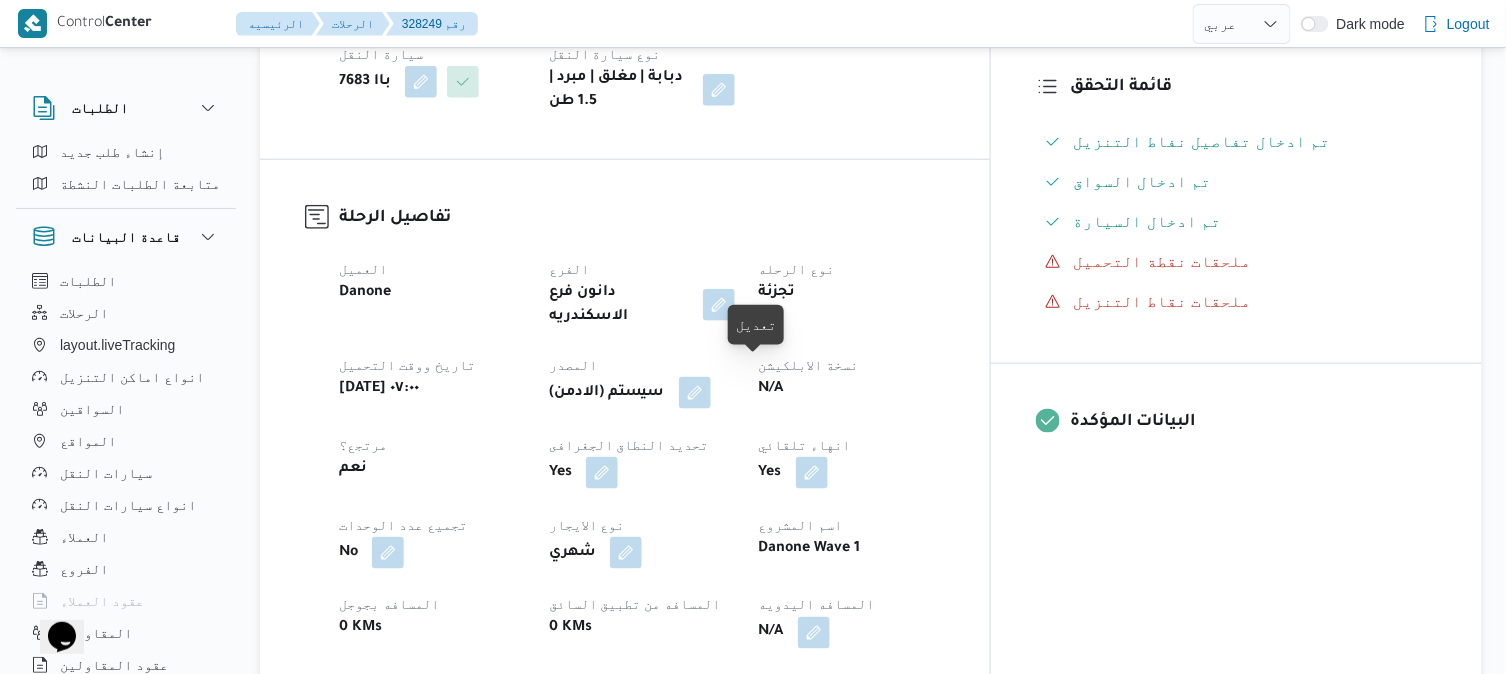 click at bounding box center (695, 393) 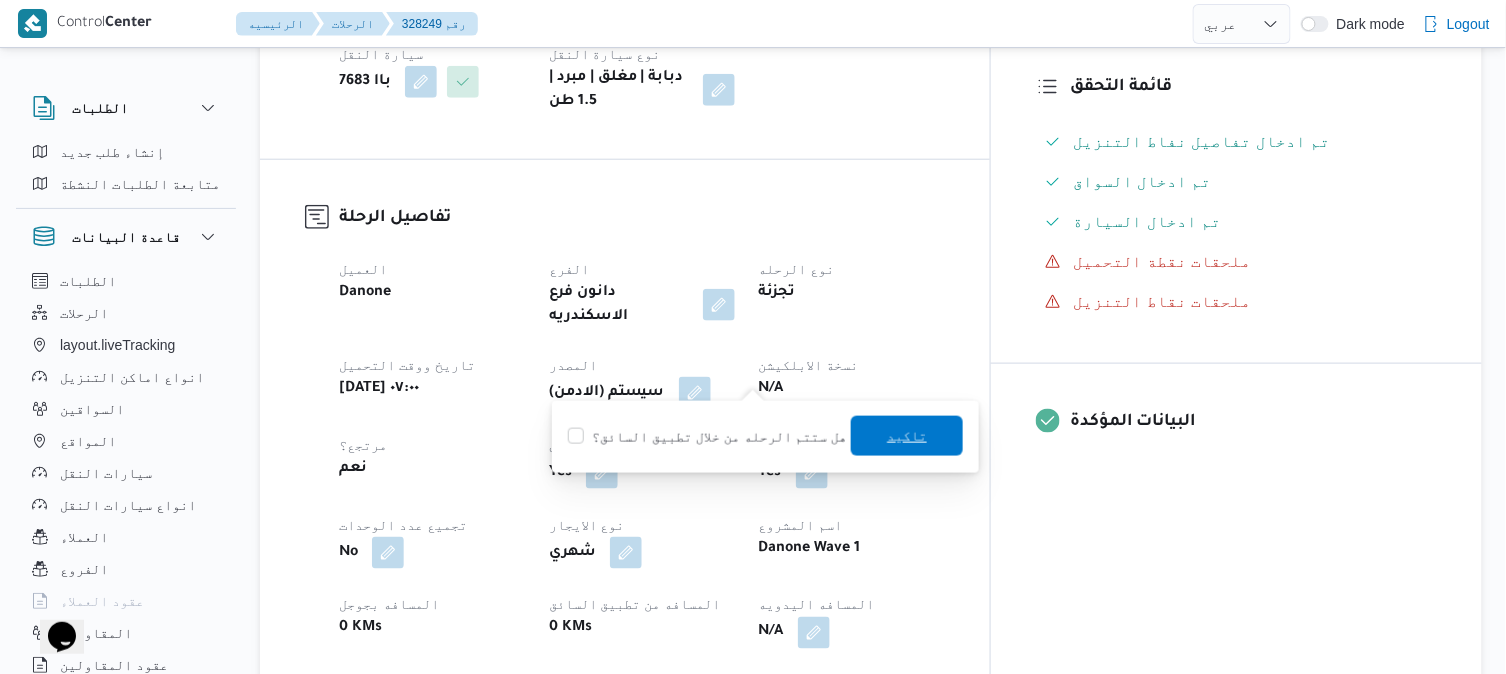 click on "تاكيد" at bounding box center (907, 436) 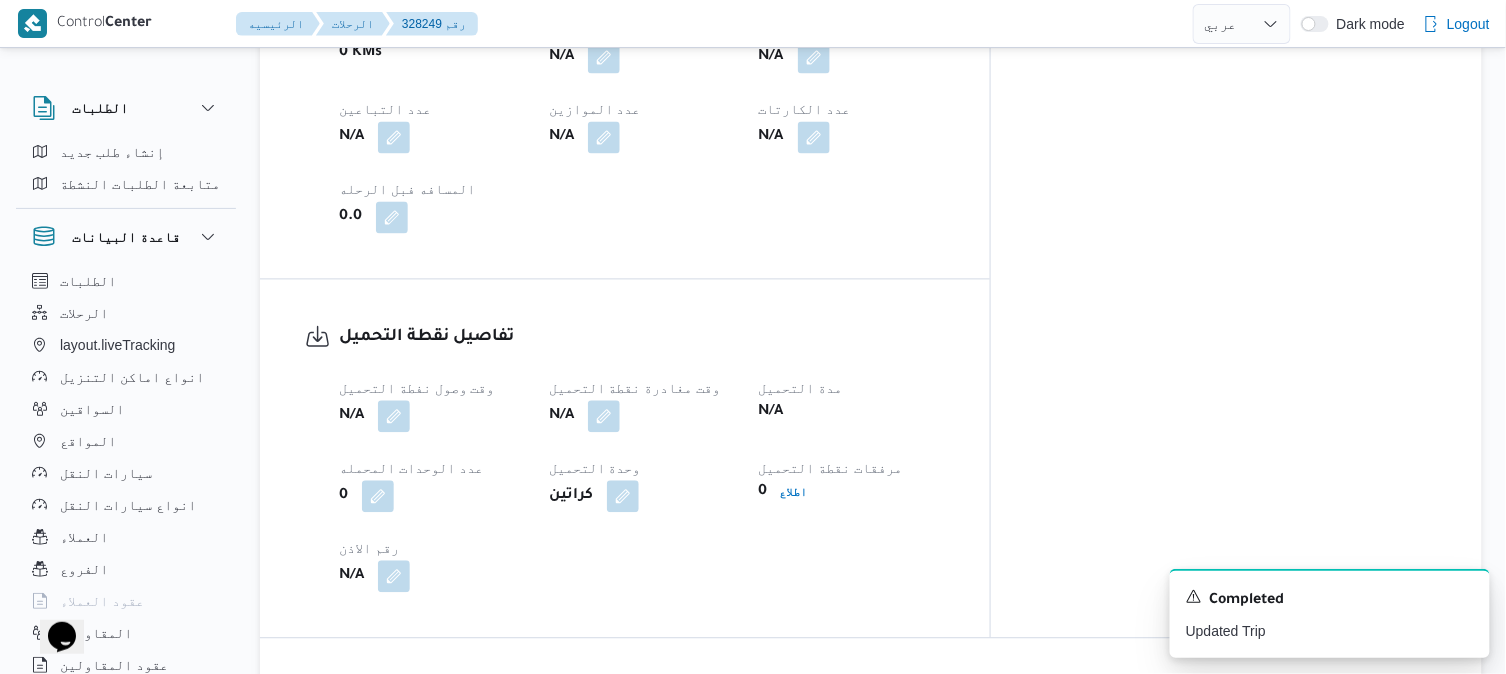 scroll, scrollTop: 1111, scrollLeft: 0, axis: vertical 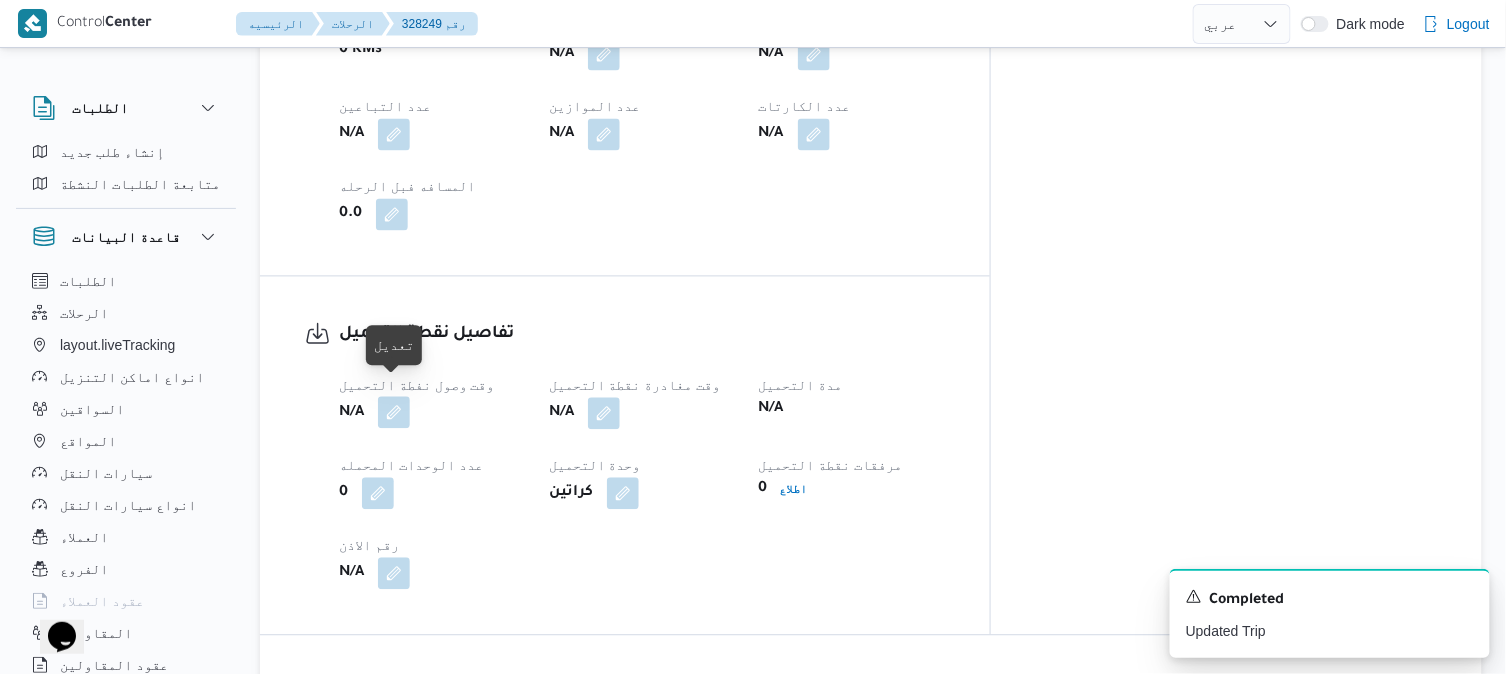 click at bounding box center [394, 413] 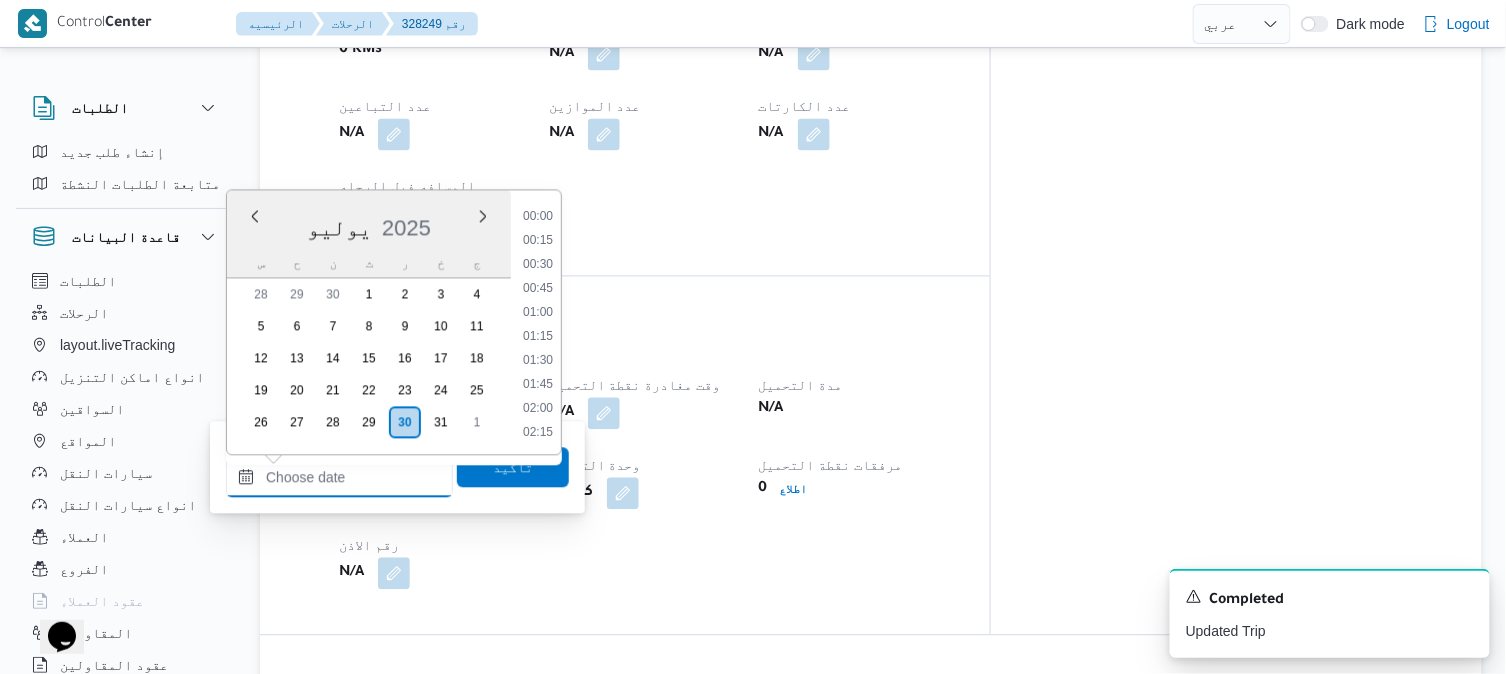 click on "وقت وصول نفطة التحميل" at bounding box center (339, 478) 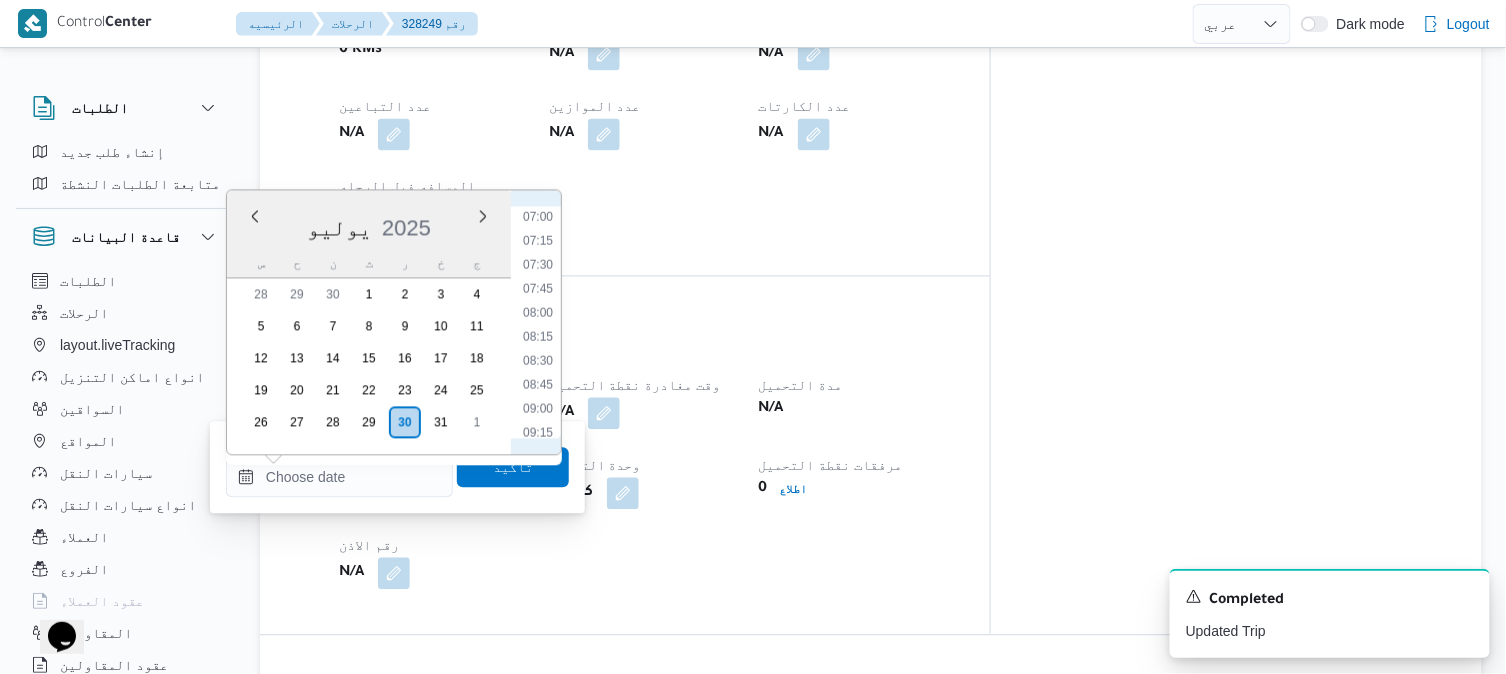 scroll, scrollTop: 621, scrollLeft: 0, axis: vertical 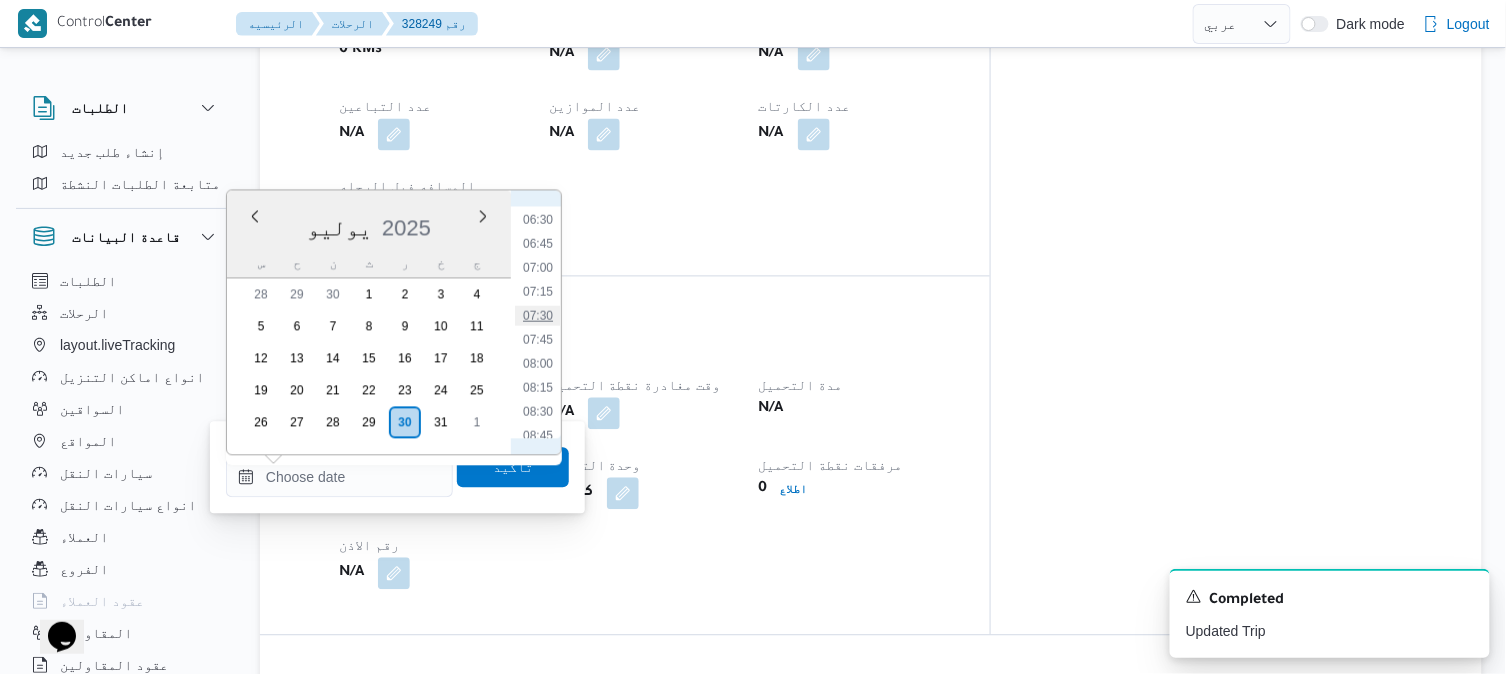 click on "07:30" at bounding box center (538, 316) 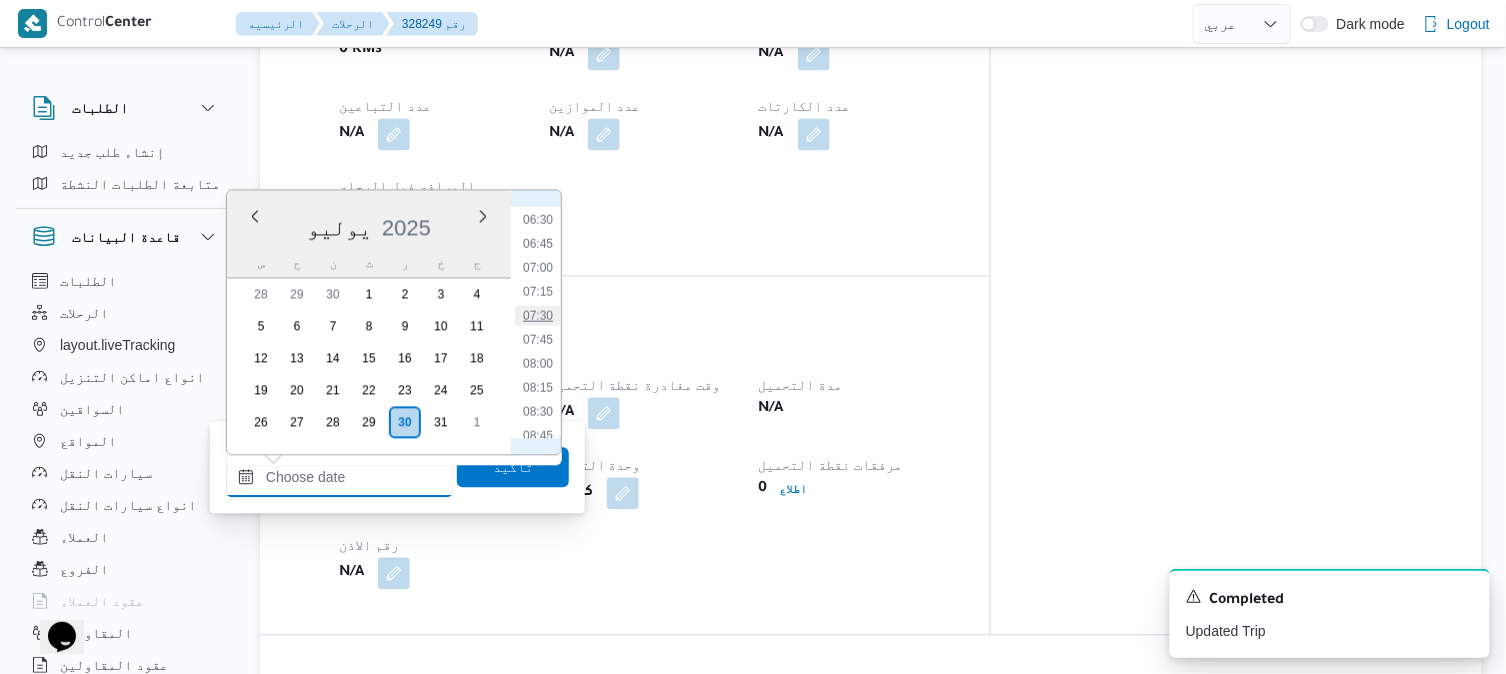 type on "[DATE] ٠٧:٣٠" 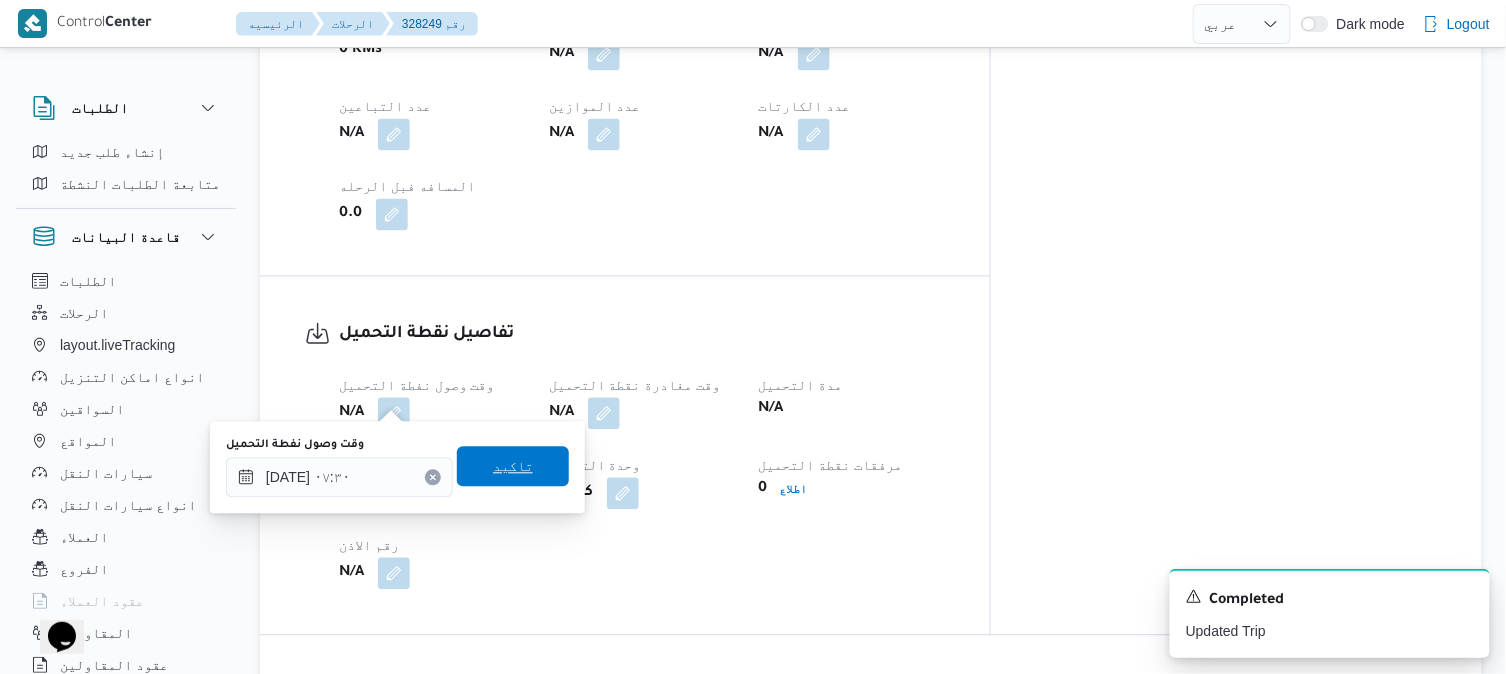 click on "تاكيد" at bounding box center [513, 467] 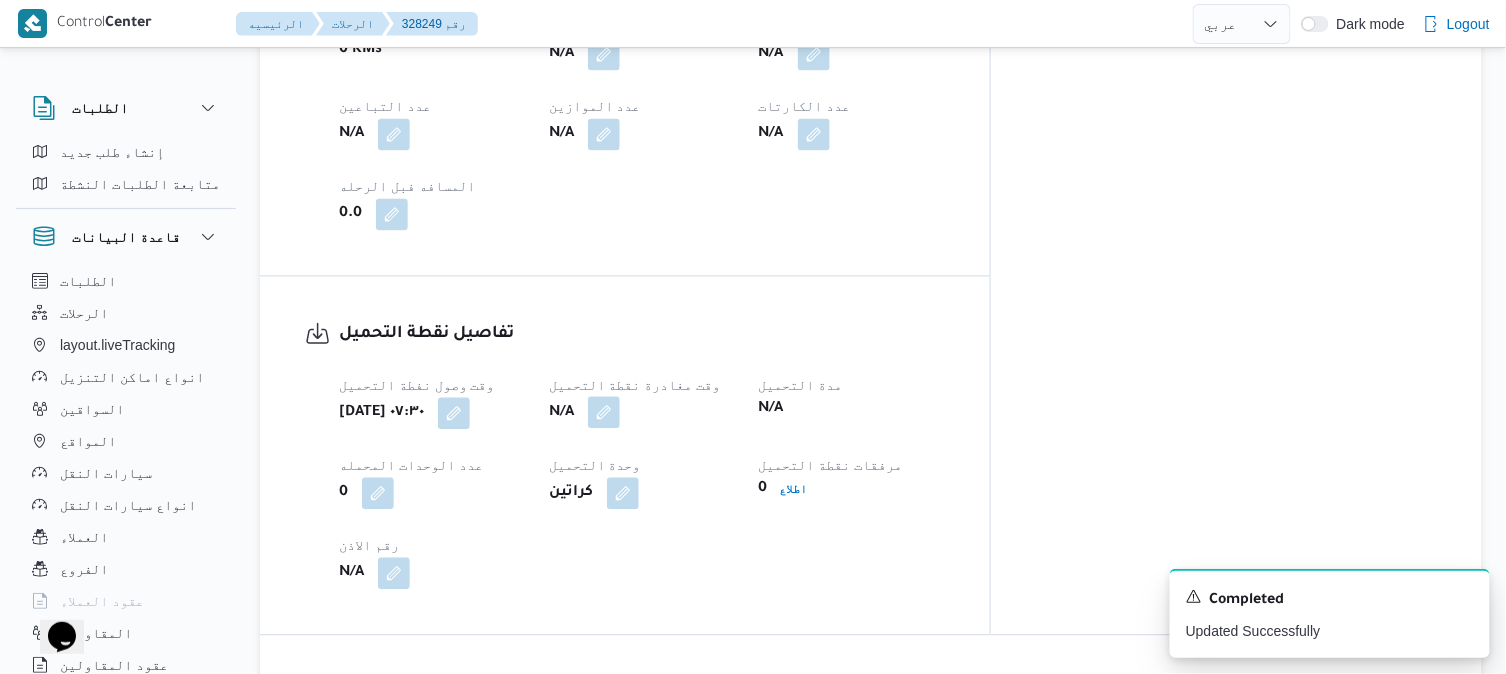 click at bounding box center (604, 413) 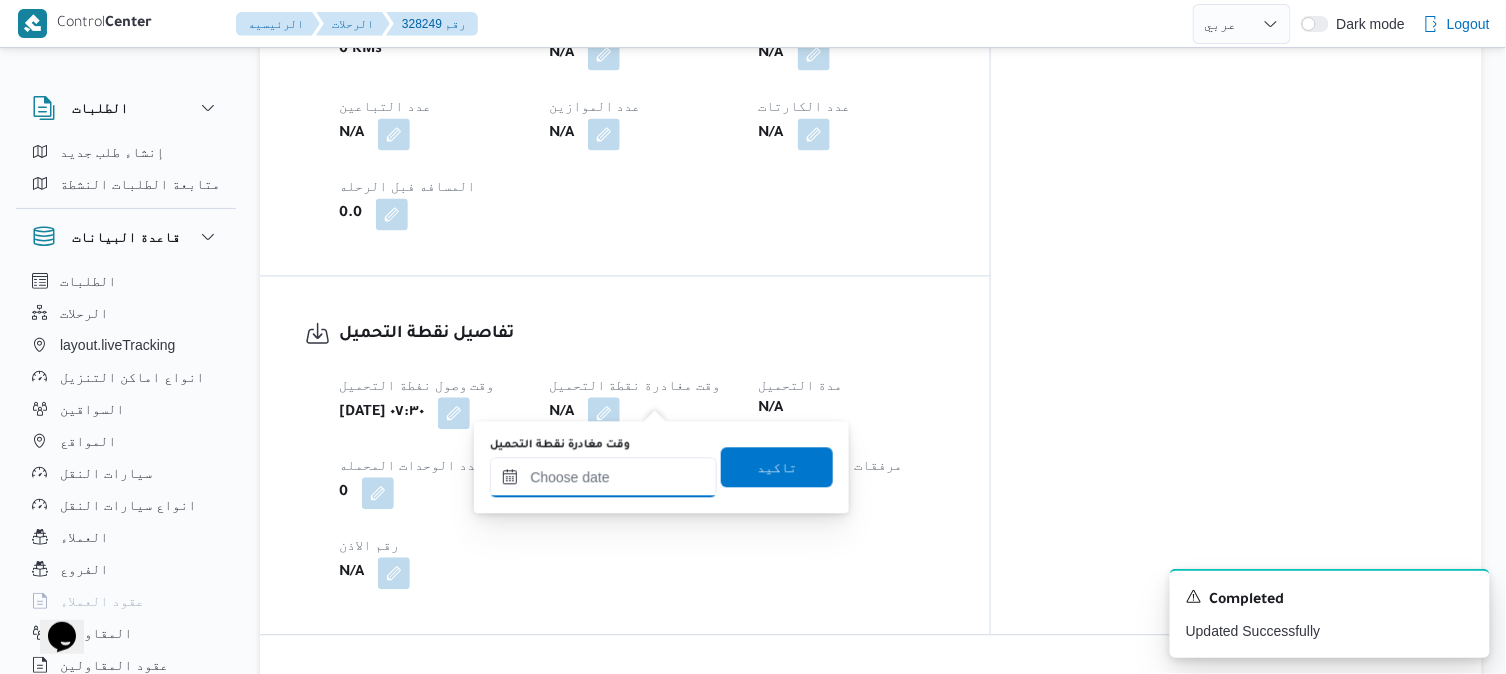 click on "وقت مغادرة نقطة التحميل" at bounding box center [603, 478] 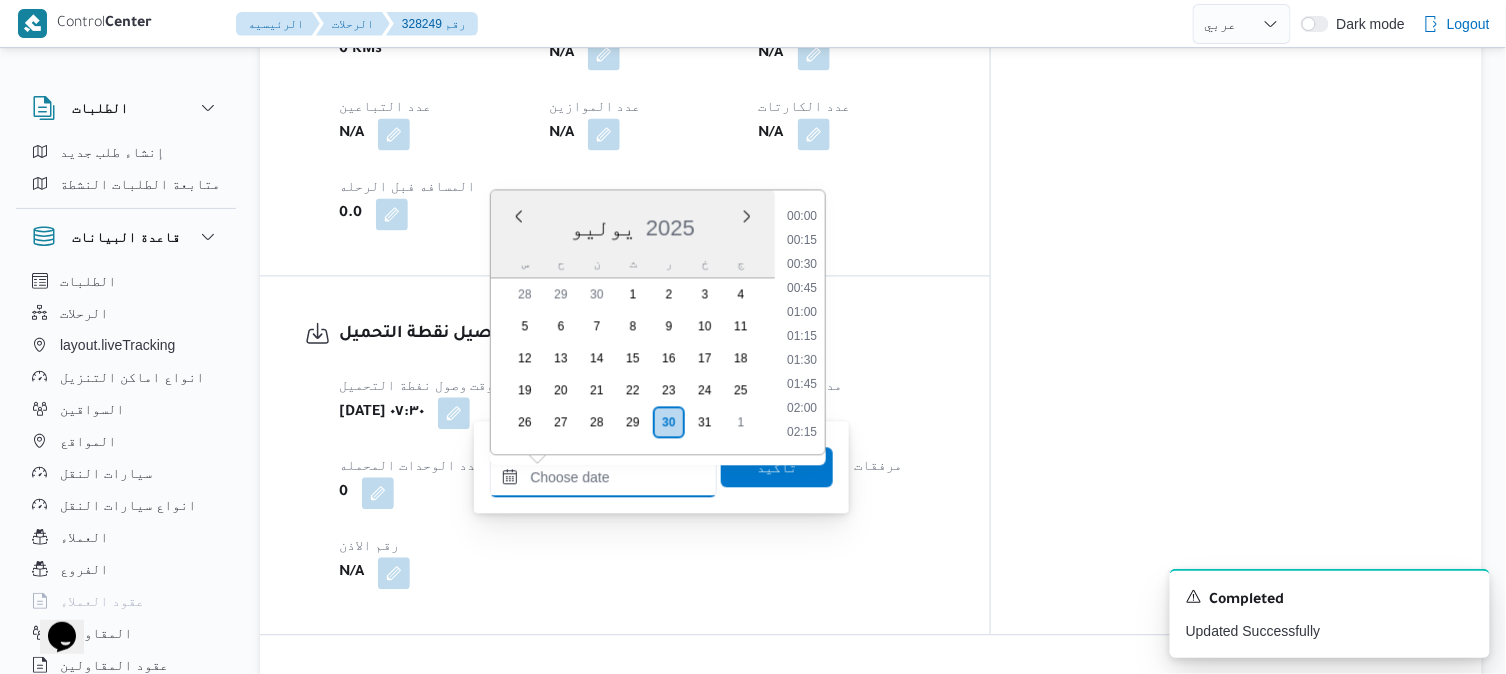 scroll, scrollTop: 816, scrollLeft: 0, axis: vertical 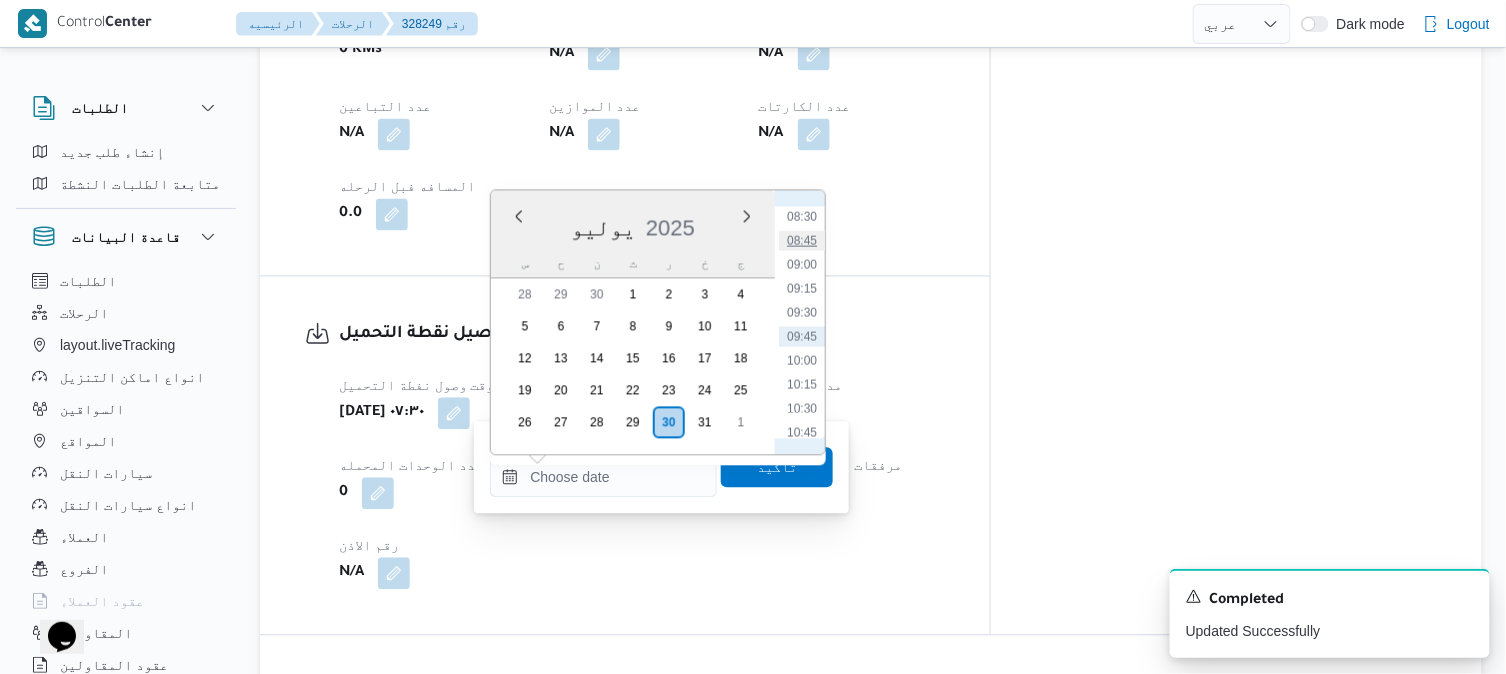 click on "08:45" at bounding box center (802, 241) 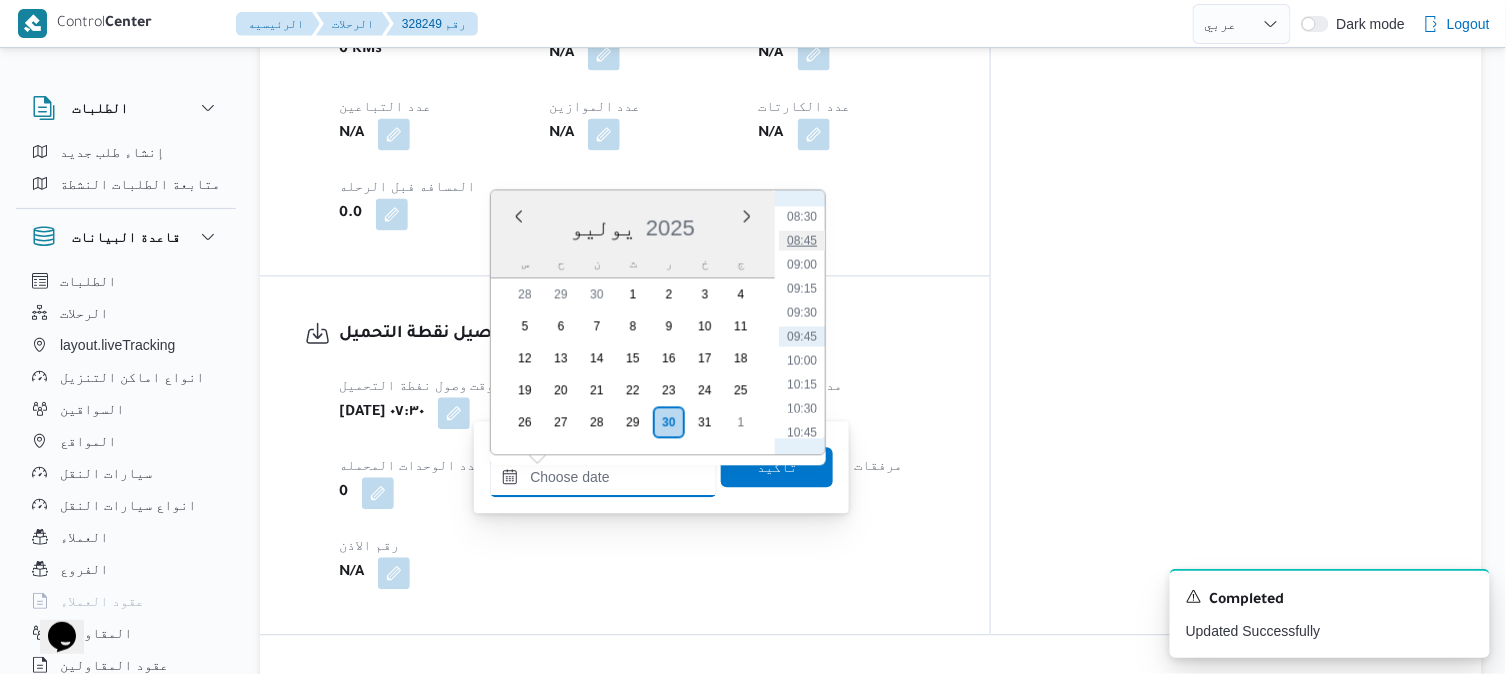 type on "[DATE] ٠٨:٤٥" 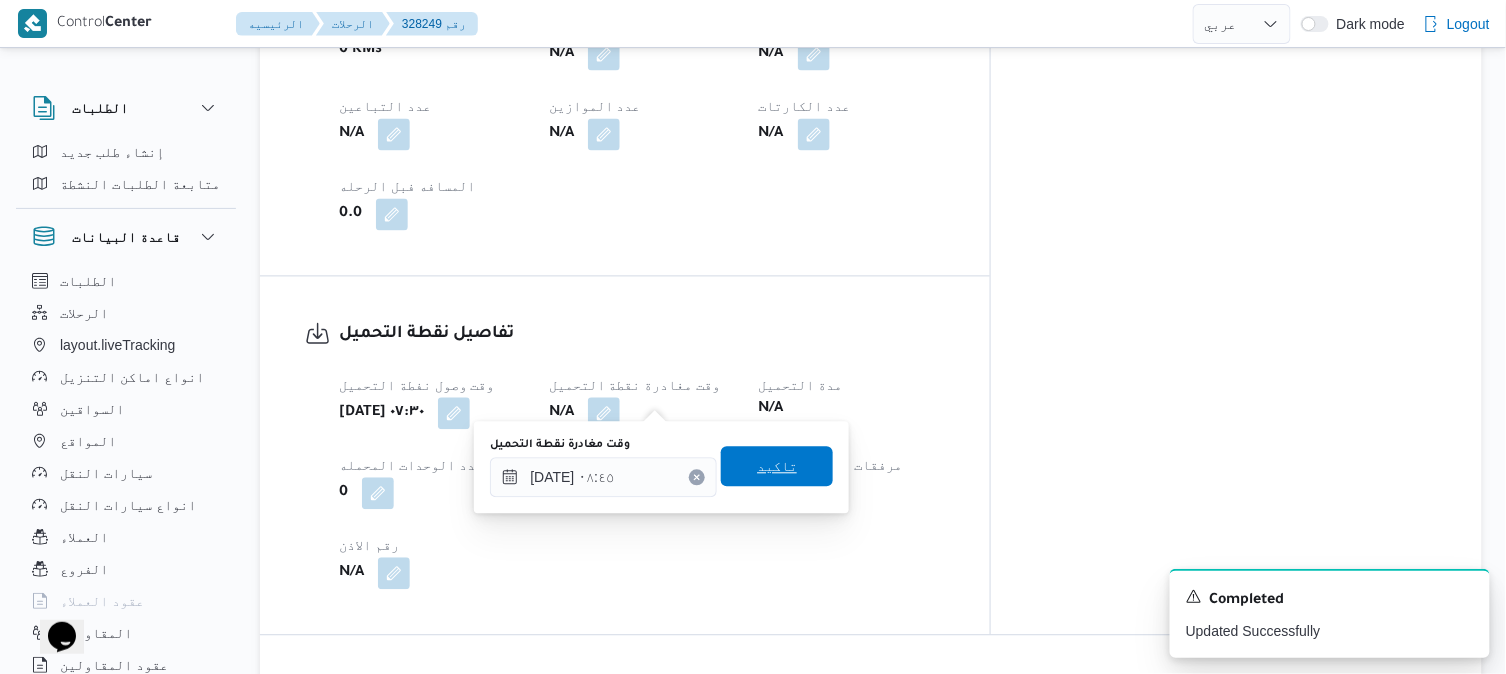 click on "تاكيد" at bounding box center (777, 467) 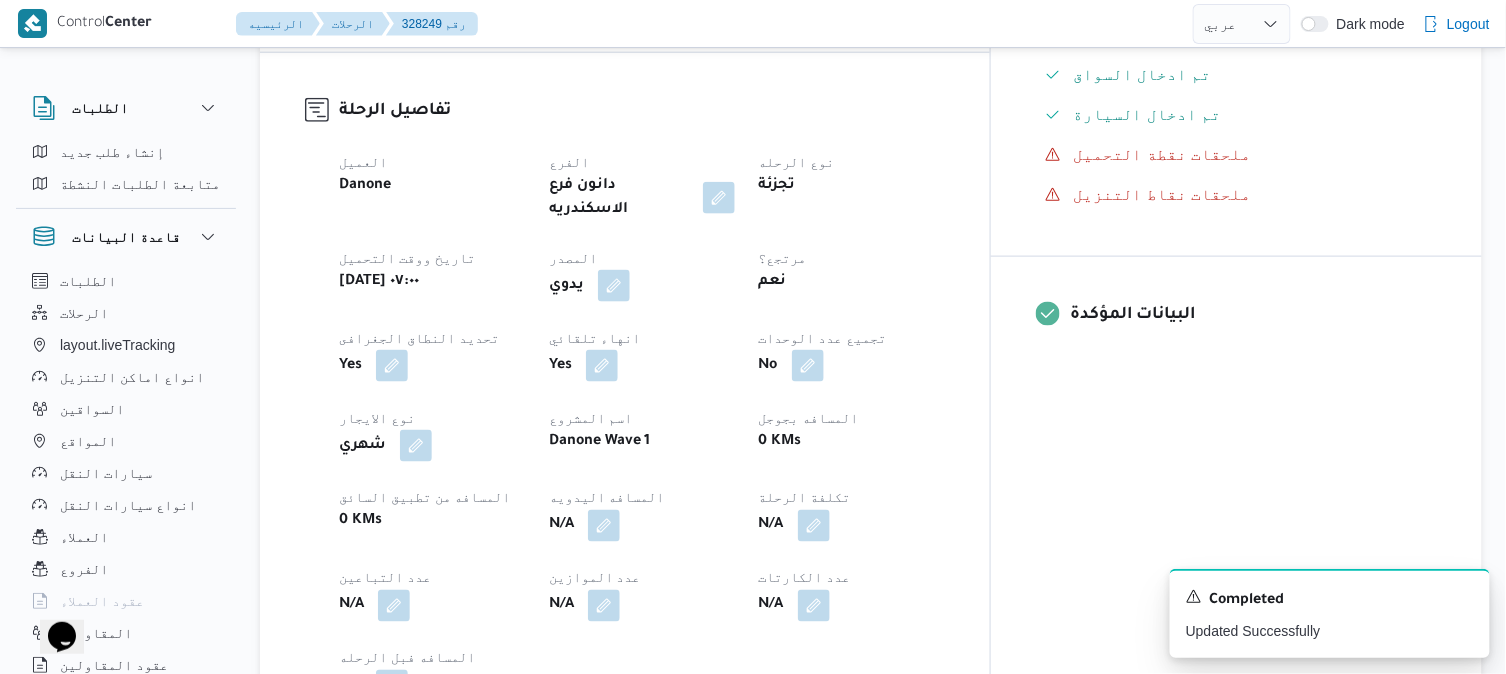 scroll, scrollTop: 533, scrollLeft: 0, axis: vertical 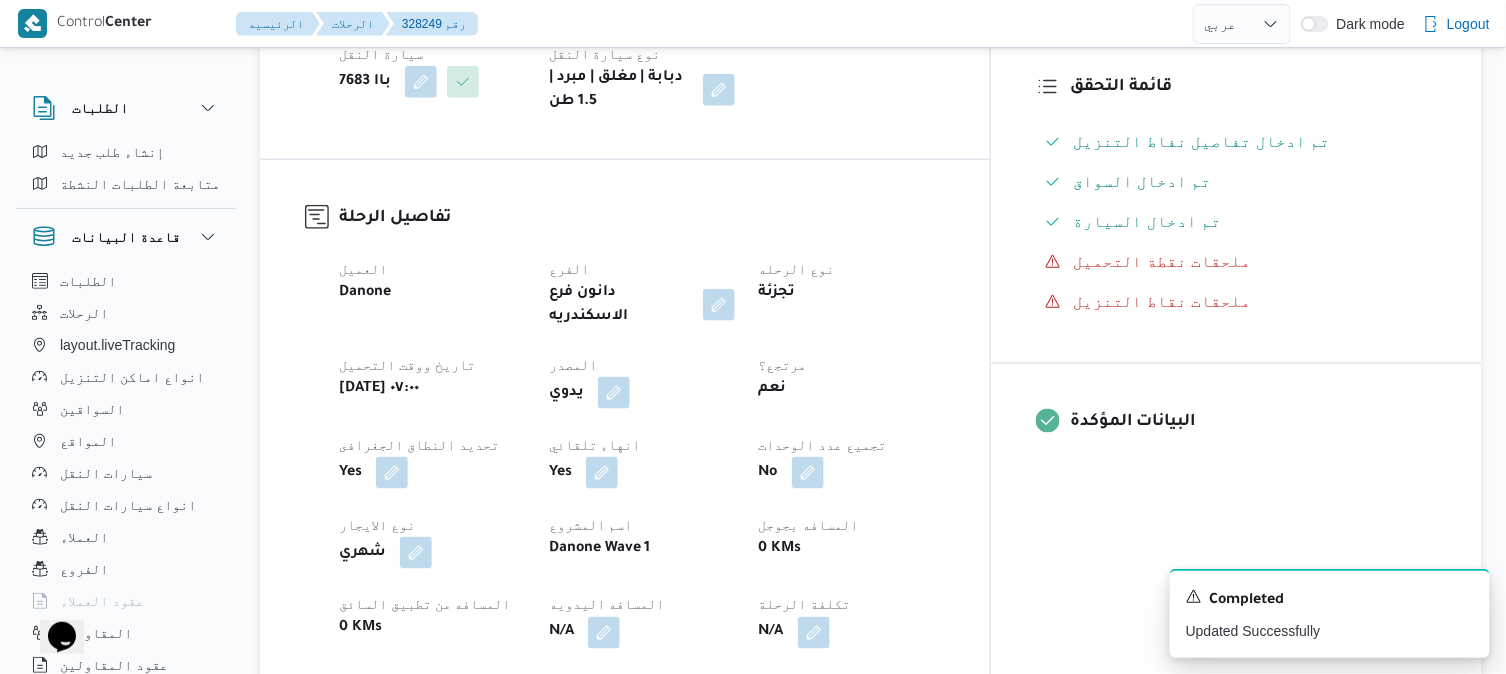 select on "ar" 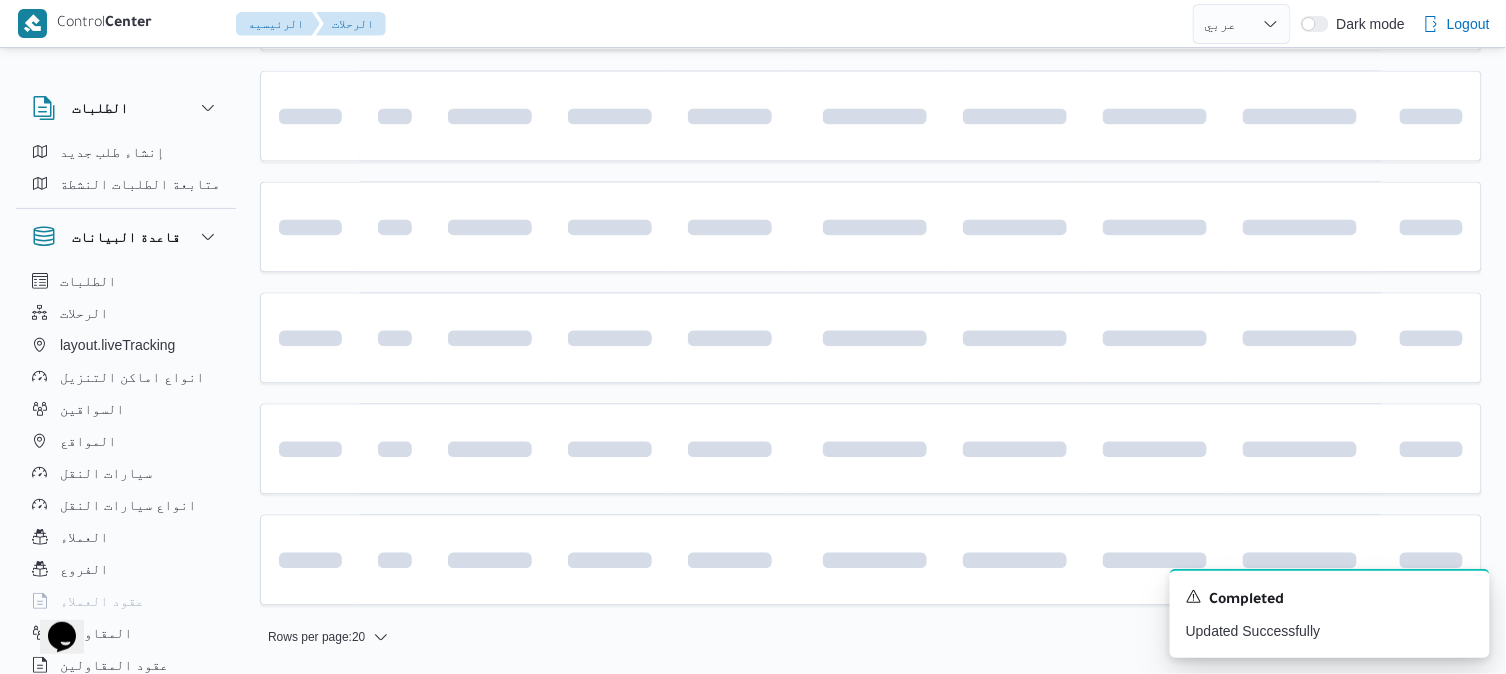 scroll, scrollTop: 1538, scrollLeft: 0, axis: vertical 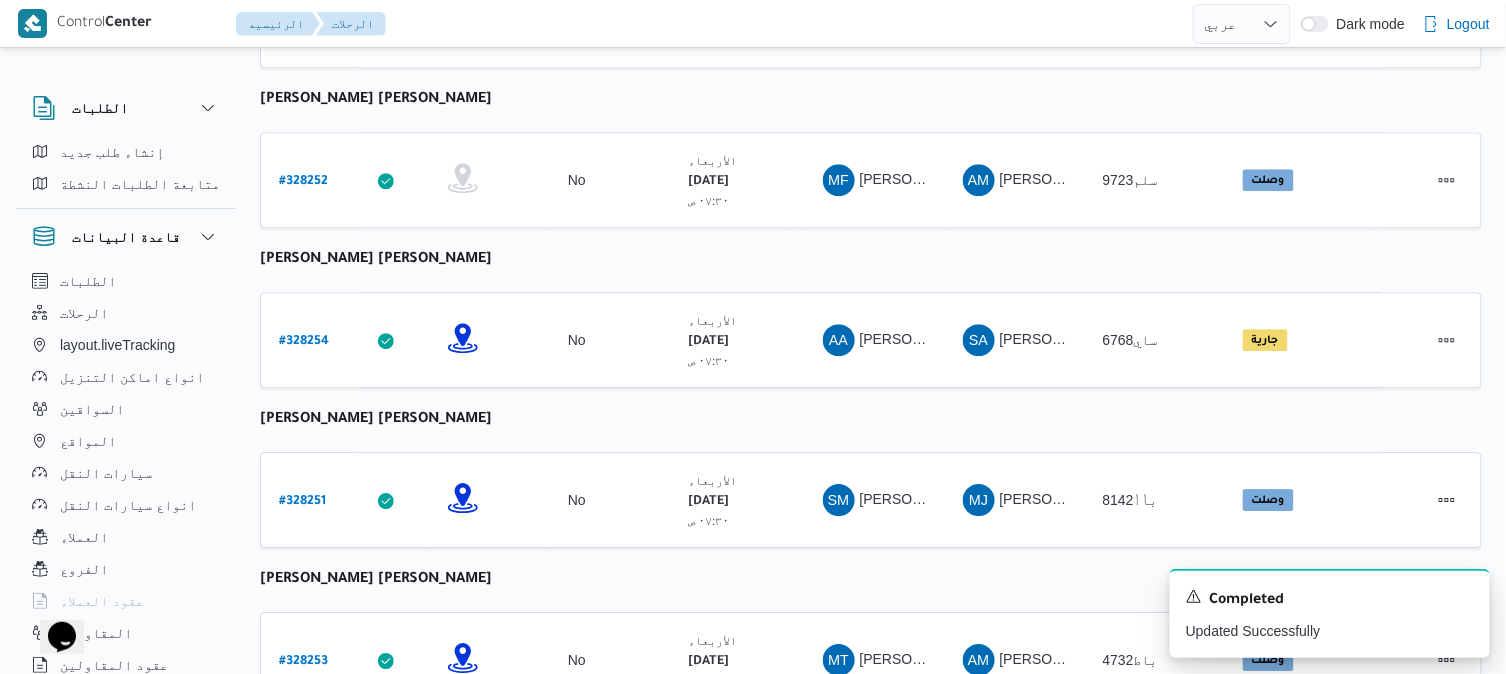 click on "رقم الرحلة Click to sort in ascending order تطبيق السائق Click to sort in ascending order تحديد النطاق الجغرافى Click to sort in ascending order تجميع عدد الوحدات وقت التحميل Click to sort in ascending order العميل Click to sort in ascending order نقاط الرحلة السواق Click to sort in ascending order المقاول Click to sort in ascending order سيارة النقل Click to sort in ascending order الحاله Click to sort in ascending order المنصه Click to sort in ascending order Actions [PERSON_NAME] [PERSON_NAME] رقم الرحلة # 328255 تطبيق السائق تحديد النطاق الجغرافى تجميع عدد الوحدات No وقت التحميل [DATE] ٠٧:٣٠ ص   العميل Danone نقاط الرحلة دانون فرع الاسكندريه  ٠٧:٤٨ م قسم  سيدى [PERSON_NAME] فرع ال[PERSON_NAME]" at bounding box center [871, -188] 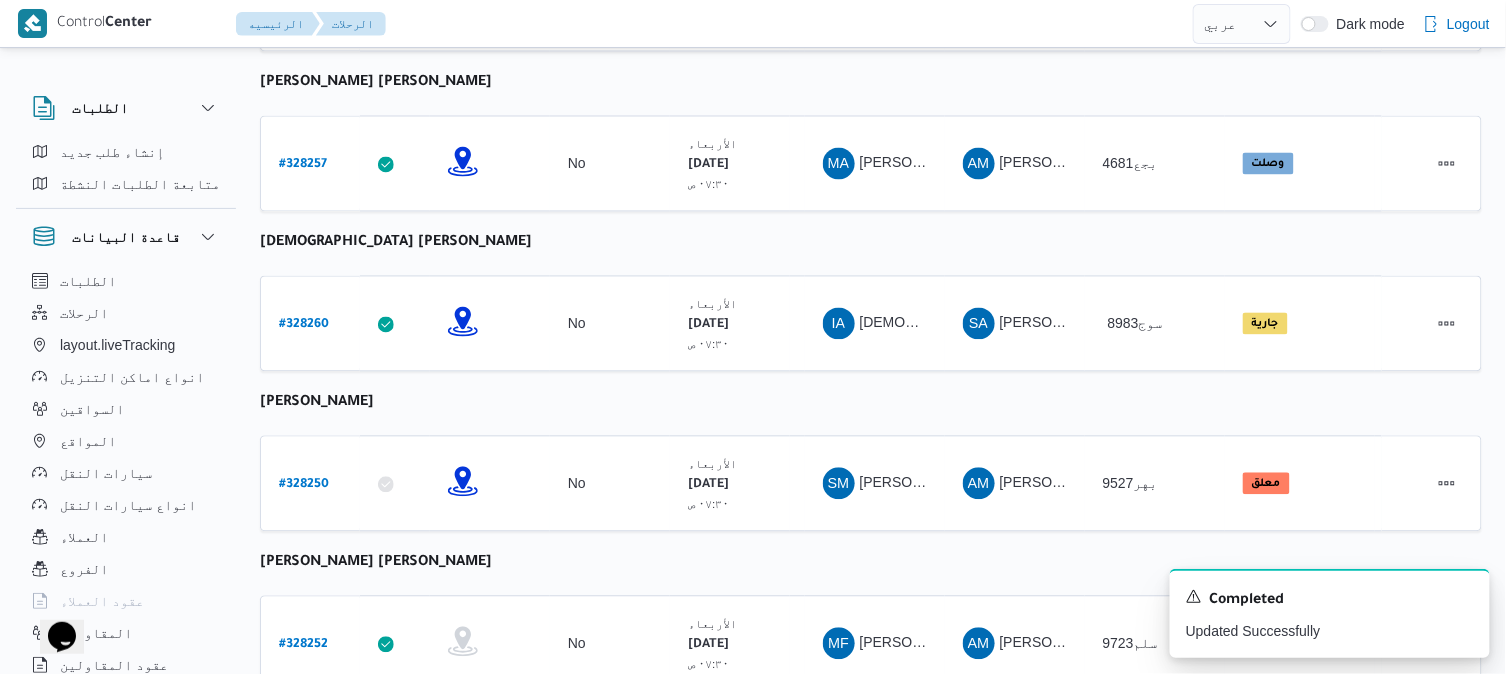 scroll, scrollTop: 1072, scrollLeft: 0, axis: vertical 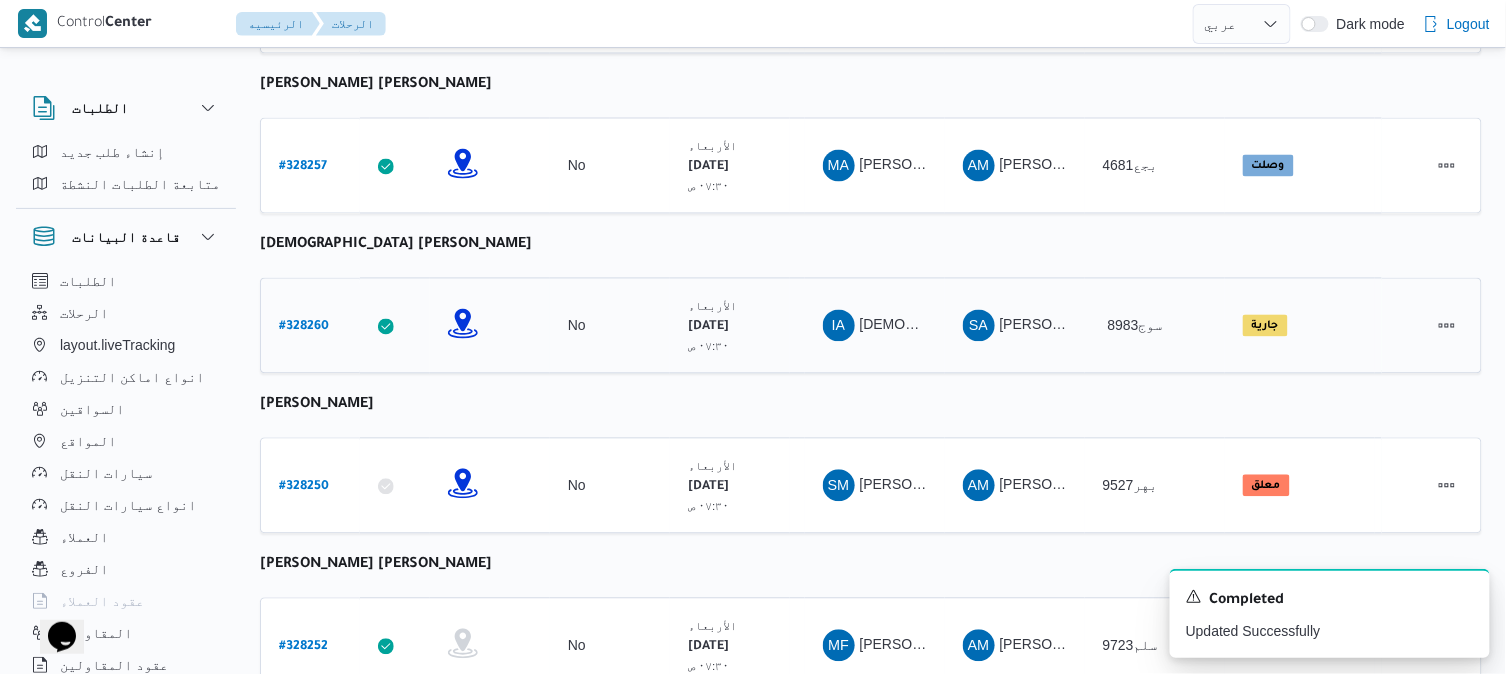 click on "# 328260" at bounding box center (304, 328) 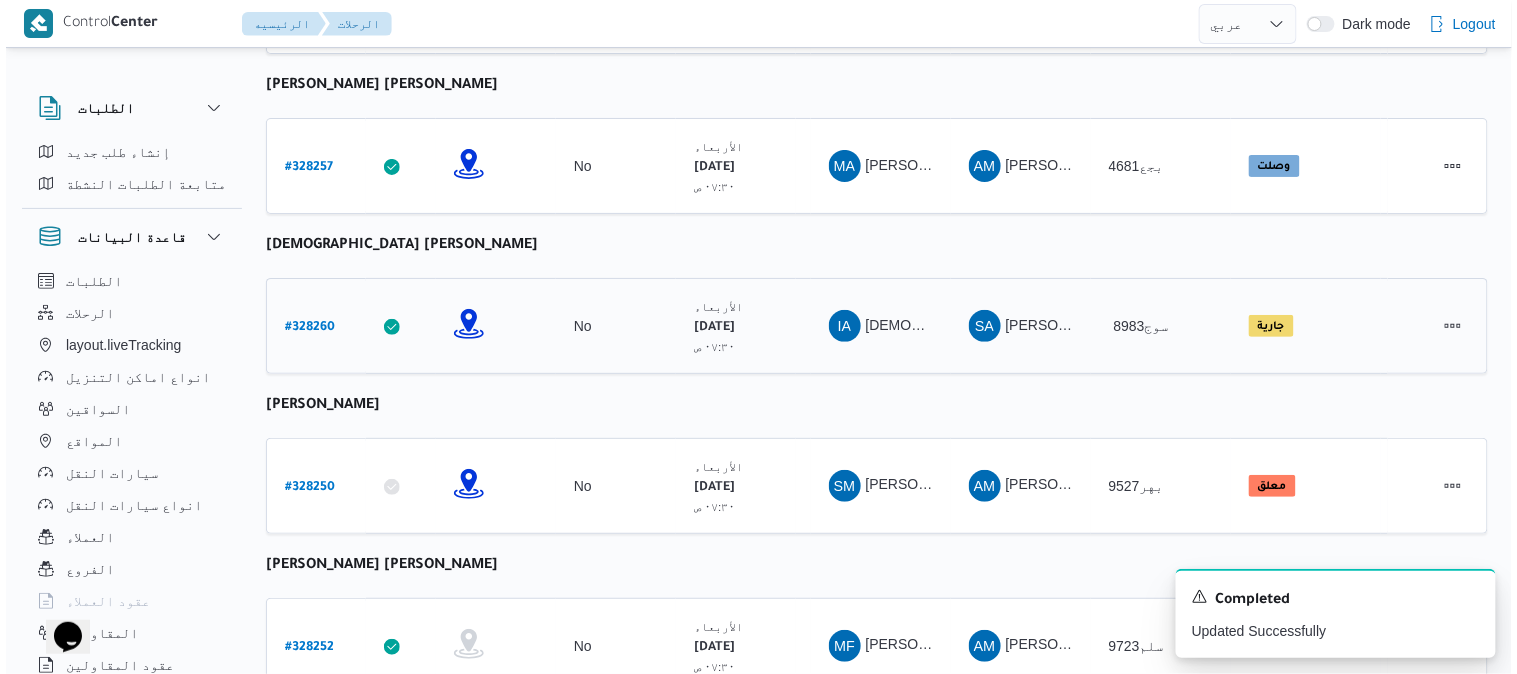 scroll, scrollTop: 54, scrollLeft: 0, axis: vertical 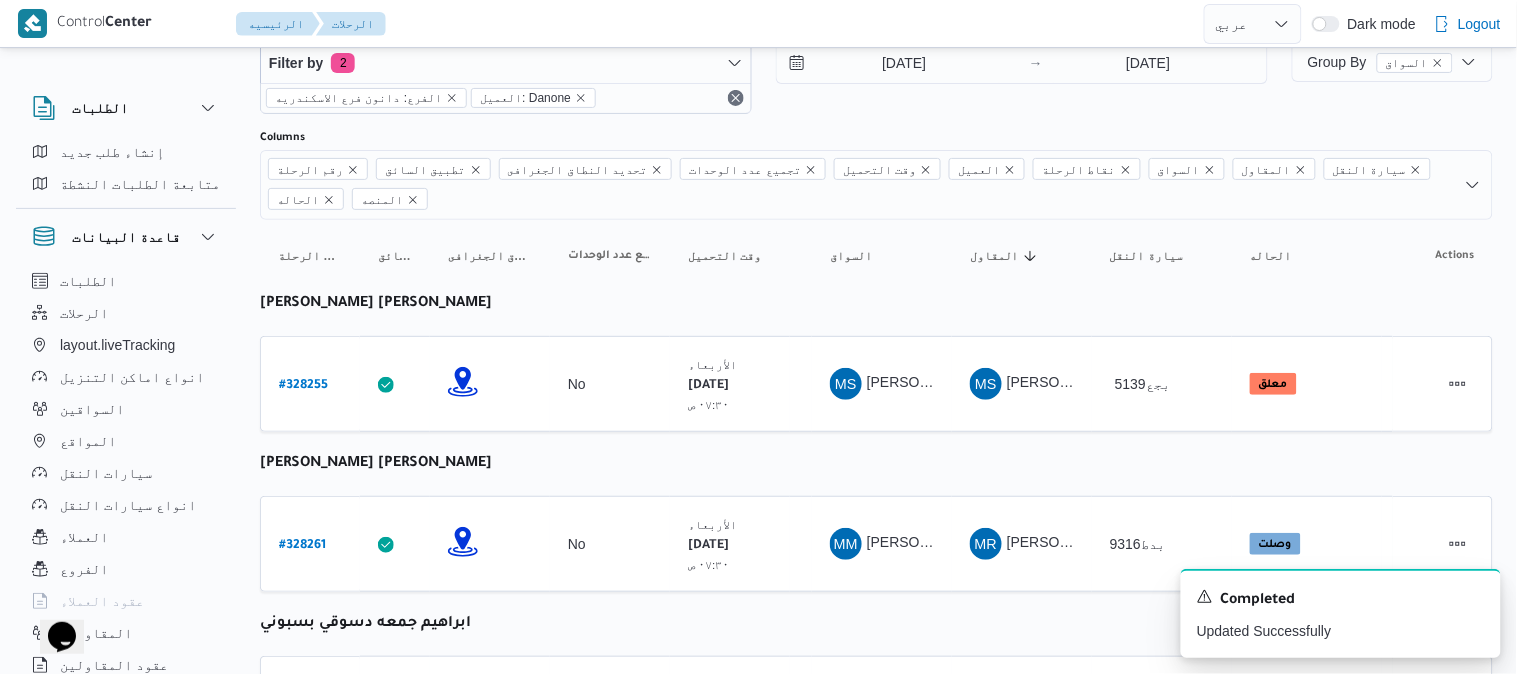 select on "ar" 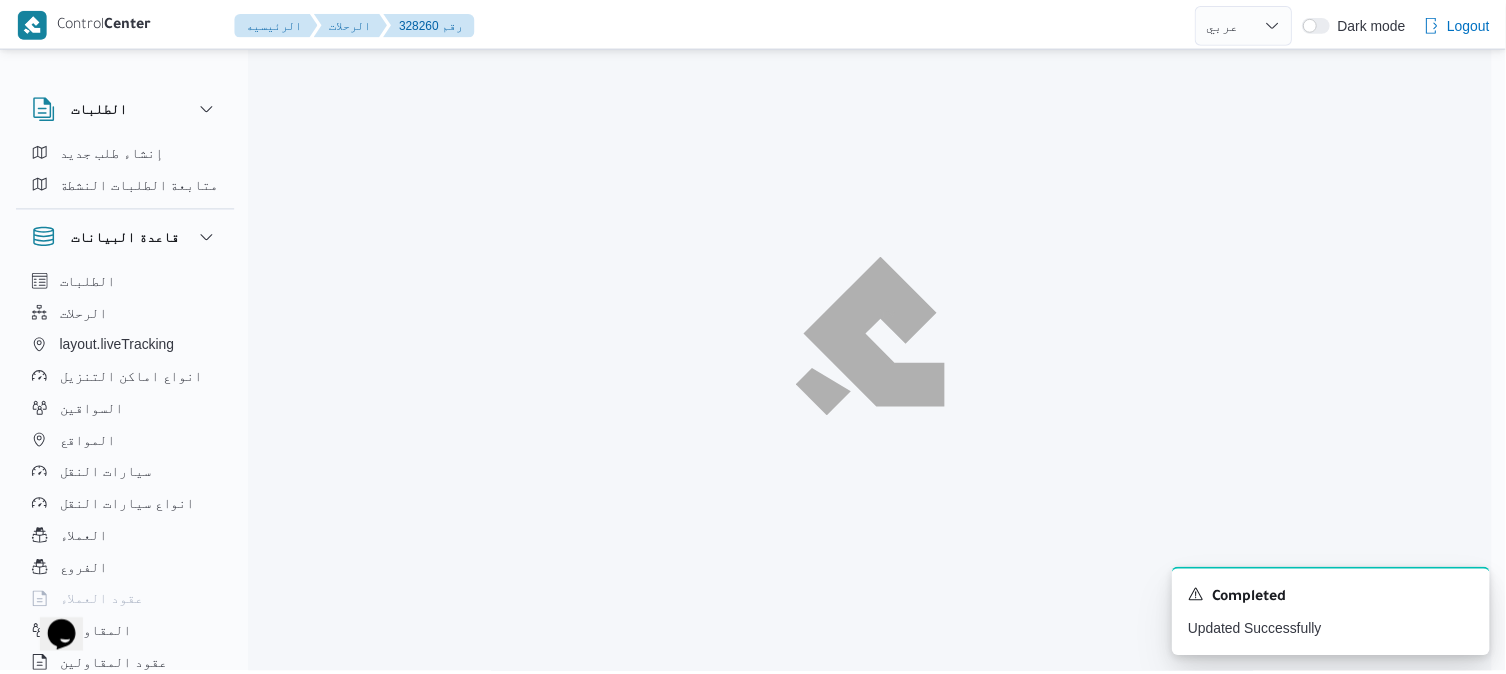 scroll, scrollTop: 1072, scrollLeft: 0, axis: vertical 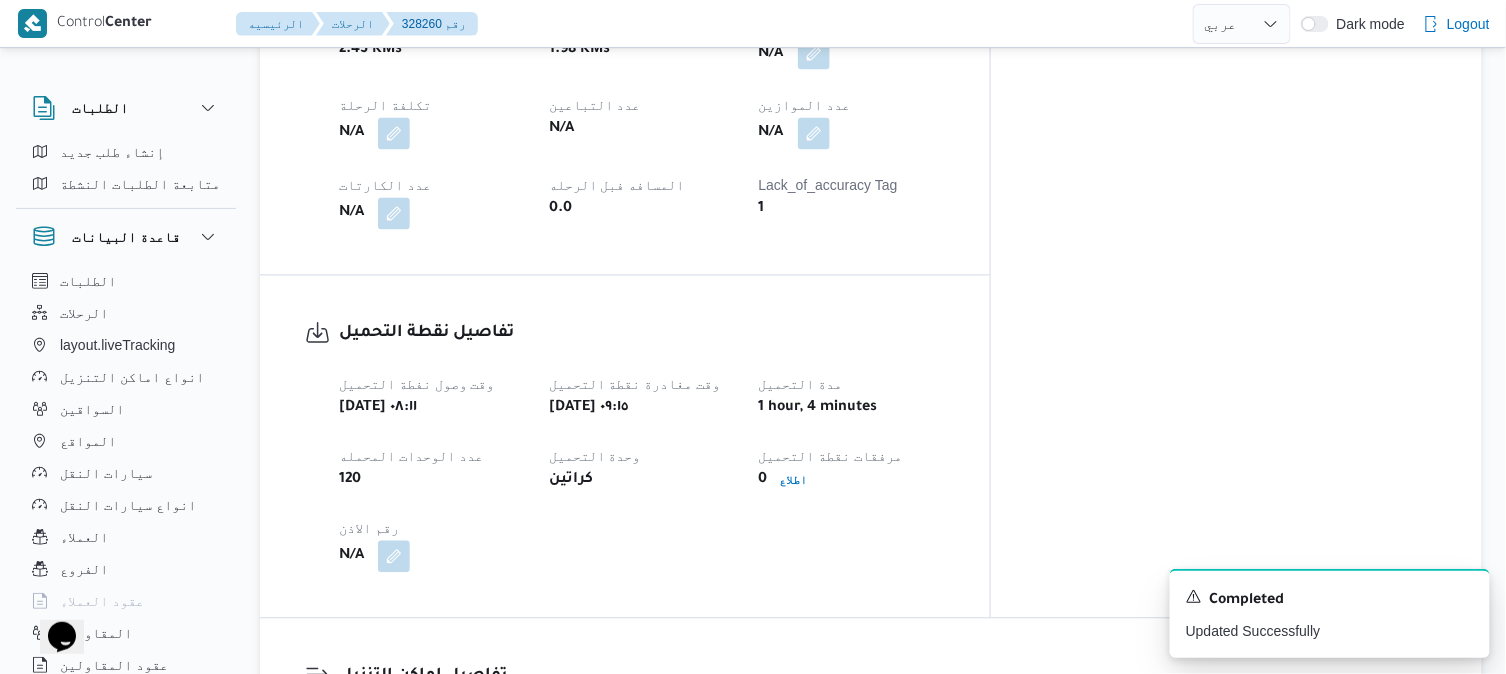 click on "تفاصيل نقطة التحميل وقت وصول نفطة التحميل أربعاء ٣٠ يوليو ٢٠٢٥ ٠٨:١١ وقت مغادرة نقطة التحميل أربعاء ٣٠ يوليو ٢٠٢٥ ٠٩:١٥ مدة التحميل 1 hour, 4 minutes عدد الوحدات المحمله 120 وحدة التحميل كراتين مرفقات نقطة التحميل 0 اطلاع رقم الاذن N/A" at bounding box center [625, 447] 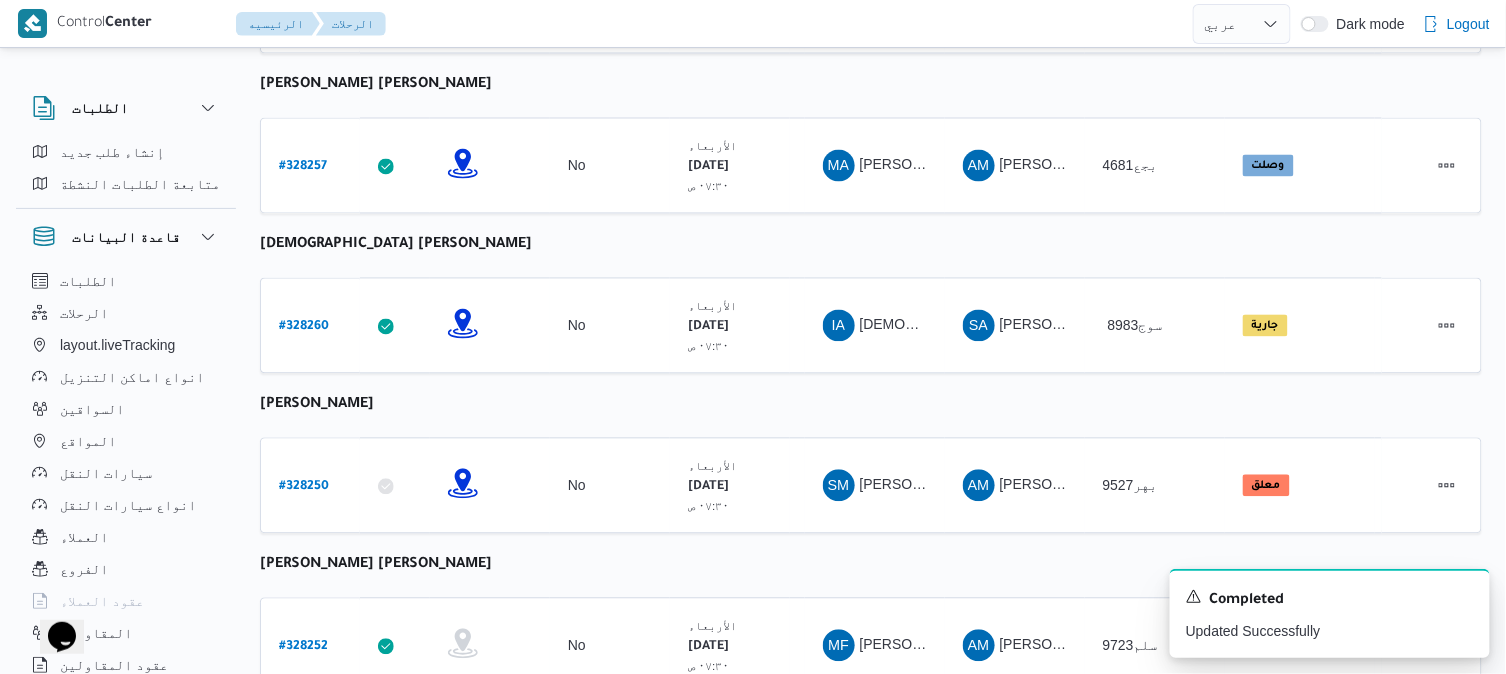 click on "رقم الرحلة Click to sort in ascending order تطبيق السائق Click to sort in ascending order تحديد النطاق الجغرافى Click to sort in ascending order تجميع عدد الوحدات وقت التحميل Click to sort in ascending order العميل Click to sort in ascending order نقاط الرحلة السواق Click to sort in ascending order المقاول Click to sort in ascending order سيارة النقل Click to sort in ascending order الحاله Click to sort in ascending order المنصه Click to sort in ascending order Actions [PERSON_NAME] [PERSON_NAME] رقم الرحلة # 328255 تطبيق السائق تحديد النطاق الجغرافى تجميع عدد الوحدات No وقت التحميل [DATE] ٠٧:٣٠ ص   العميل Danone نقاط الرحلة دانون فرع الاسكندريه  ٠٧:٤٨ م قسم  سيدى [PERSON_NAME] فرع ال[PERSON_NAME]" at bounding box center [871, 278] 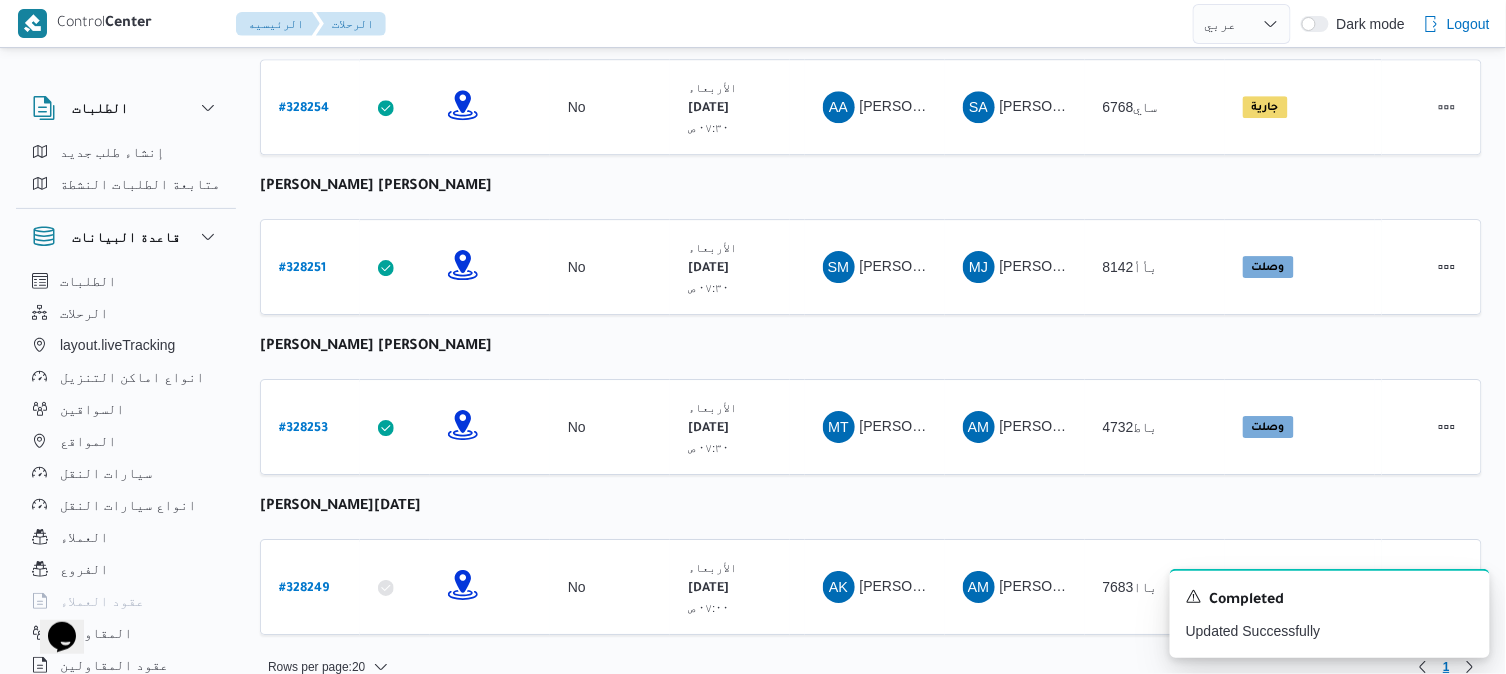 scroll, scrollTop: 1783, scrollLeft: 0, axis: vertical 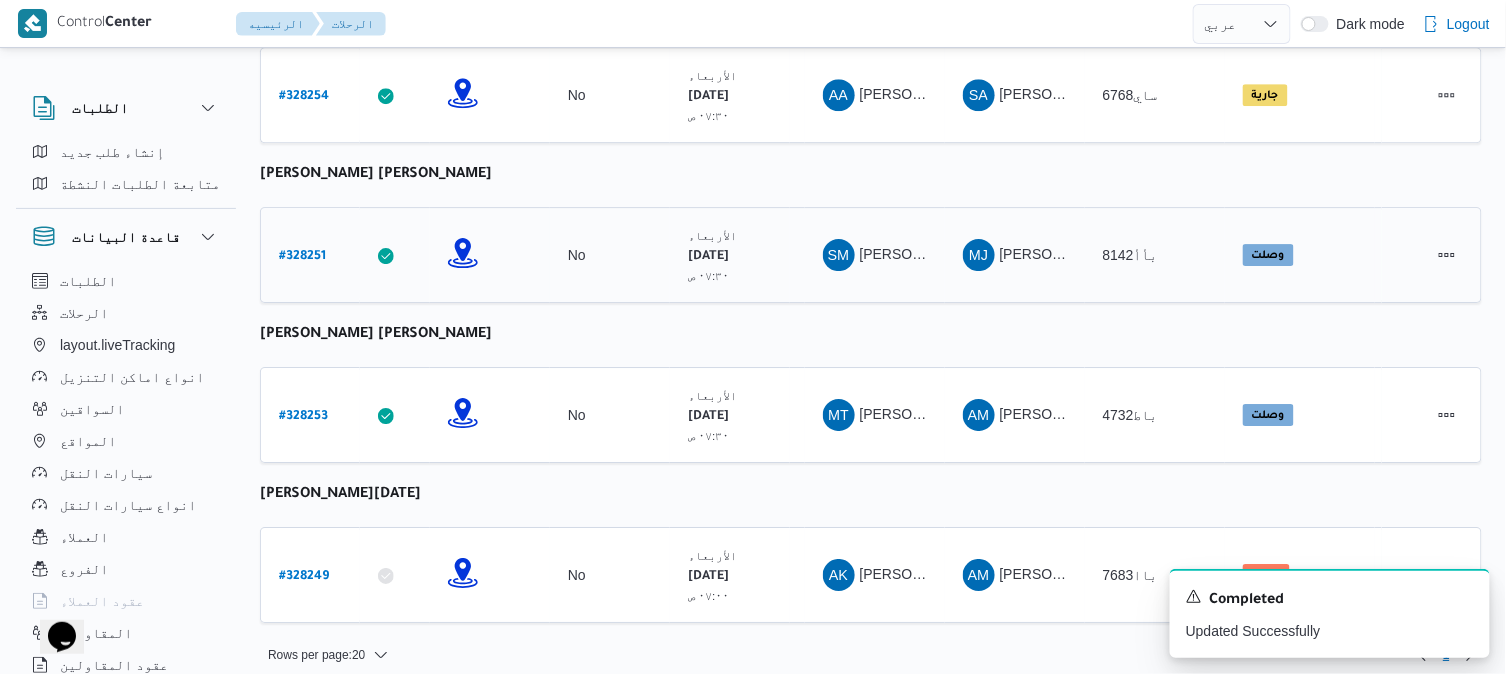 click on "# 328251" at bounding box center (302, 257) 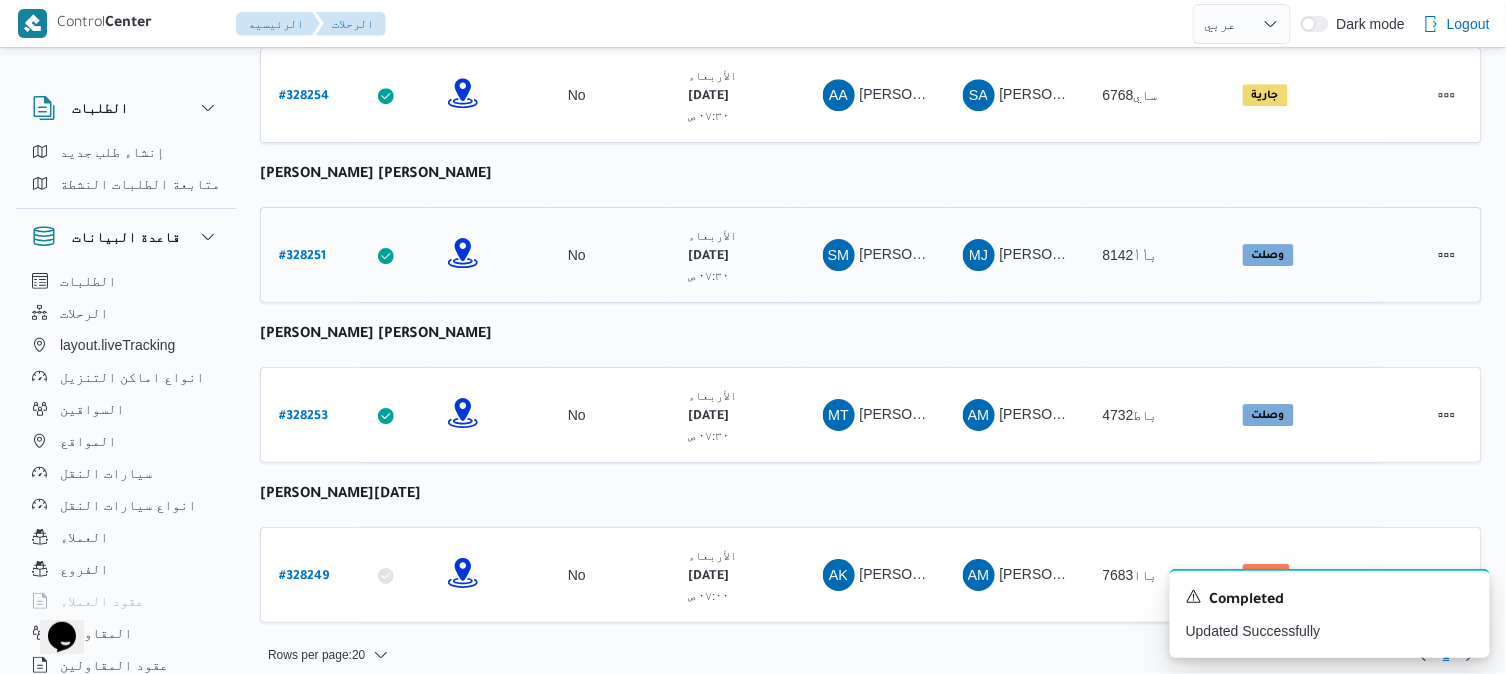 select on "ar" 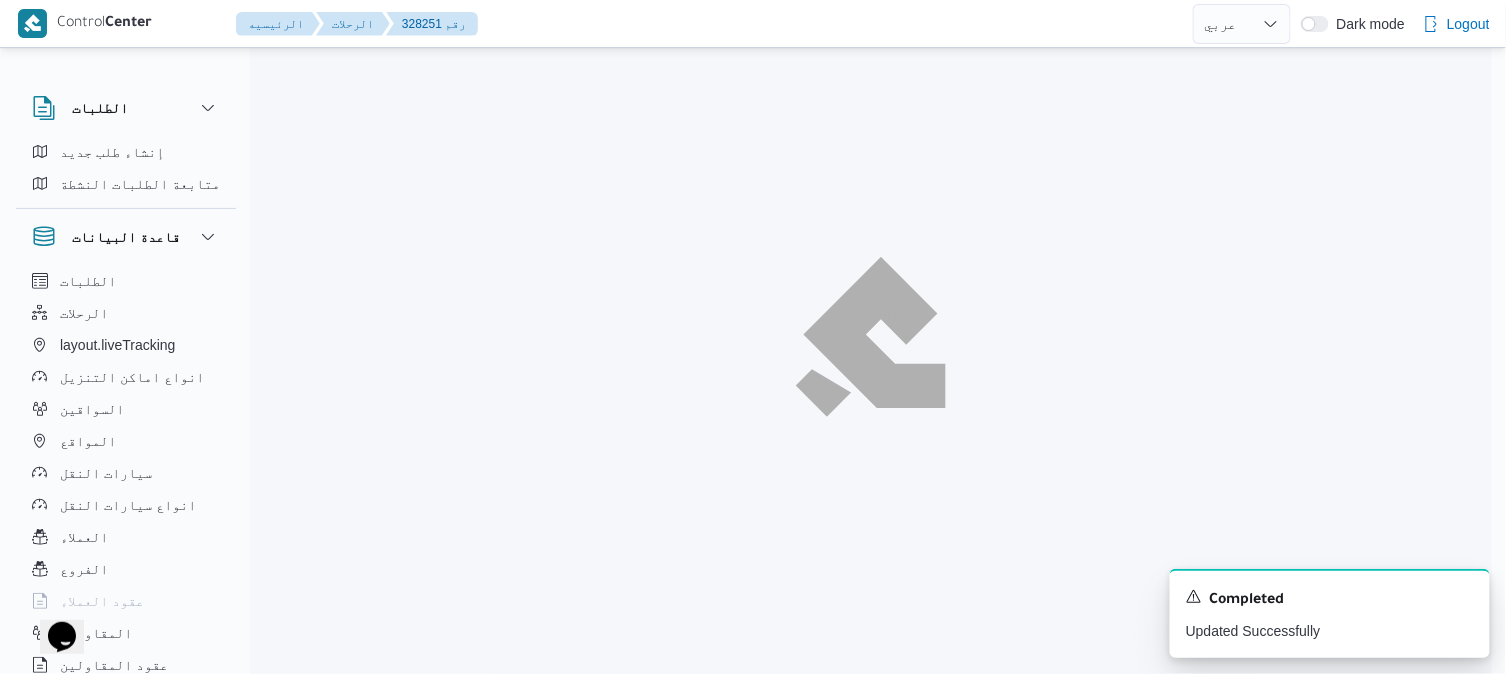 scroll, scrollTop: 0, scrollLeft: 0, axis: both 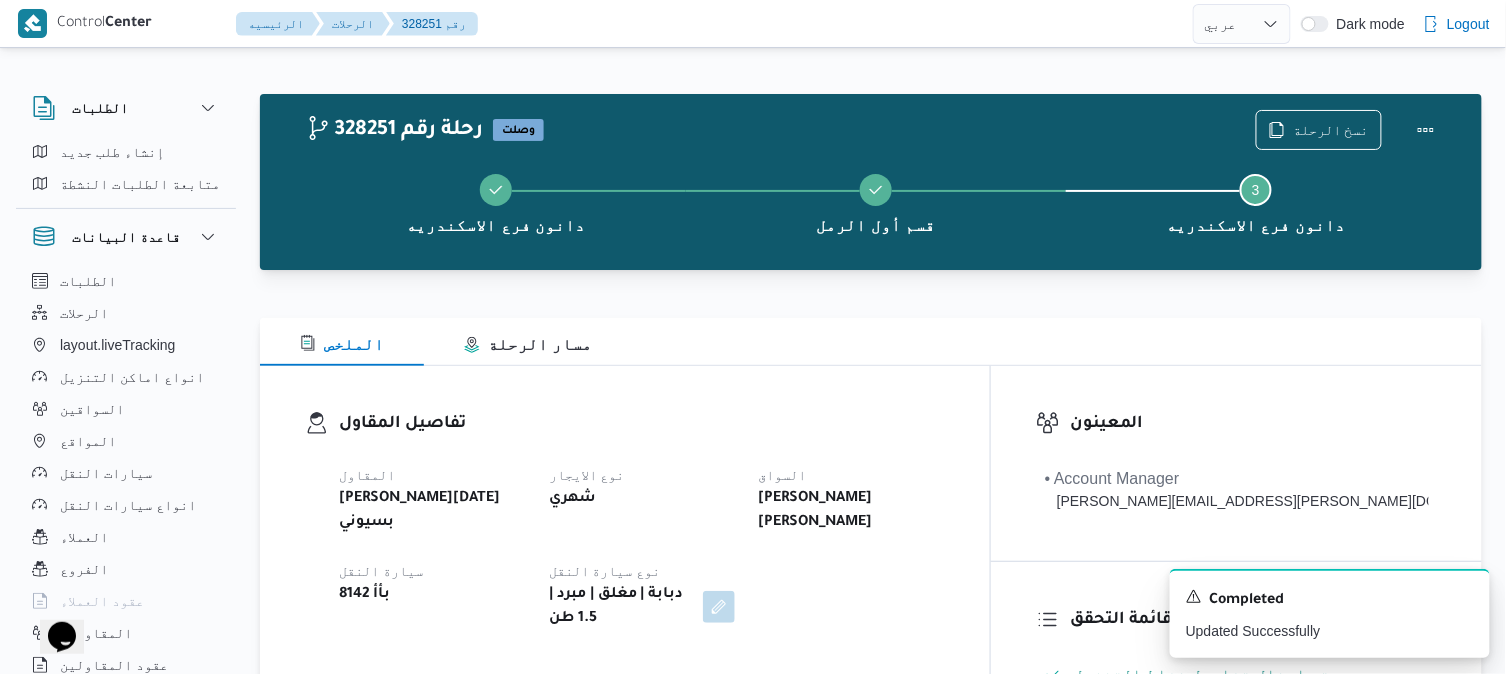 click on "تفاصيل المقاول المقاول محمد جمعة دسوقي بسيوني نوع الايجار شهري السواق شهاب محمد عبدالنبى عبدالسلام محمد سيارة النقل بأأ 8142 نوع سيارة النقل دبابة | مغلق | مبرد | 1.5 طن" at bounding box center [625, 521] 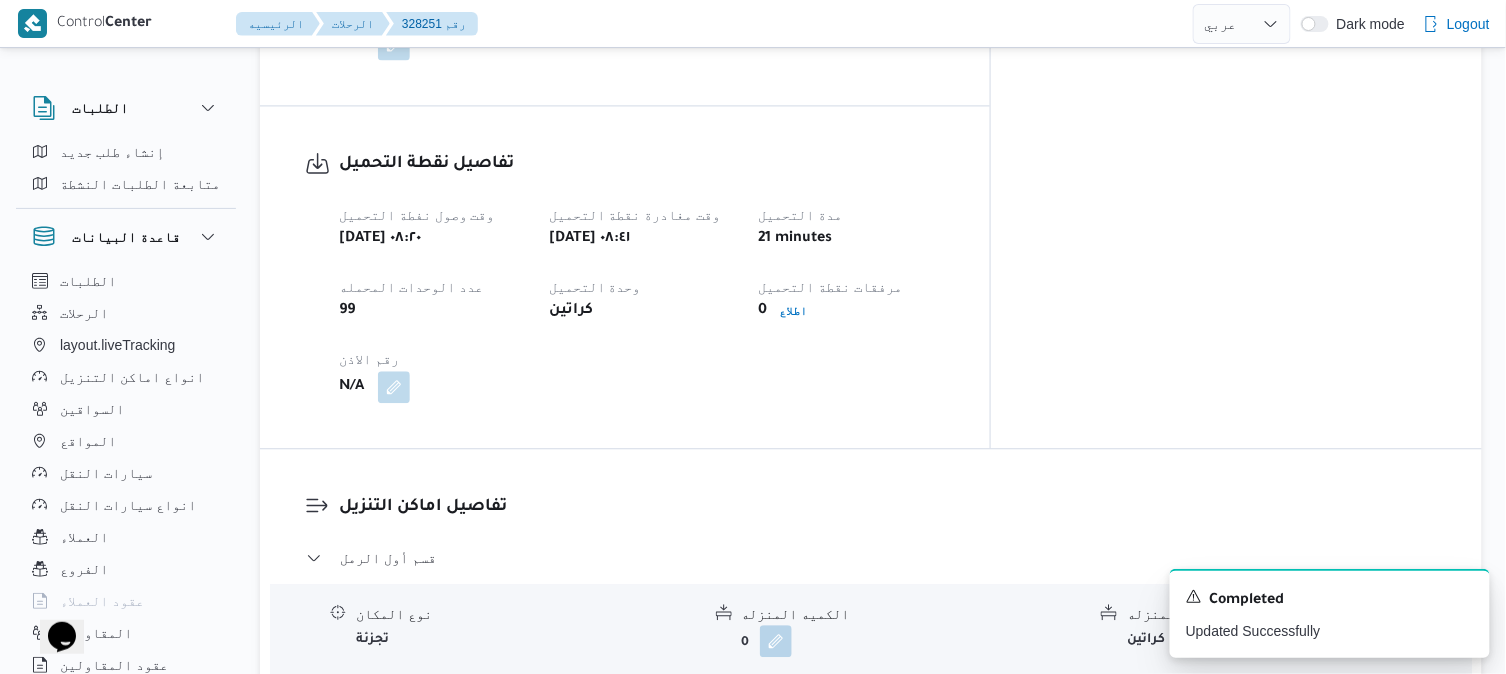 scroll, scrollTop: 1244, scrollLeft: 0, axis: vertical 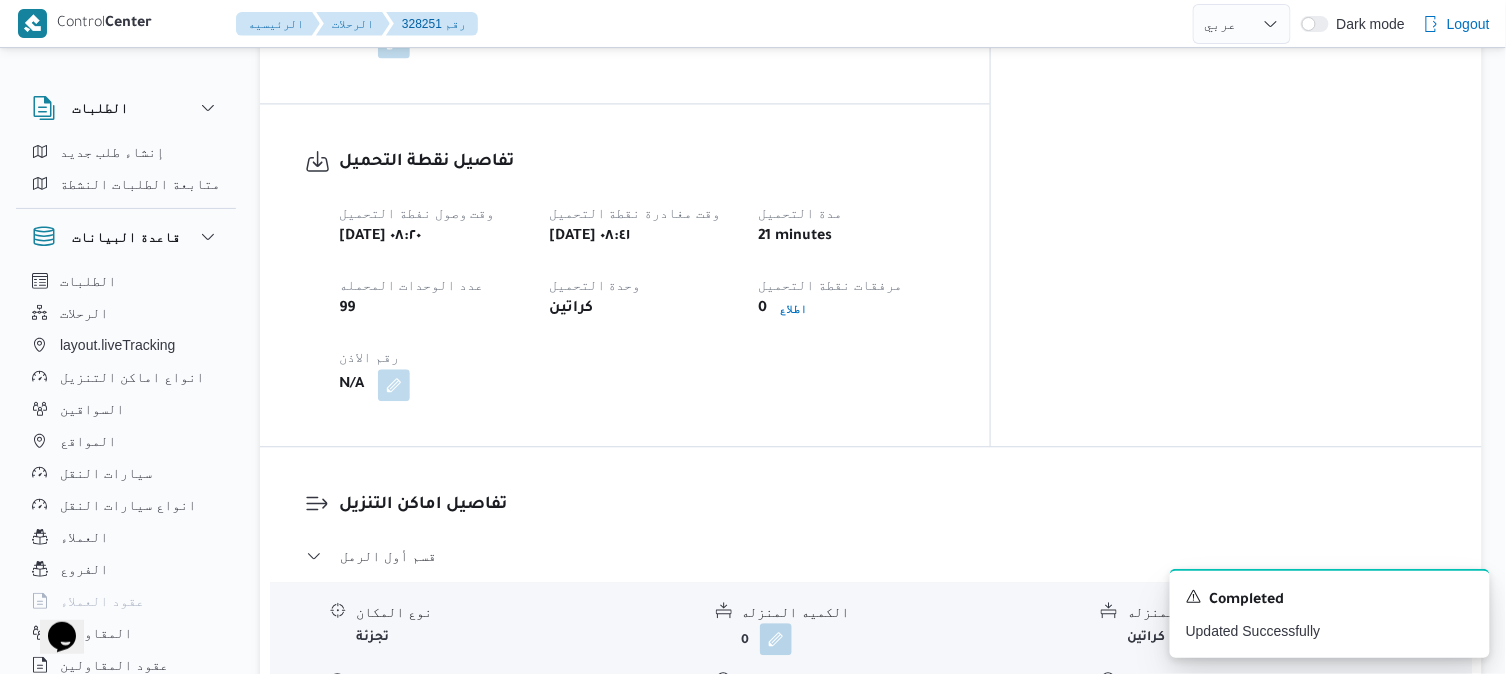 select on "ar" 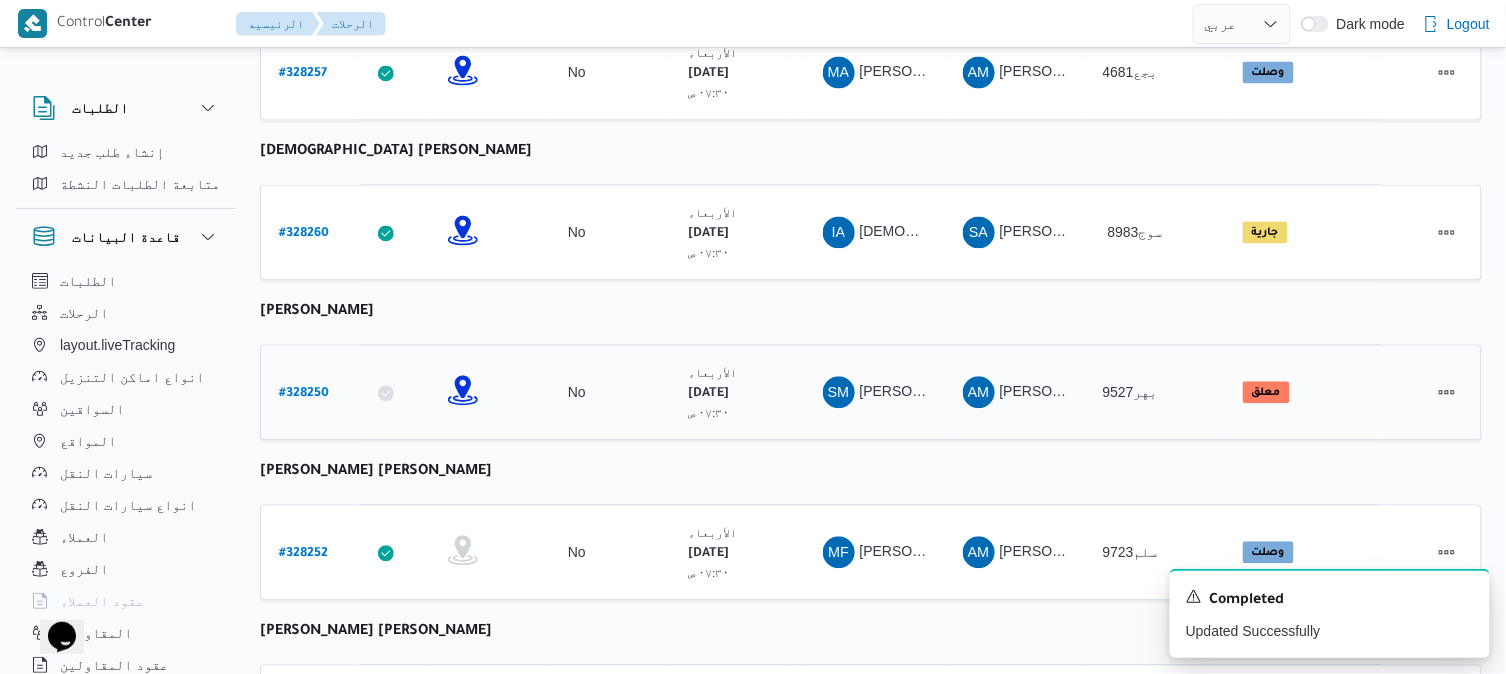 scroll, scrollTop: 1244, scrollLeft: 0, axis: vertical 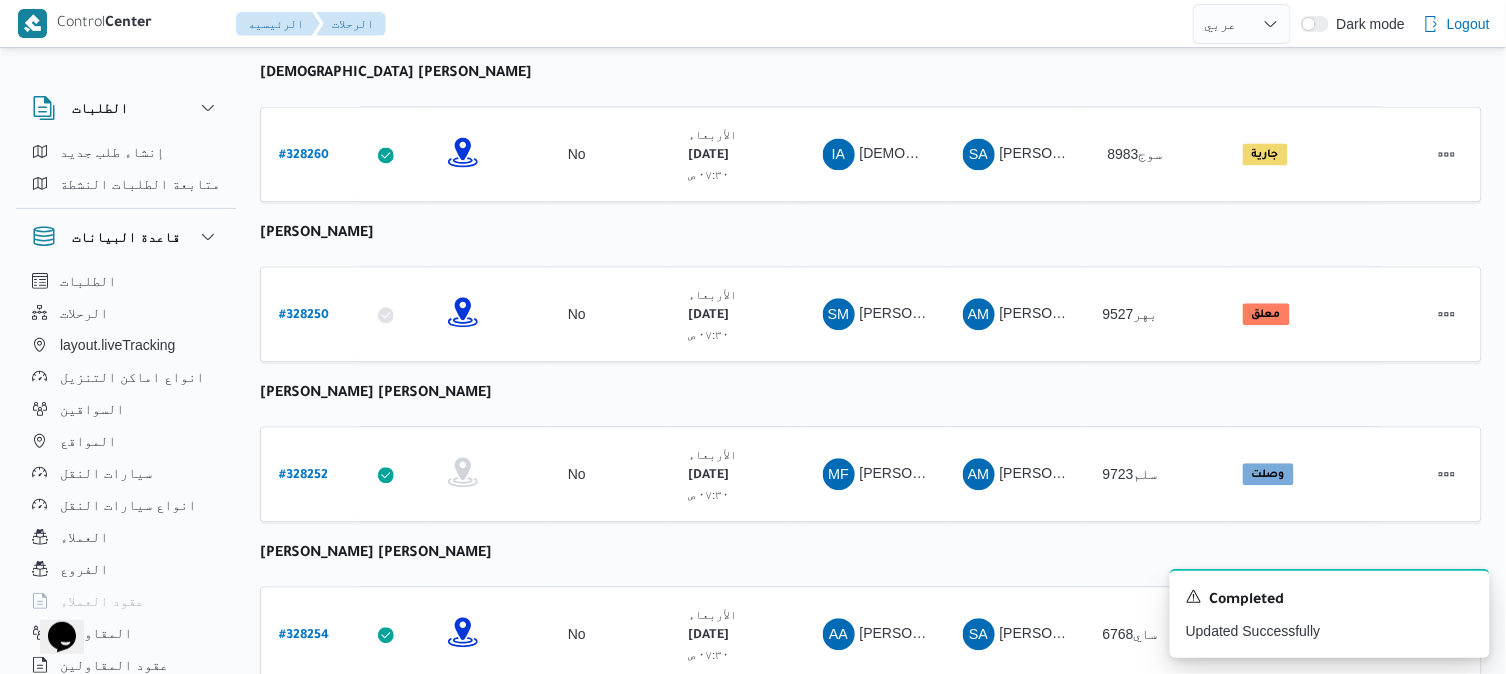 click on "رقم الرحلة Click to sort in ascending order تطبيق السائق Click to sort in ascending order تحديد النطاق الجغرافى Click to sort in ascending order تجميع عدد الوحدات وقت التحميل Click to sort in ascending order العميل Click to sort in ascending order نقاط الرحلة السواق Click to sort in ascending order المقاول Click to sort in ascending order سيارة النقل Click to sort in ascending order الحاله Click to sort in ascending order المنصه Click to sort in ascending order Actions [PERSON_NAME] [PERSON_NAME] رقم الرحلة # 328255 تطبيق السائق تحديد النطاق الجغرافى تجميع عدد الوحدات No وقت التحميل [DATE] ٠٧:٣٠ ص   العميل Danone نقاط الرحلة دانون فرع الاسكندريه  ٠٧:٤٨ م قسم  سيدى [PERSON_NAME] فرع ال[PERSON_NAME]" at bounding box center (871, 106) 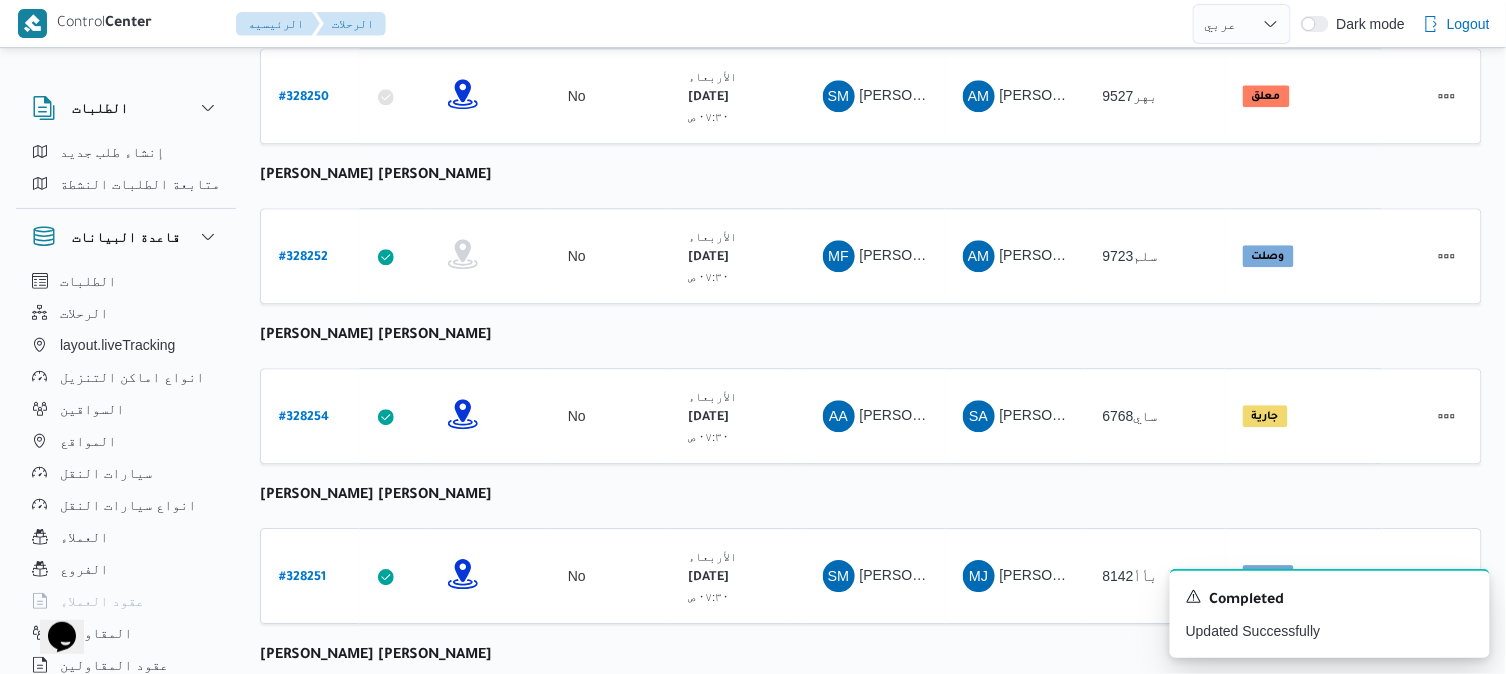 scroll, scrollTop: 1466, scrollLeft: 0, axis: vertical 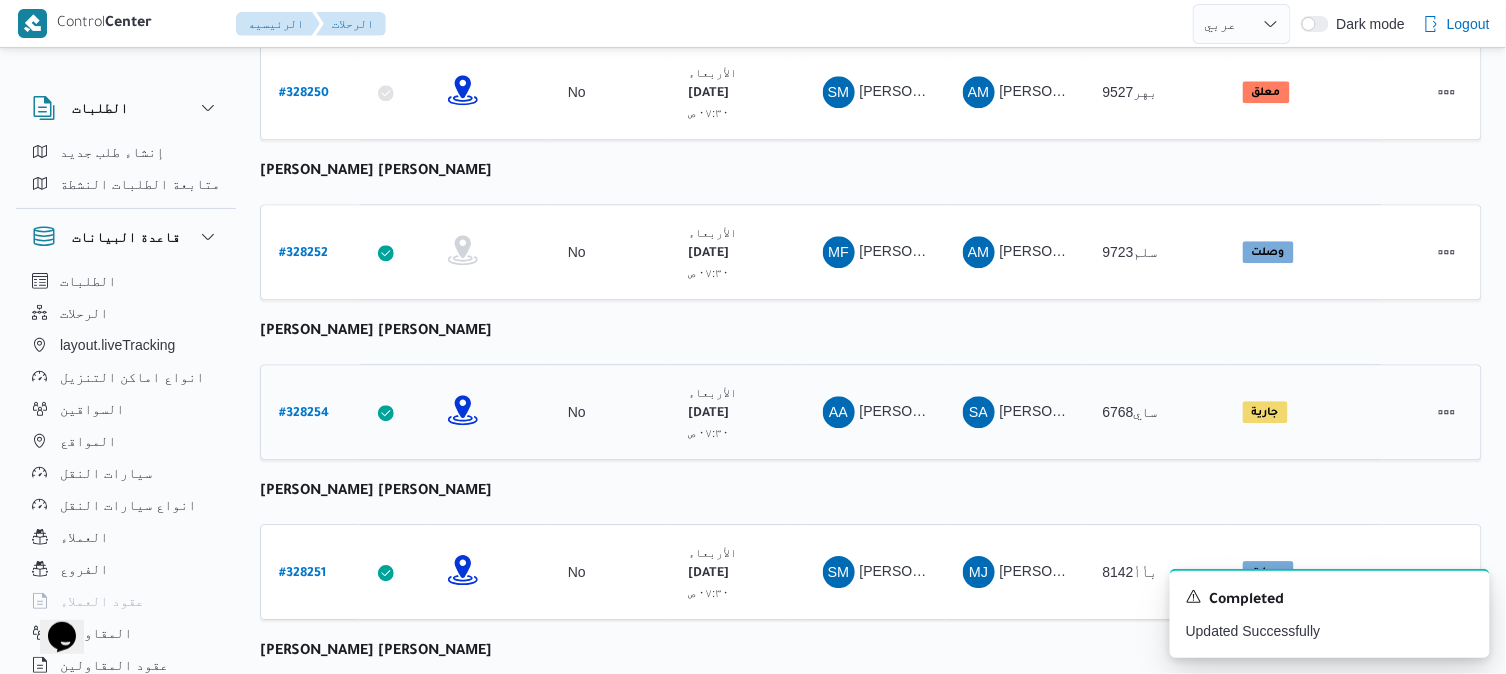 click on "# 328254" at bounding box center (304, 414) 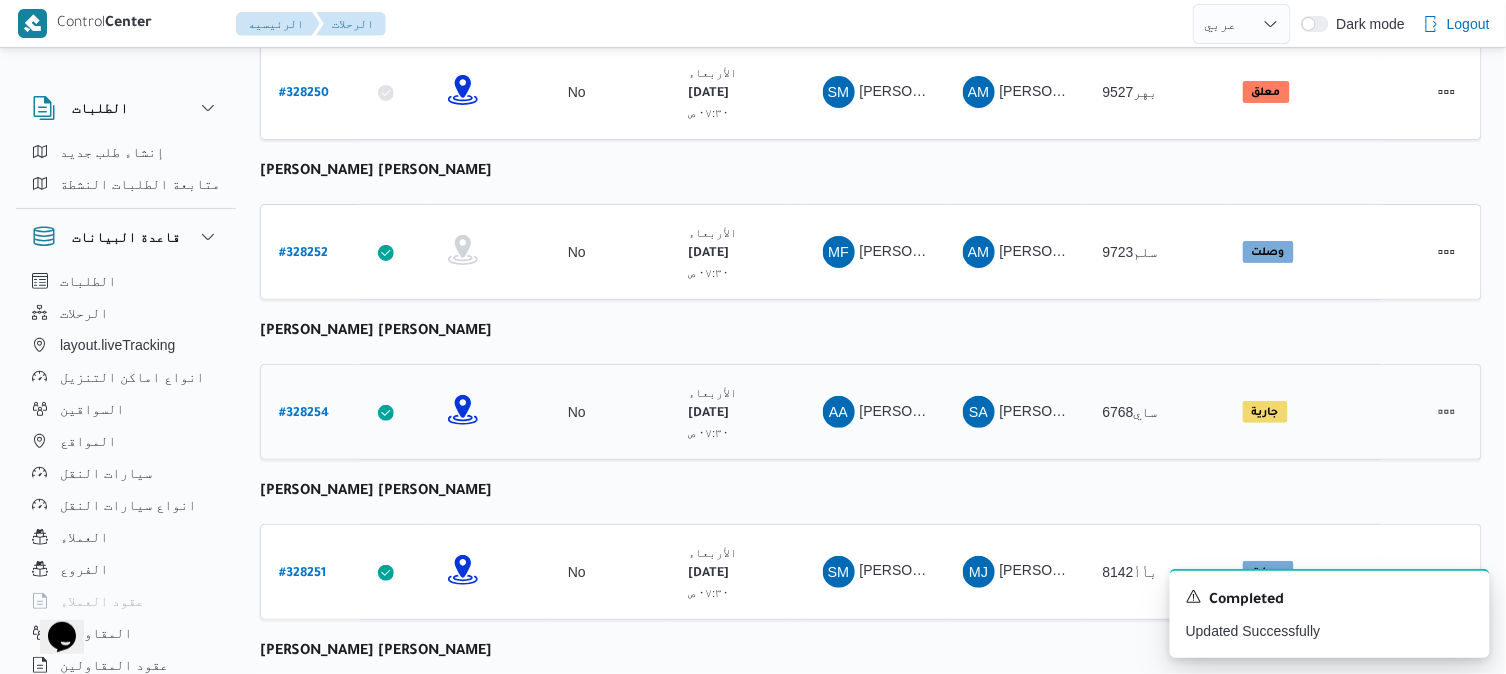 select on "ar" 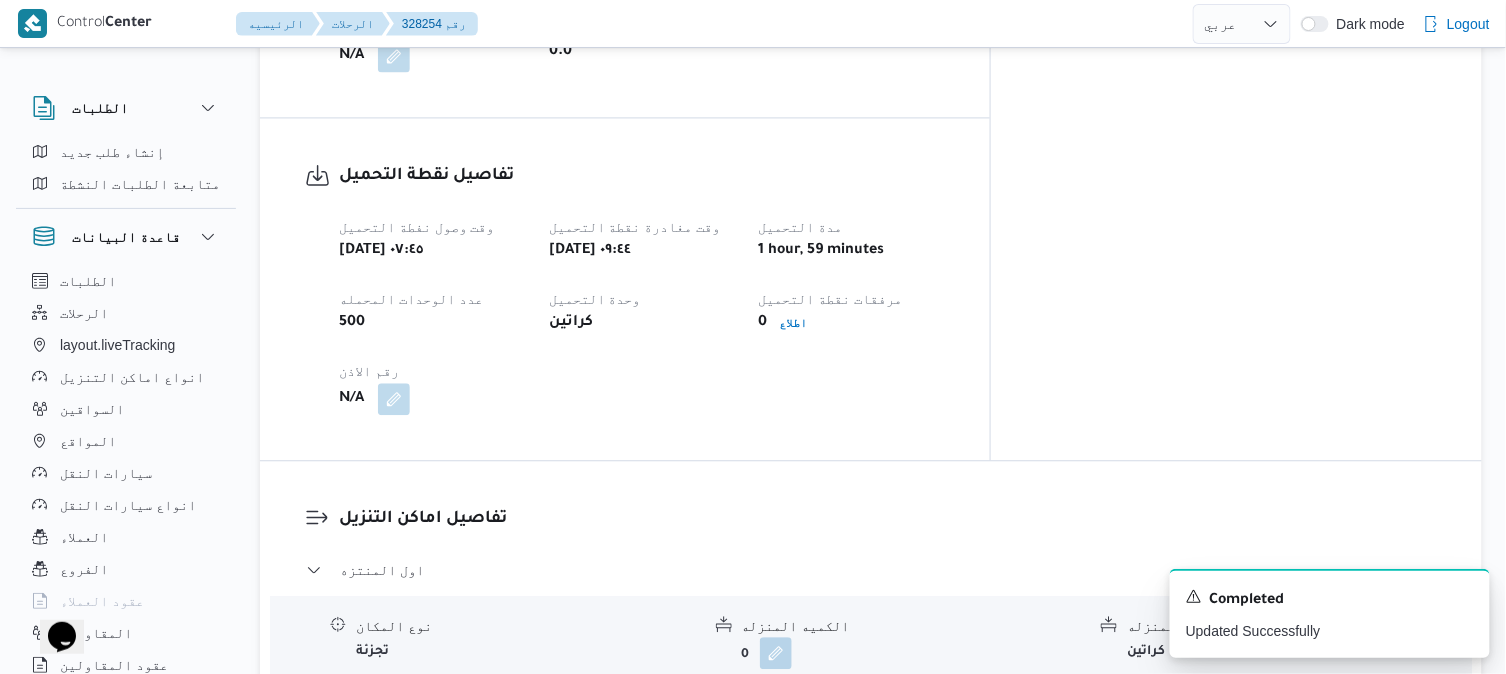 scroll, scrollTop: 1066, scrollLeft: 0, axis: vertical 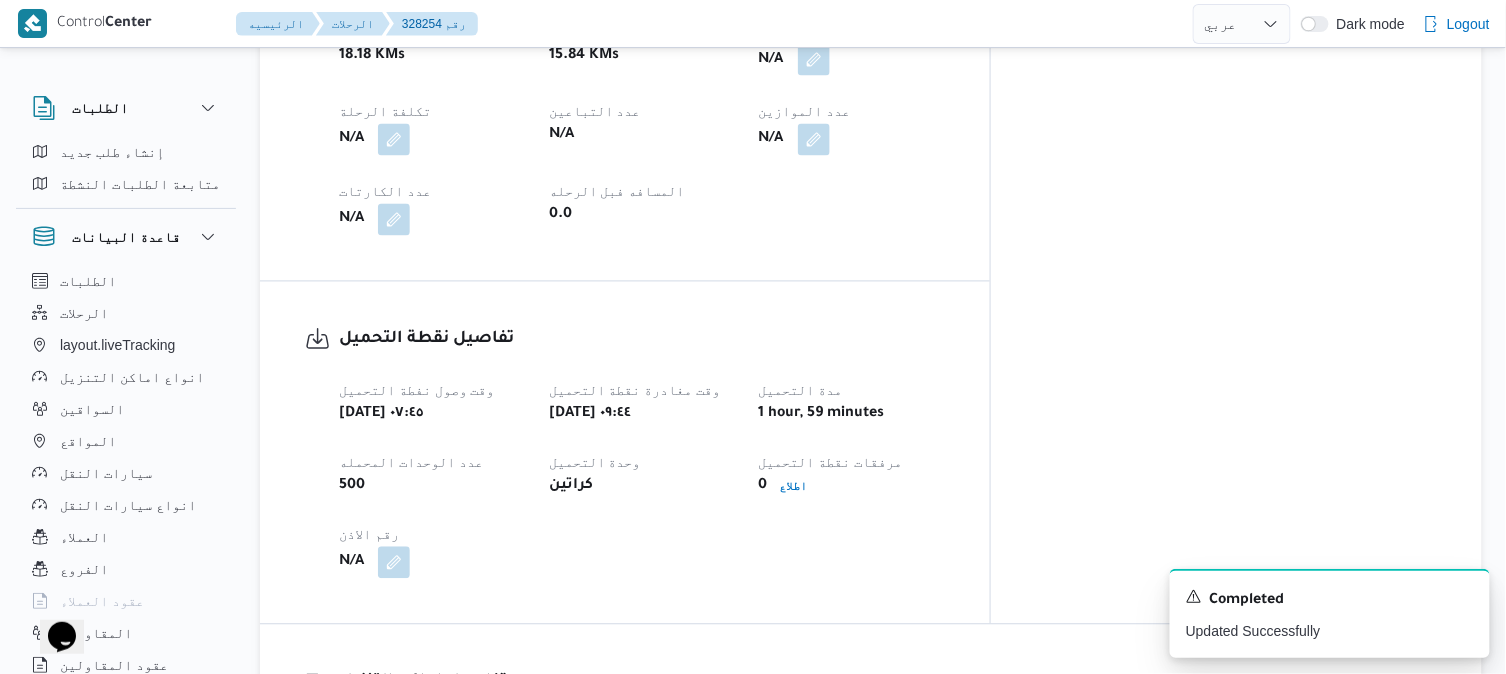 select on "ar" 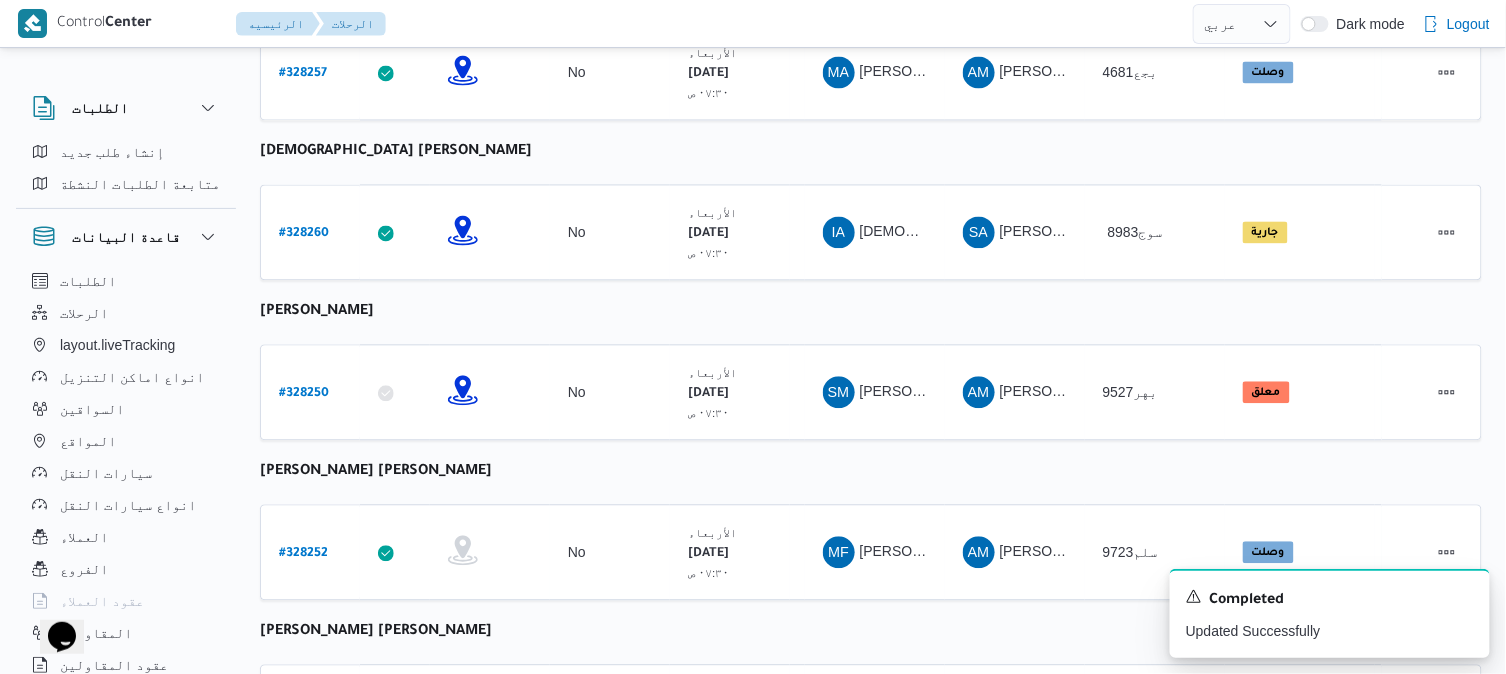 scroll, scrollTop: 1538, scrollLeft: 0, axis: vertical 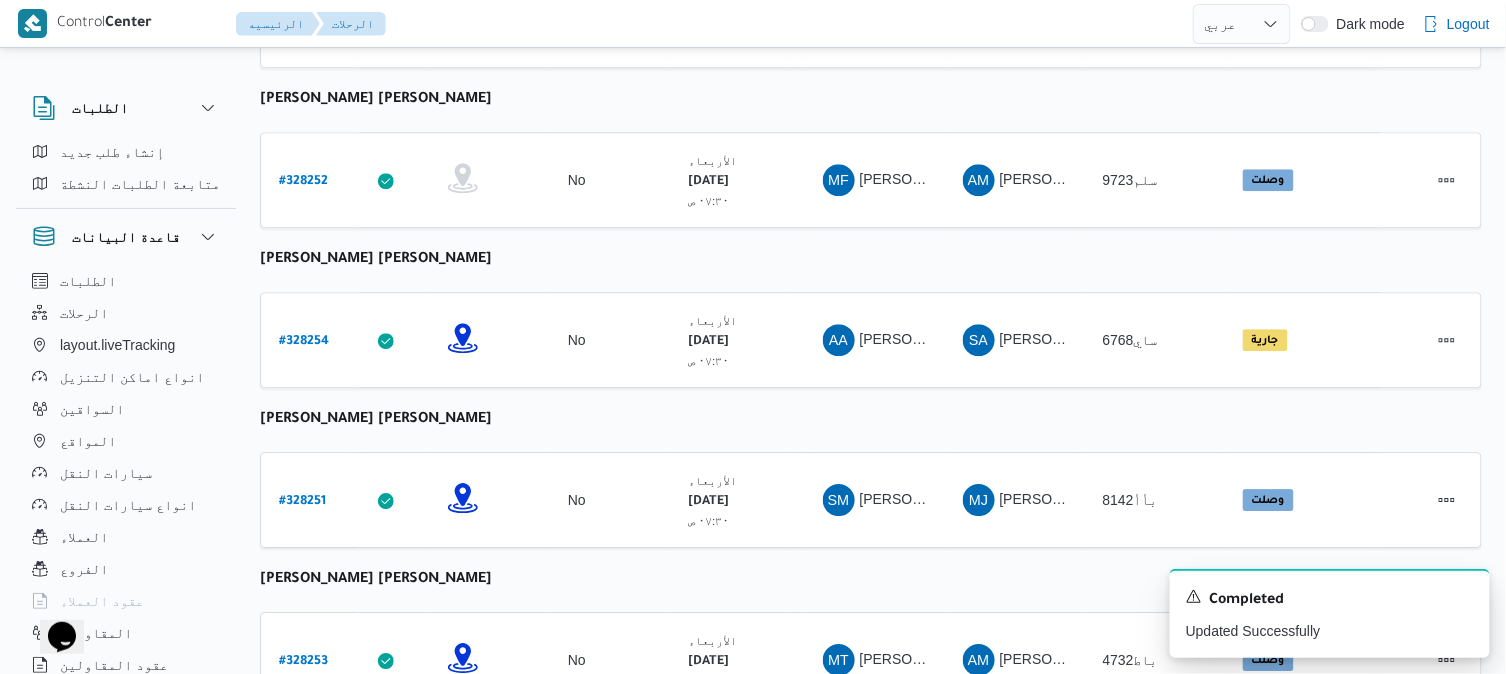 click on "رقم الرحلة Click to sort in ascending order تطبيق السائق Click to sort in ascending order تحديد النطاق الجغرافى Click to sort in ascending order تجميع عدد الوحدات وقت التحميل Click to sort in ascending order العميل Click to sort in ascending order نقاط الرحلة السواق Click to sort in ascending order المقاول Click to sort in ascending order سيارة النقل Click to sort in ascending order الحاله Click to sort in ascending order المنصه Click to sort in ascending order Actions [PERSON_NAME] [PERSON_NAME] رقم الرحلة # 328255 تطبيق السائق تحديد النطاق الجغرافى تجميع عدد الوحدات No وقت التحميل [DATE] ٠٧:٣٠ ص   العميل Danone نقاط الرحلة دانون فرع الاسكندريه  ٠٧:٤٨ م قسم  سيدى [PERSON_NAME] فرع ال[PERSON_NAME]" at bounding box center [871, -188] 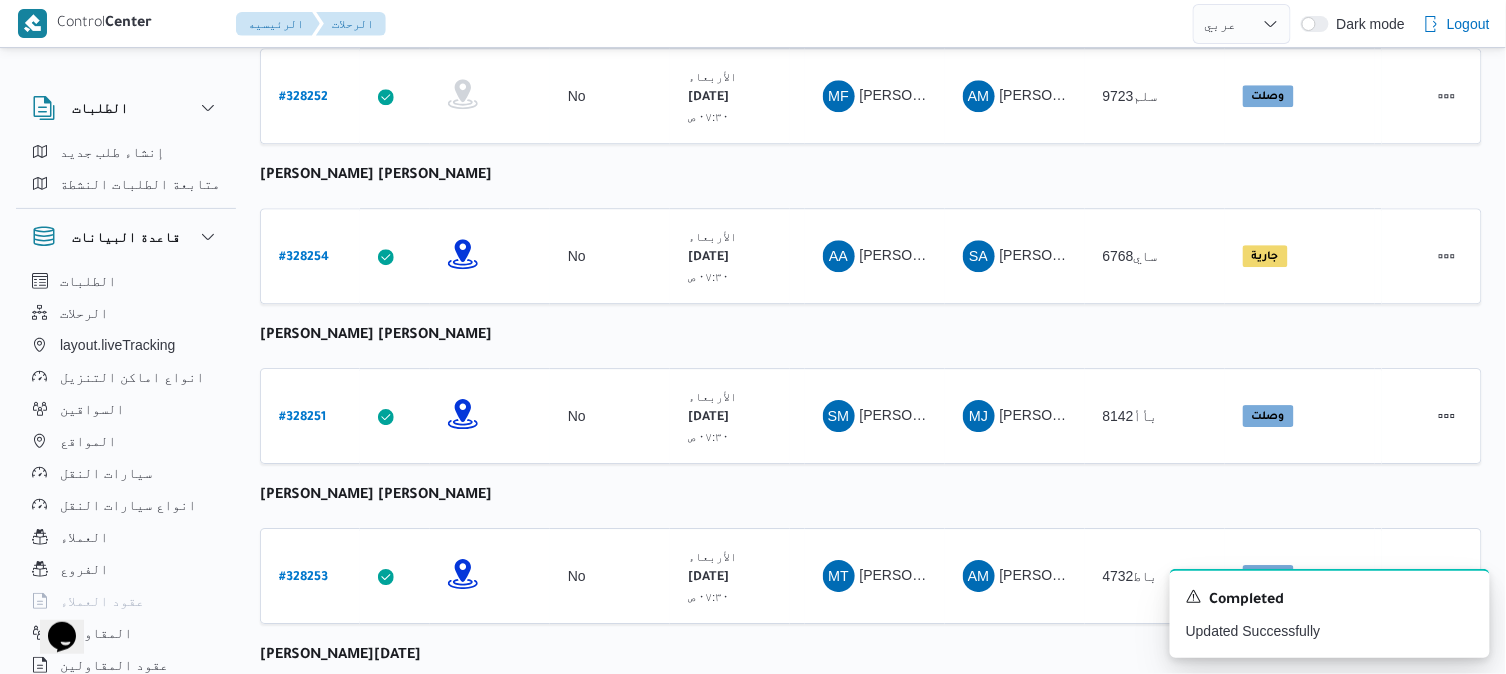 scroll, scrollTop: 1627, scrollLeft: 0, axis: vertical 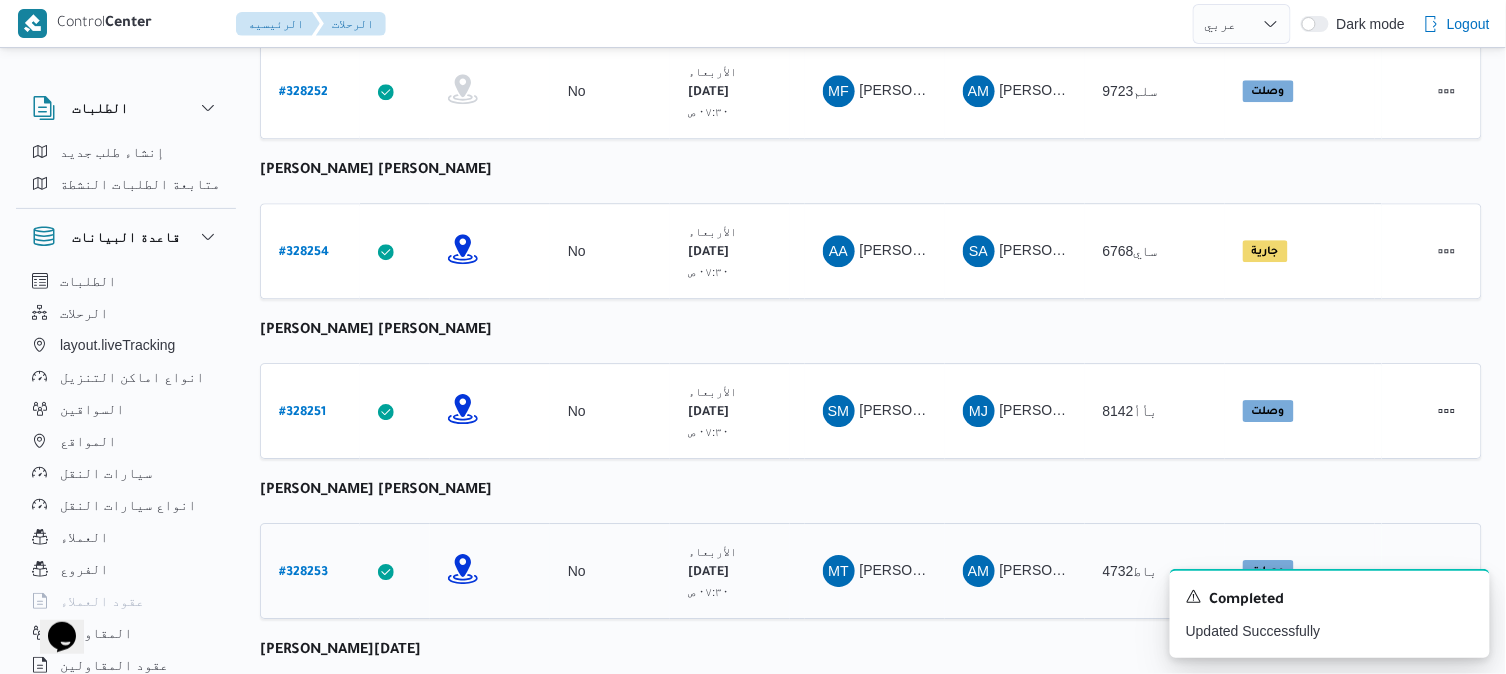 click on "# 328253" at bounding box center [303, 573] 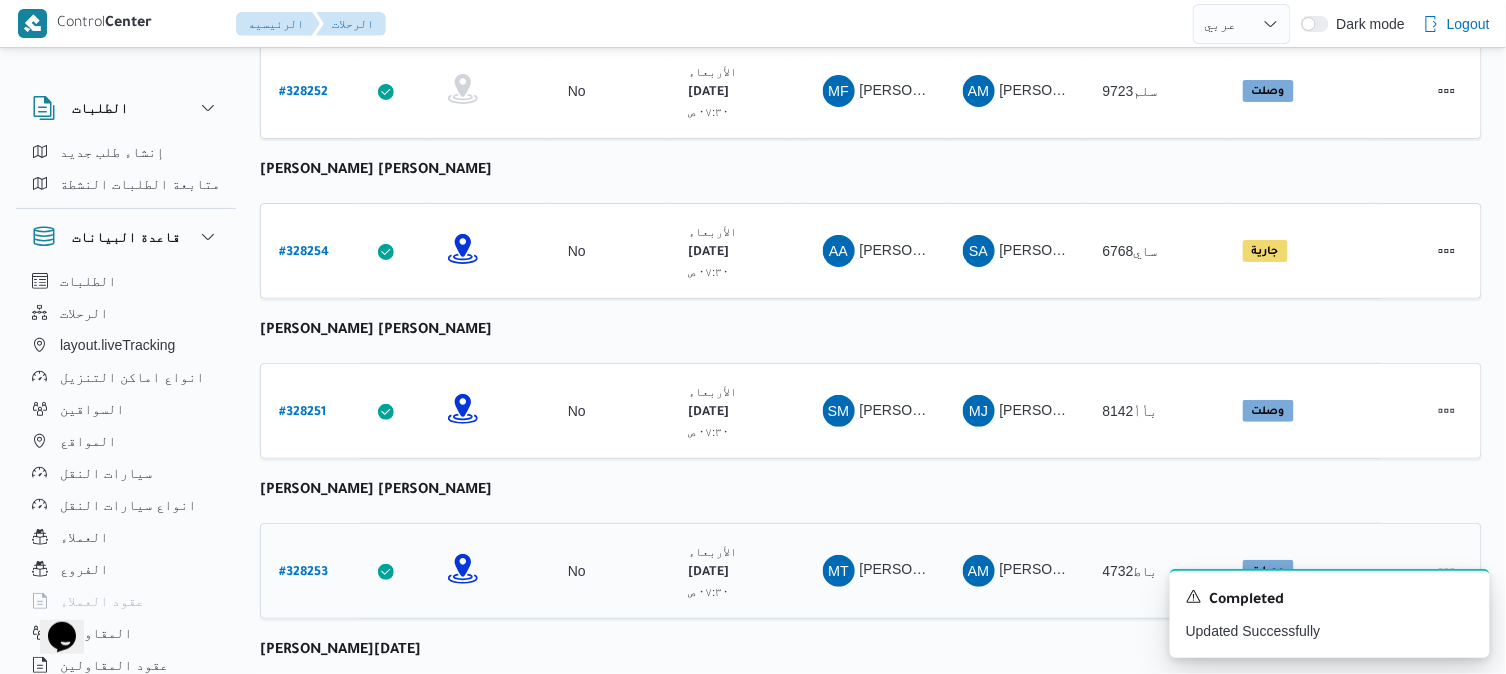 select on "ar" 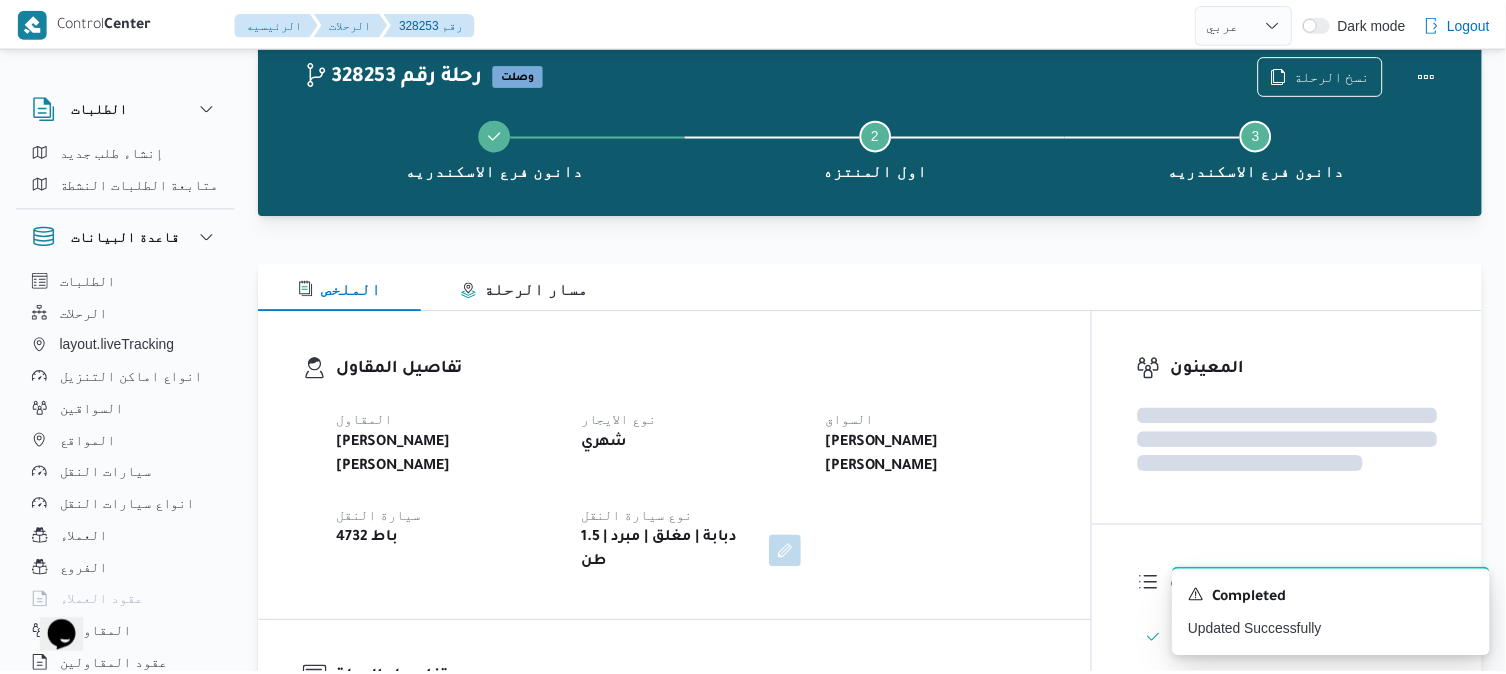 scroll, scrollTop: 1627, scrollLeft: 0, axis: vertical 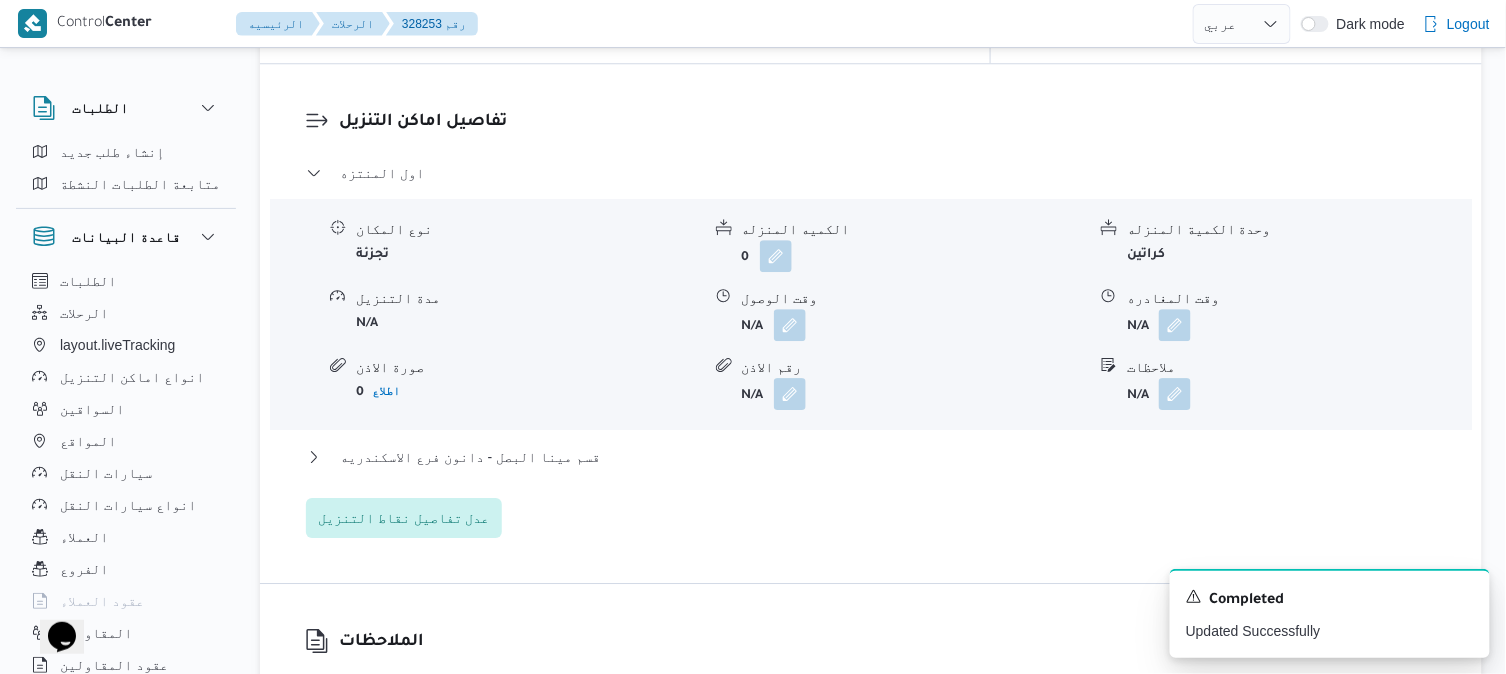 click on "تفاصيل اماكن التنزيل اول المنتزه نوع المكان تجزئة الكميه المنزله 0 وحدة الكمية المنزله كراتين مدة التنزيل N/A وقت الوصول N/A وقت المغادره N/A صورة الاذن 0 اطلاع رقم الاذن N/A ملاحظات N/A قسم مينا البصل -
دانون فرع الاسكندريه  نوع المكان مصانع و مخازن الكميه المنزله 0 وحدة الكمية المنزله كراتين مدة التنزيل N/A وقت الوصول N/A وقت المغادره N/A صورة الاذن 0 اطلاع رقم الاذن N/A ملاحظات N/A عدل تفاصيل نقاط التنزيل" at bounding box center (871, 323) 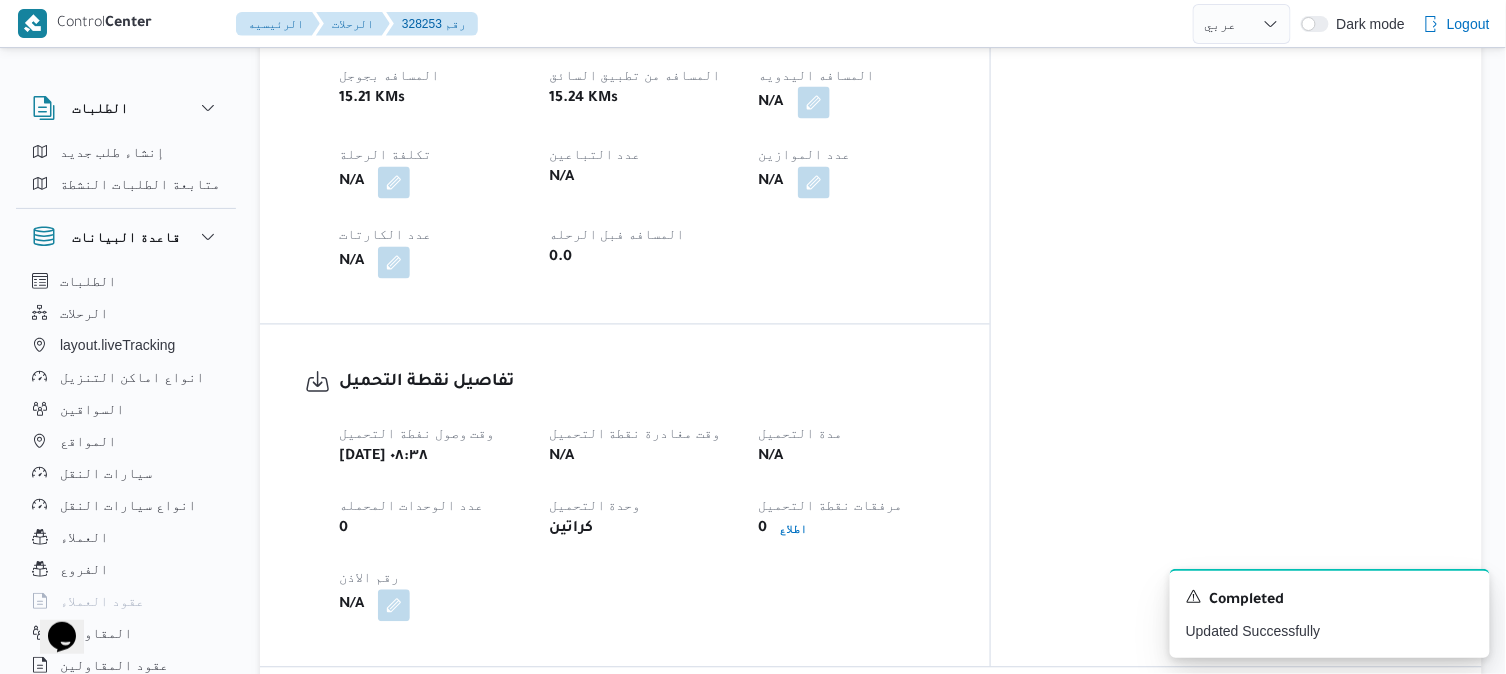 scroll, scrollTop: 1005, scrollLeft: 0, axis: vertical 